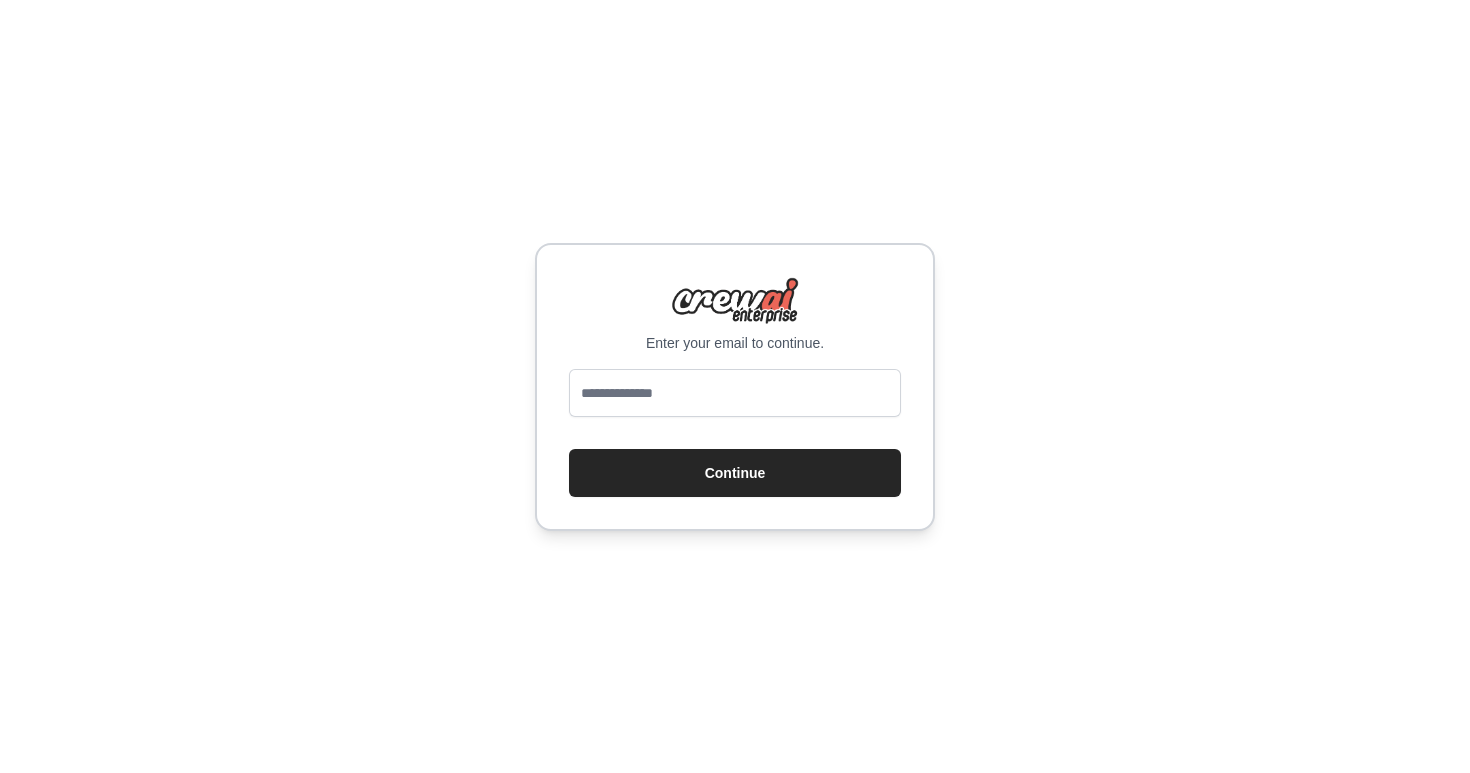 scroll, scrollTop: 0, scrollLeft: 0, axis: both 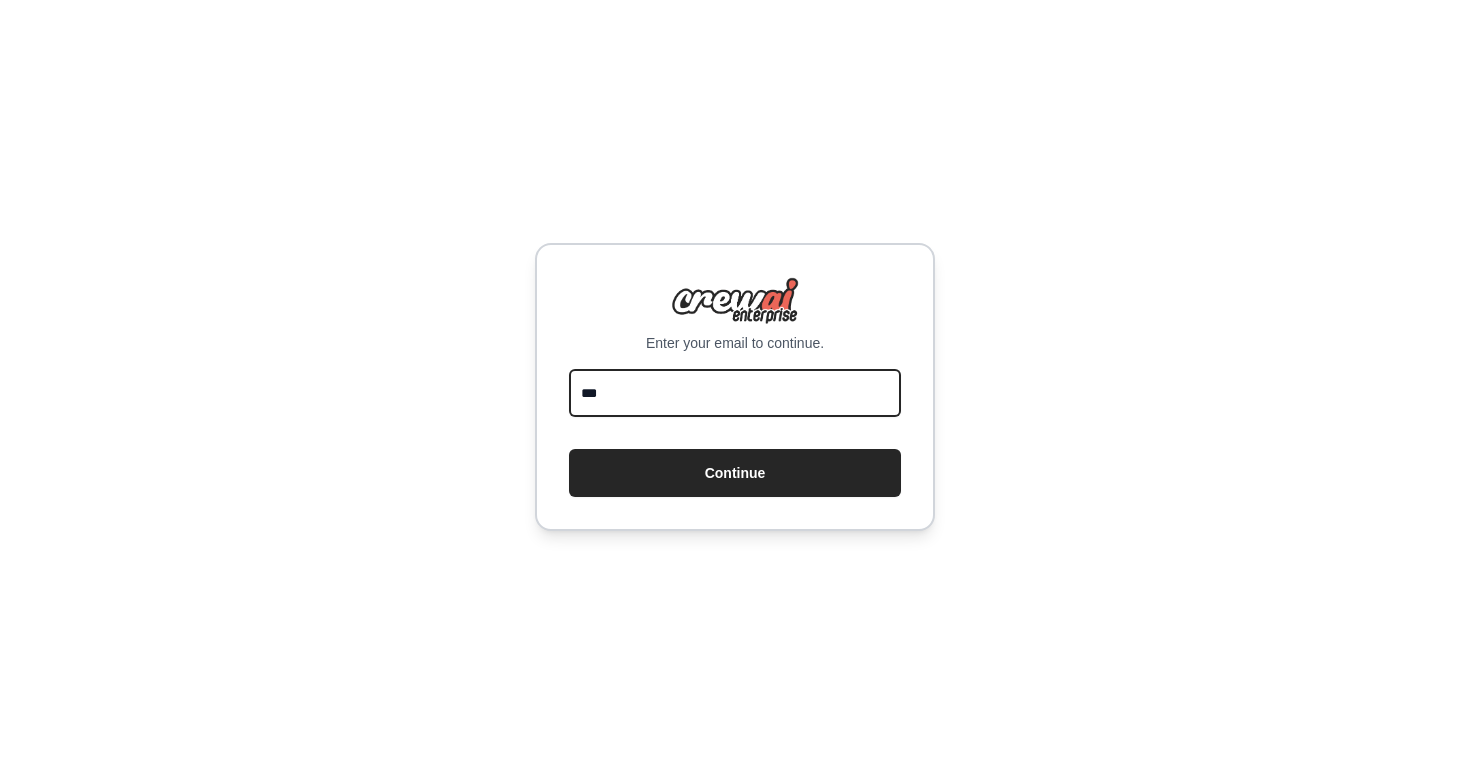 type on "****" 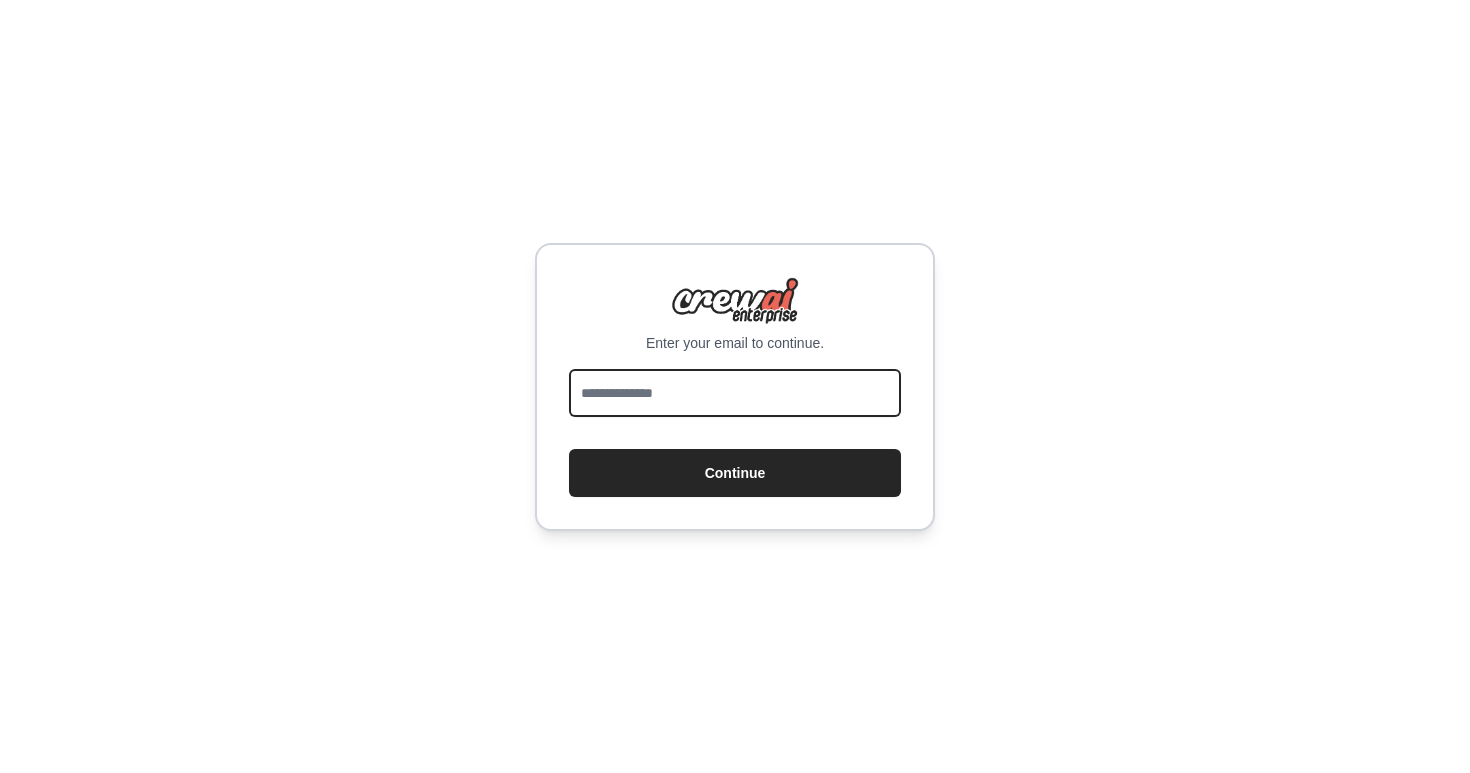 type on "**********" 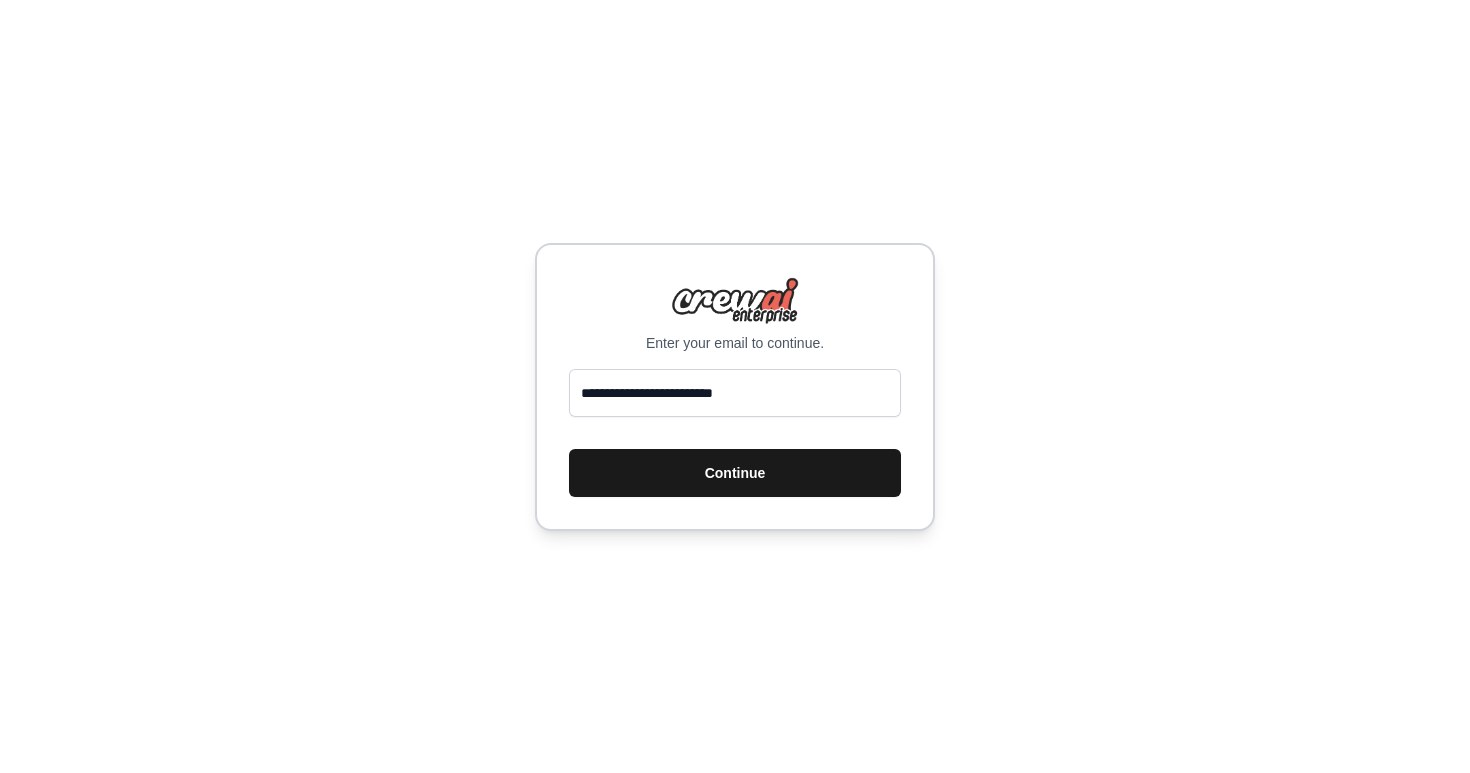 click on "Continue" at bounding box center [735, 473] 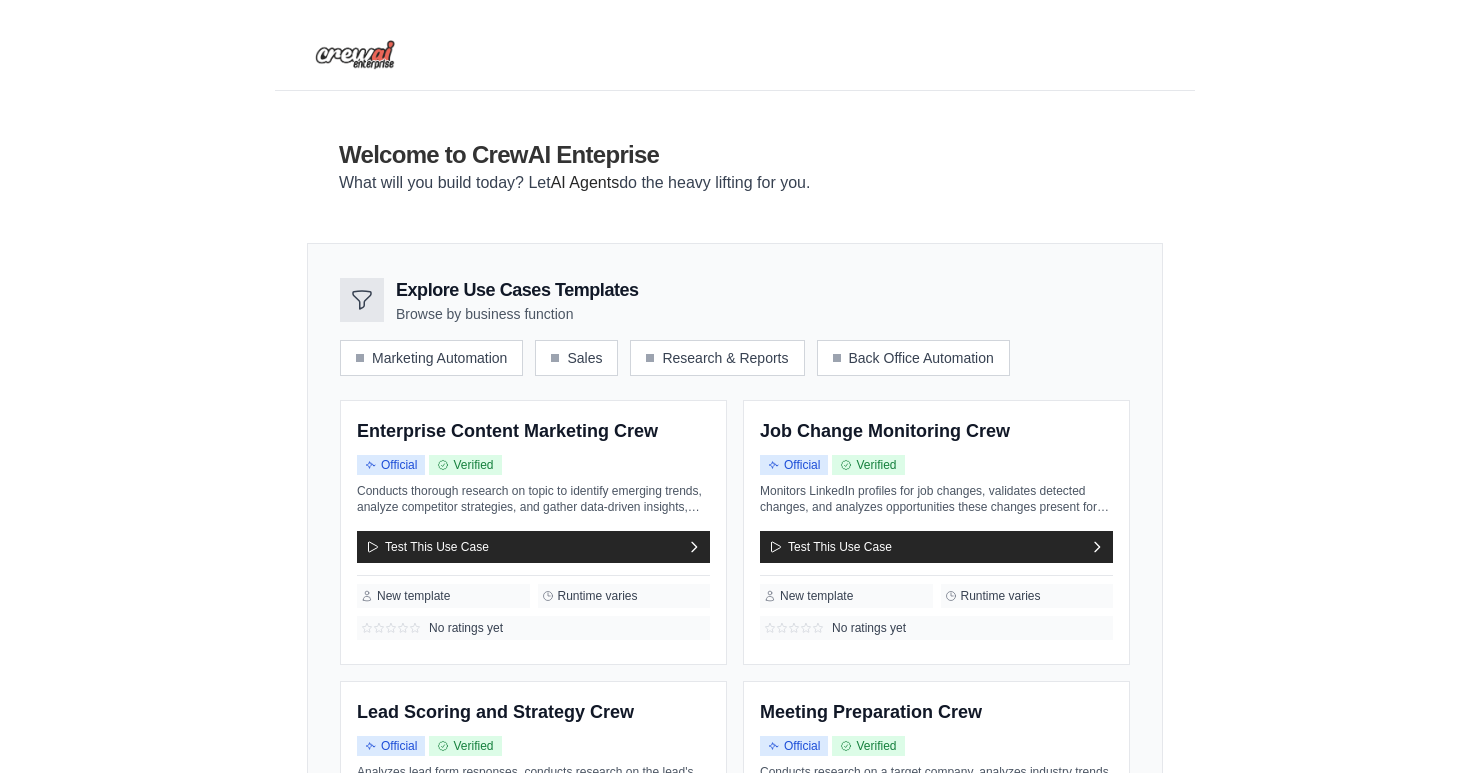 scroll, scrollTop: 0, scrollLeft: 0, axis: both 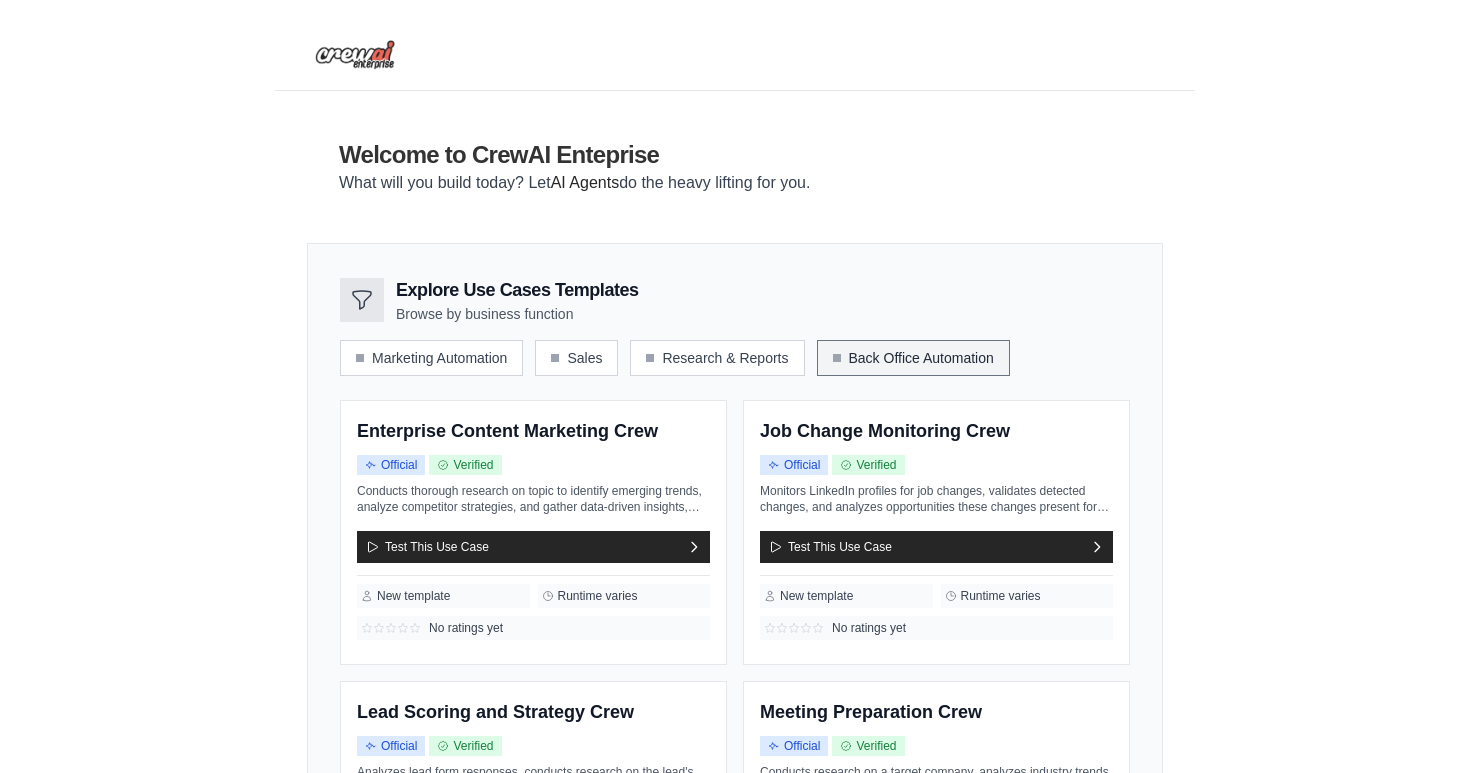 click on "Back Office Automation" at bounding box center (913, 358) 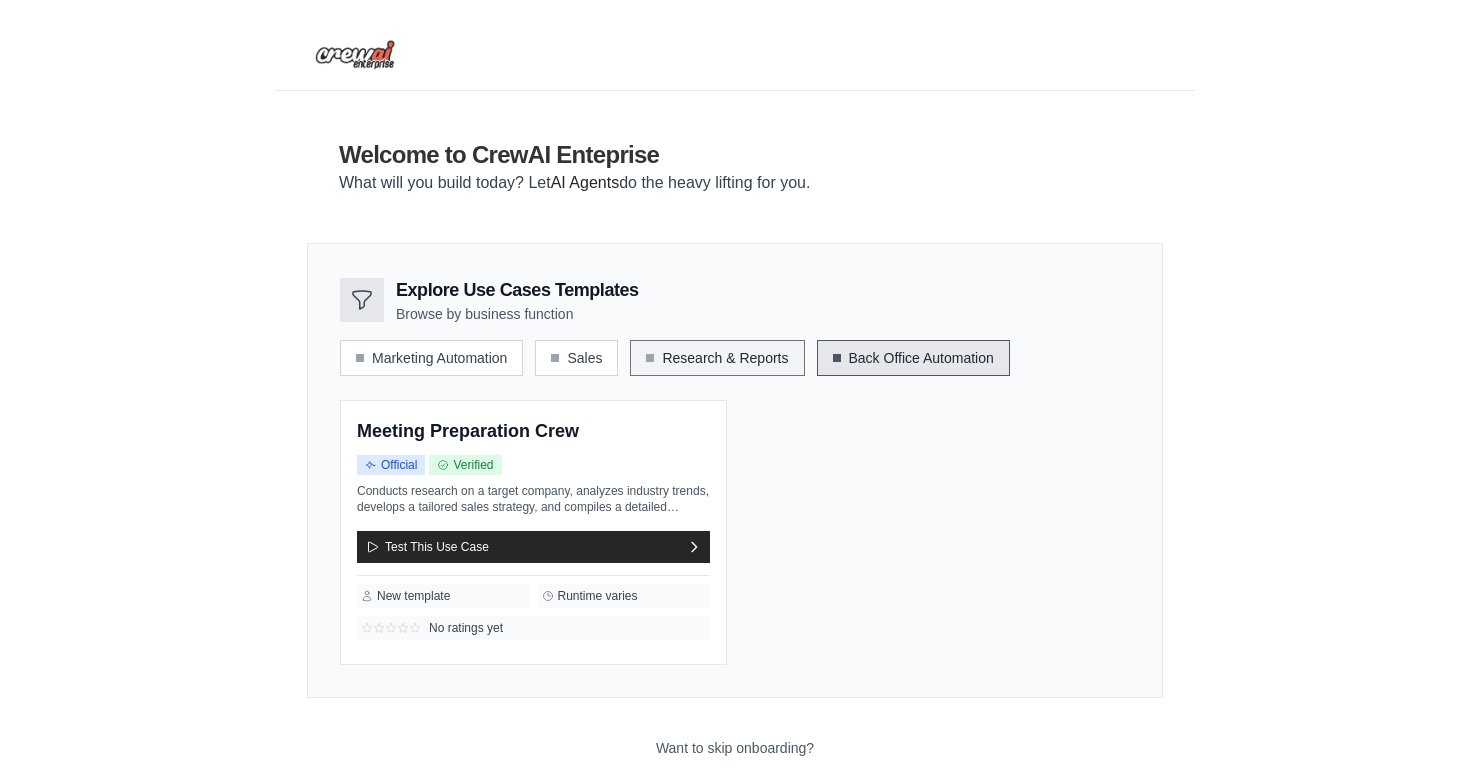 click on "Research & Reports" at bounding box center [717, 358] 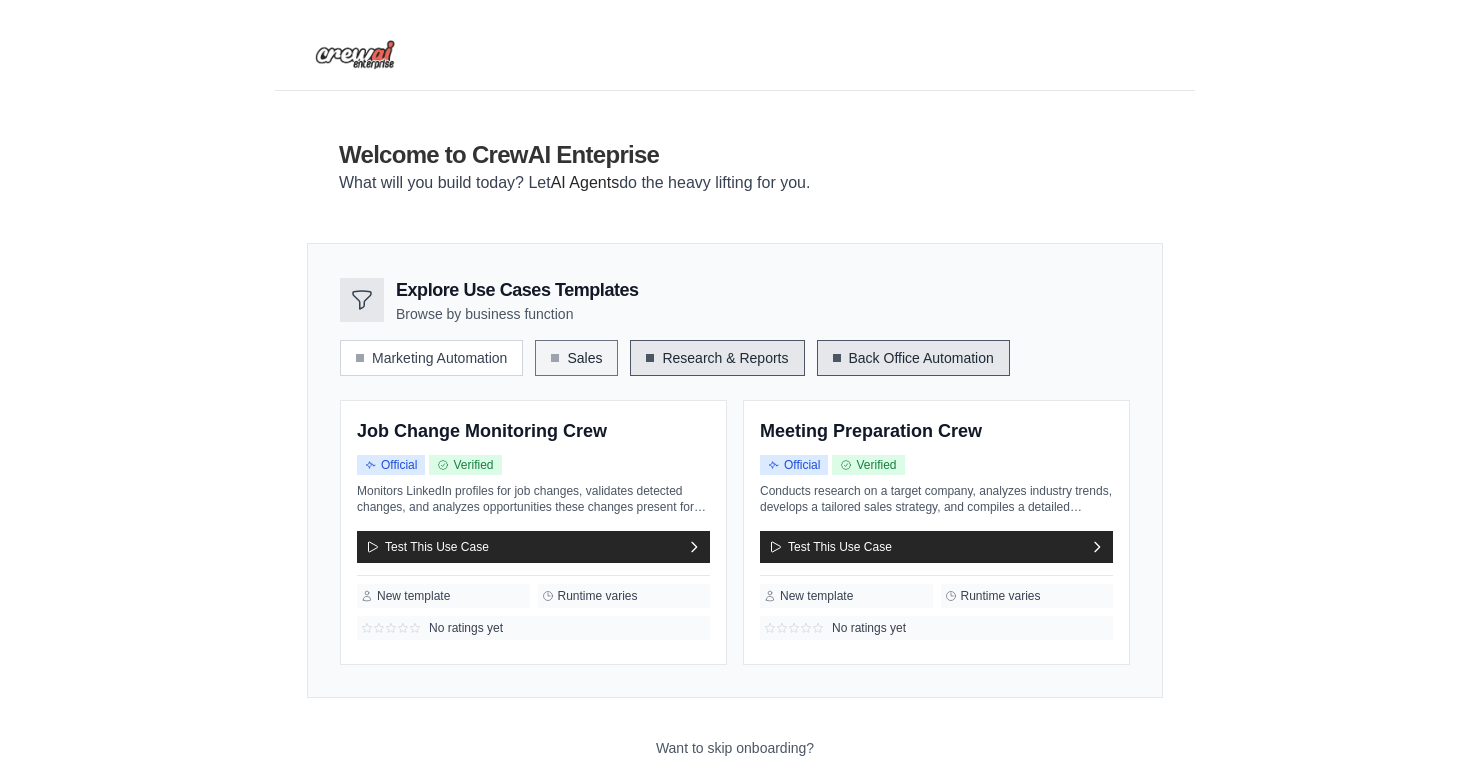 click on "Sales" at bounding box center [576, 358] 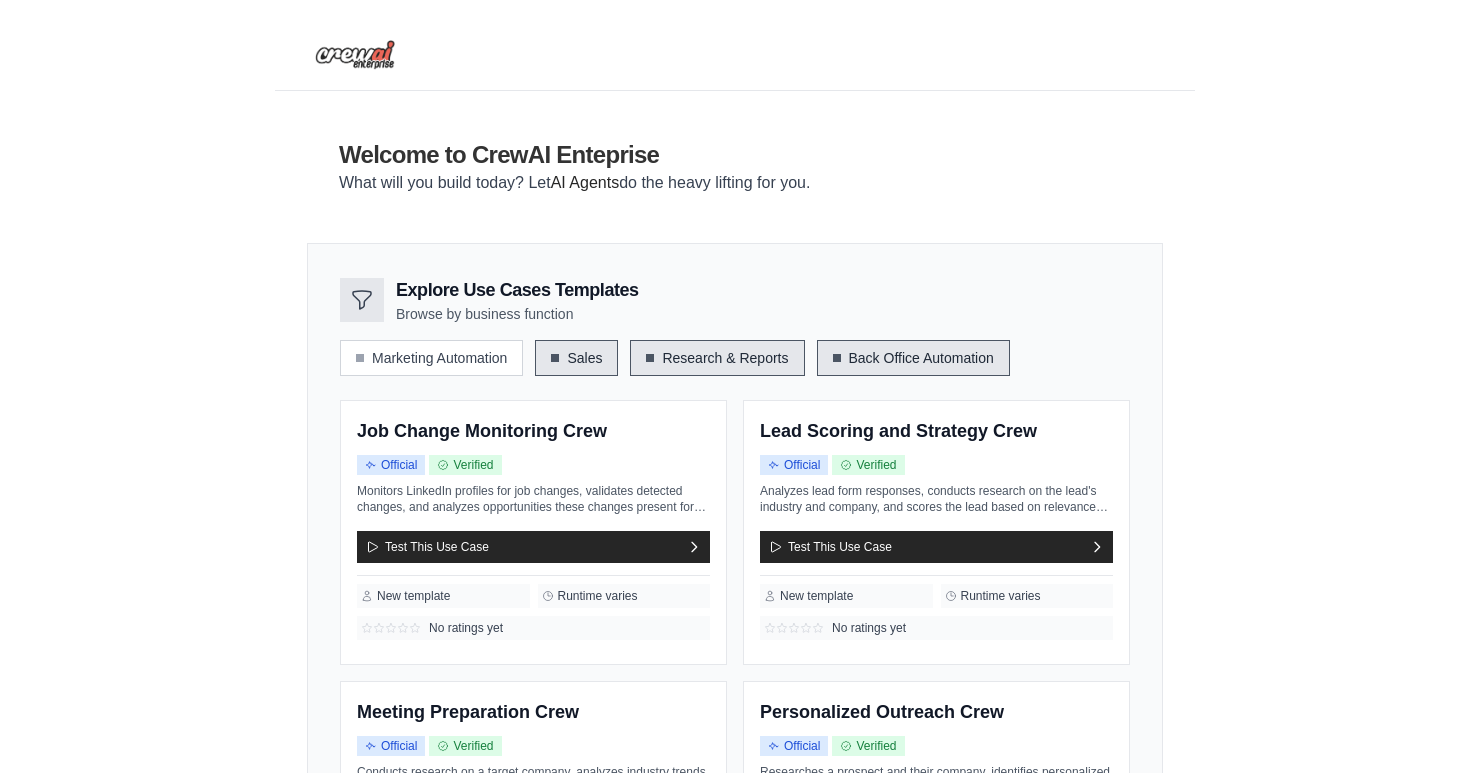 click on "Back Office Automation" at bounding box center [913, 358] 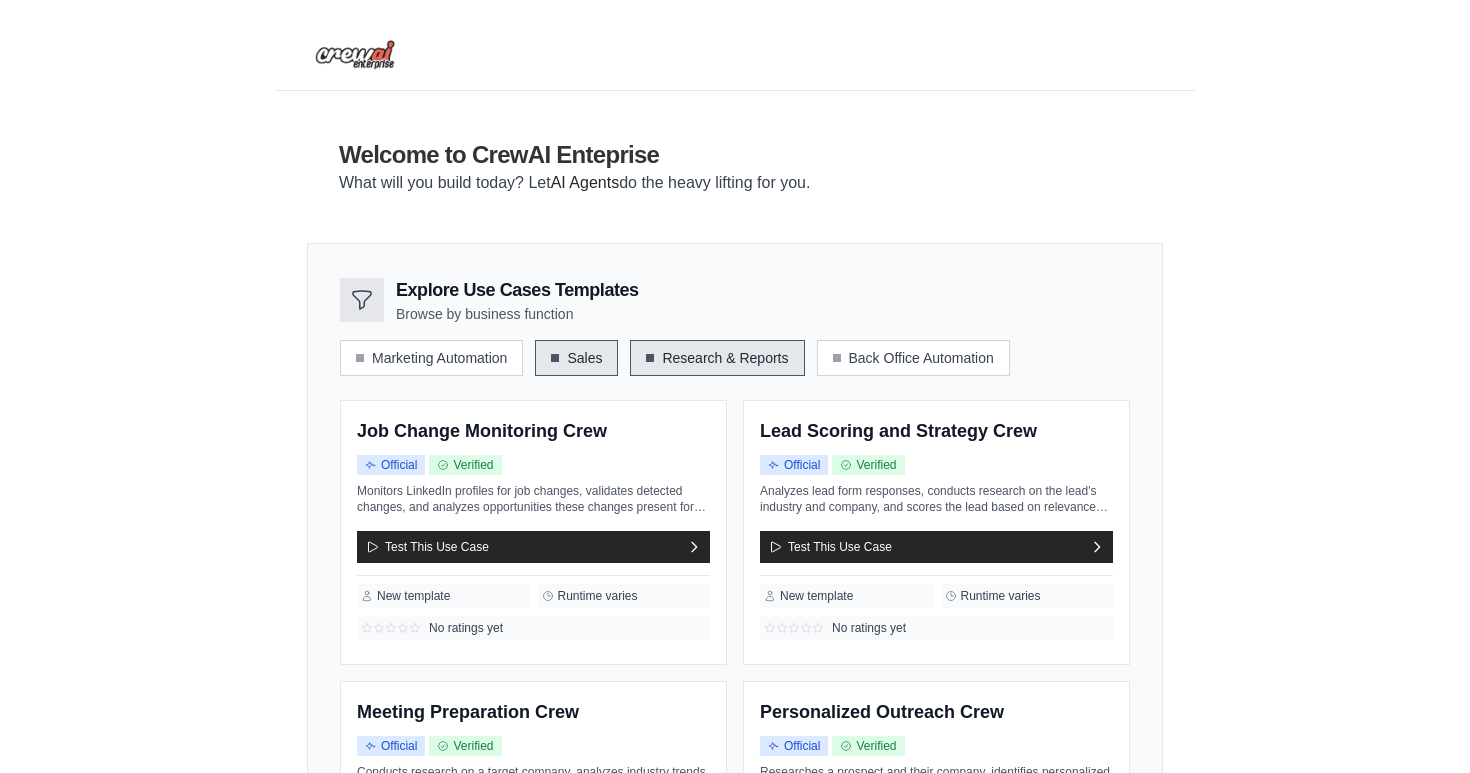 click on "Research & Reports" at bounding box center [717, 358] 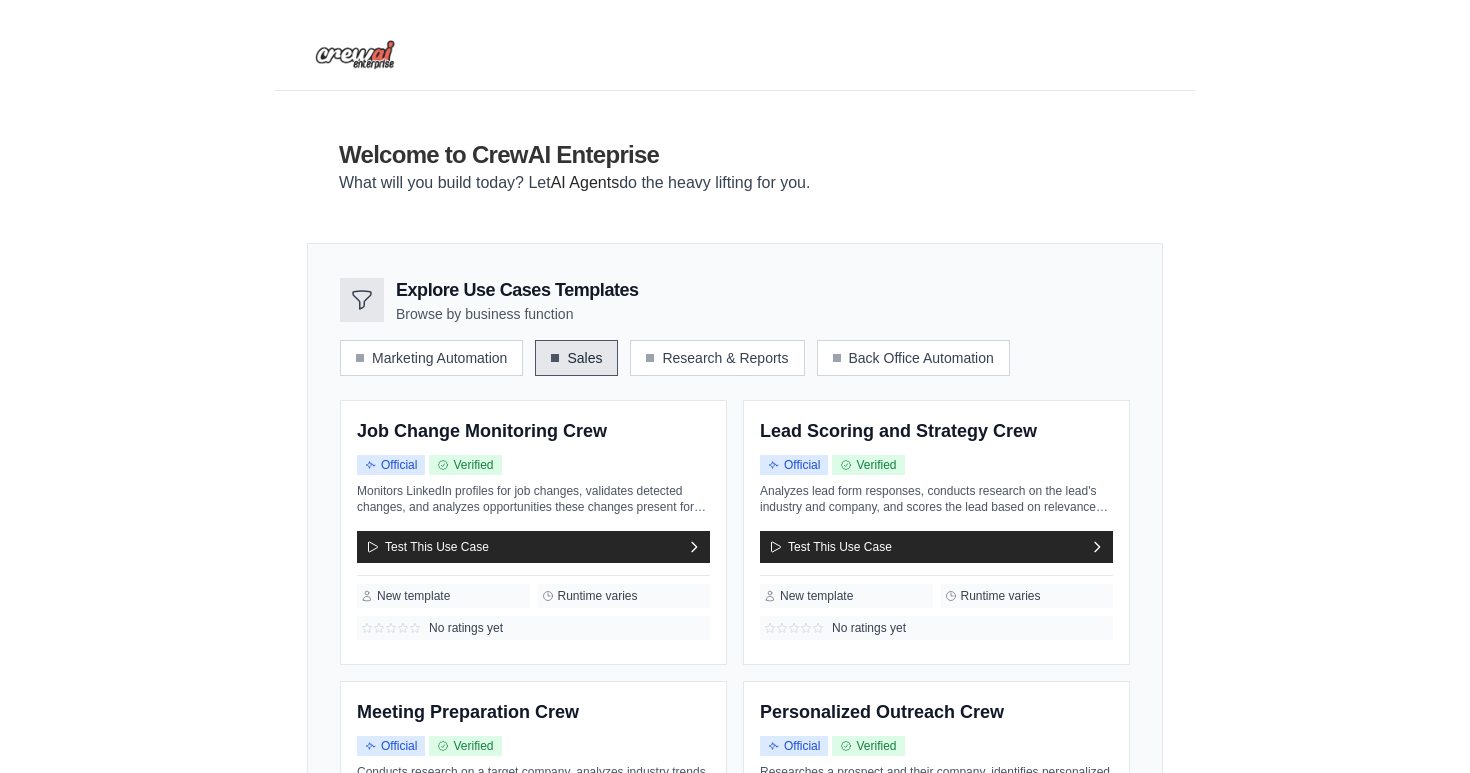 scroll, scrollTop: 0, scrollLeft: 0, axis: both 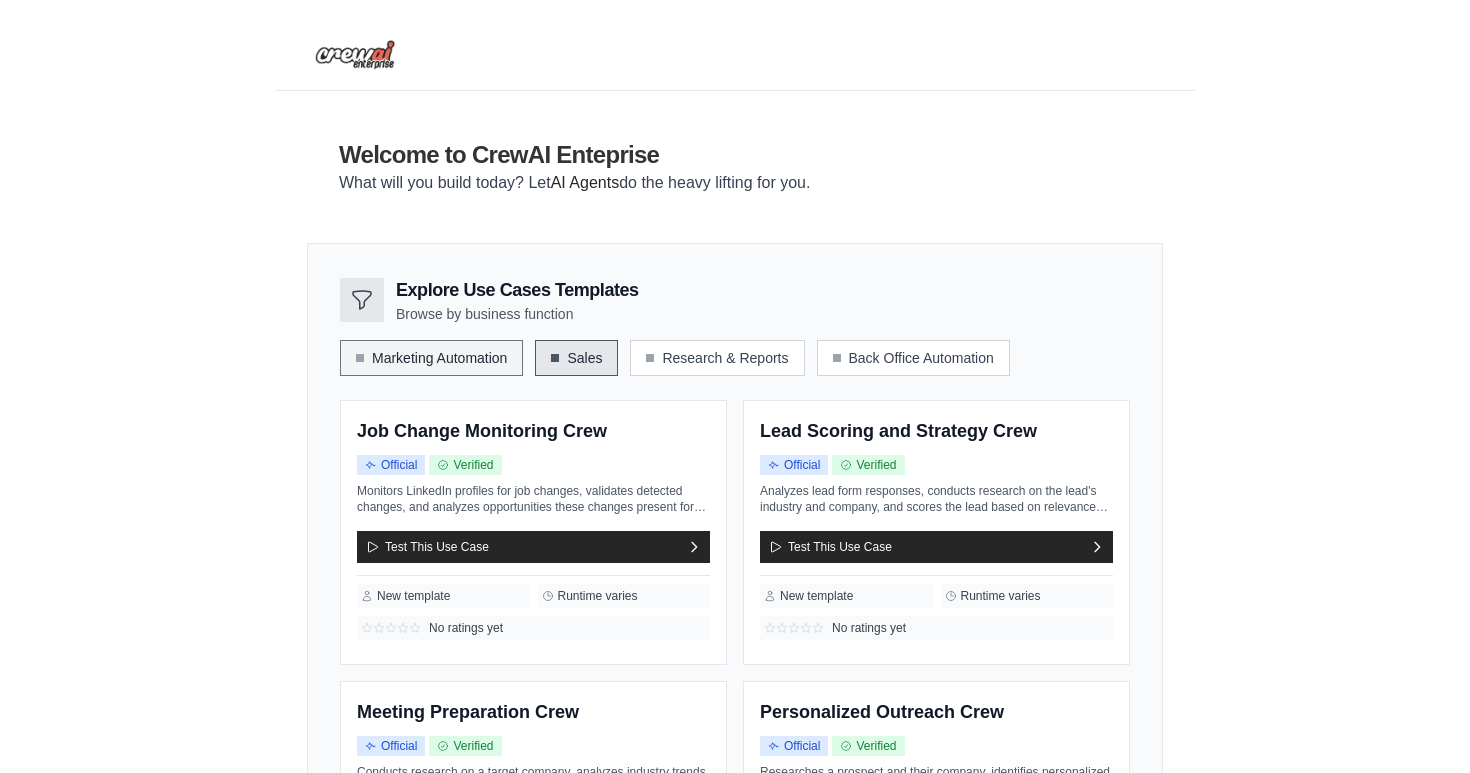 click on "Marketing Automation" at bounding box center [431, 358] 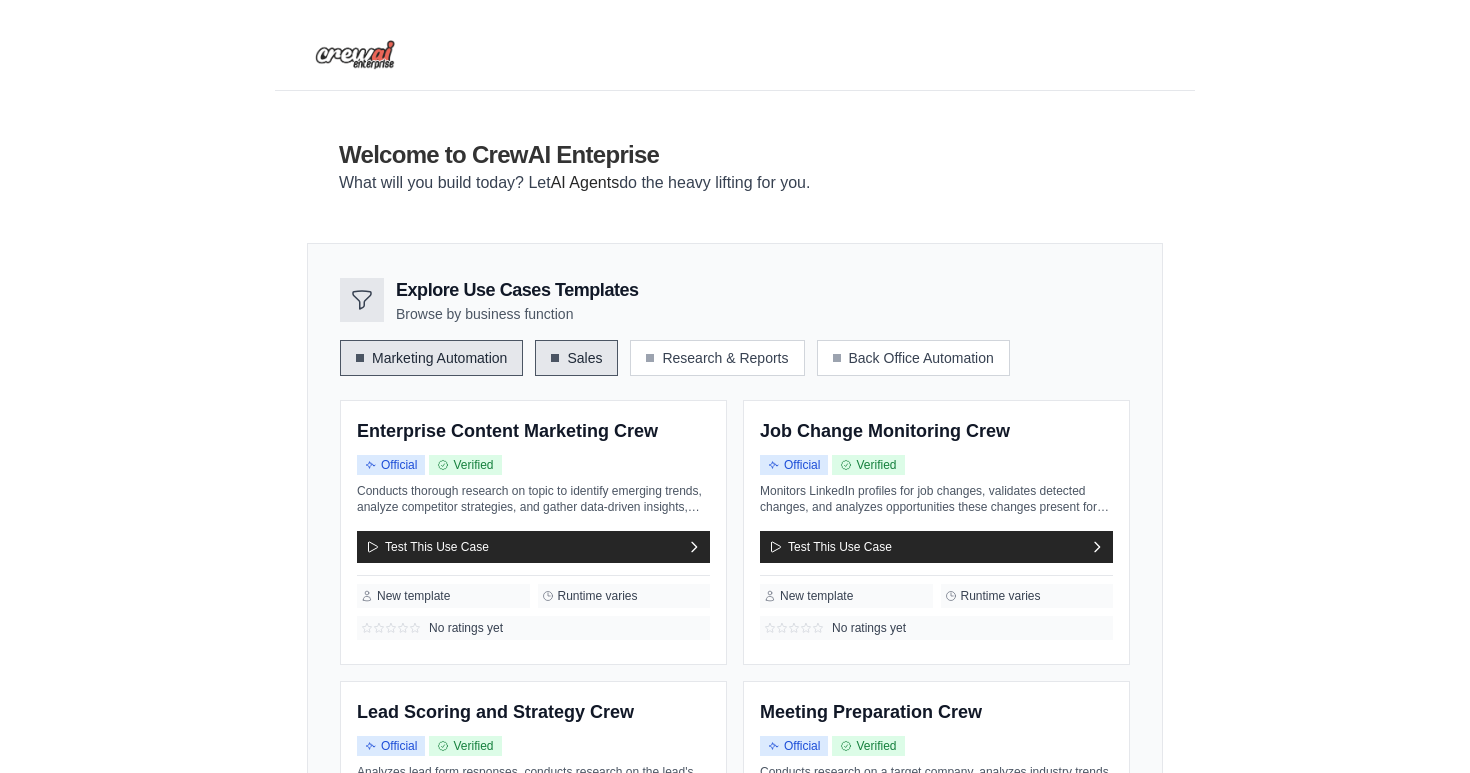 click on "Sales" at bounding box center [576, 358] 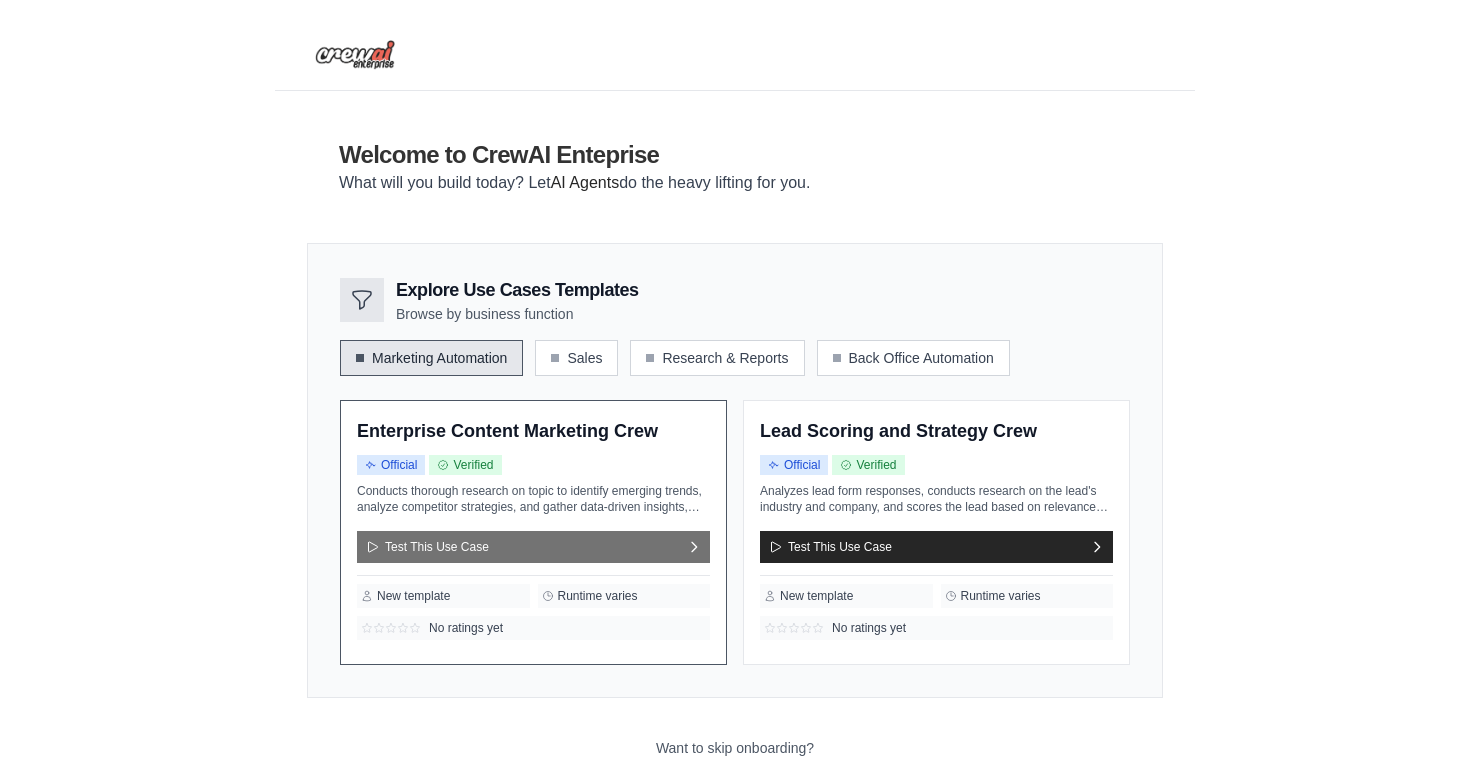 click on "Test This Use Case" at bounding box center [533, 547] 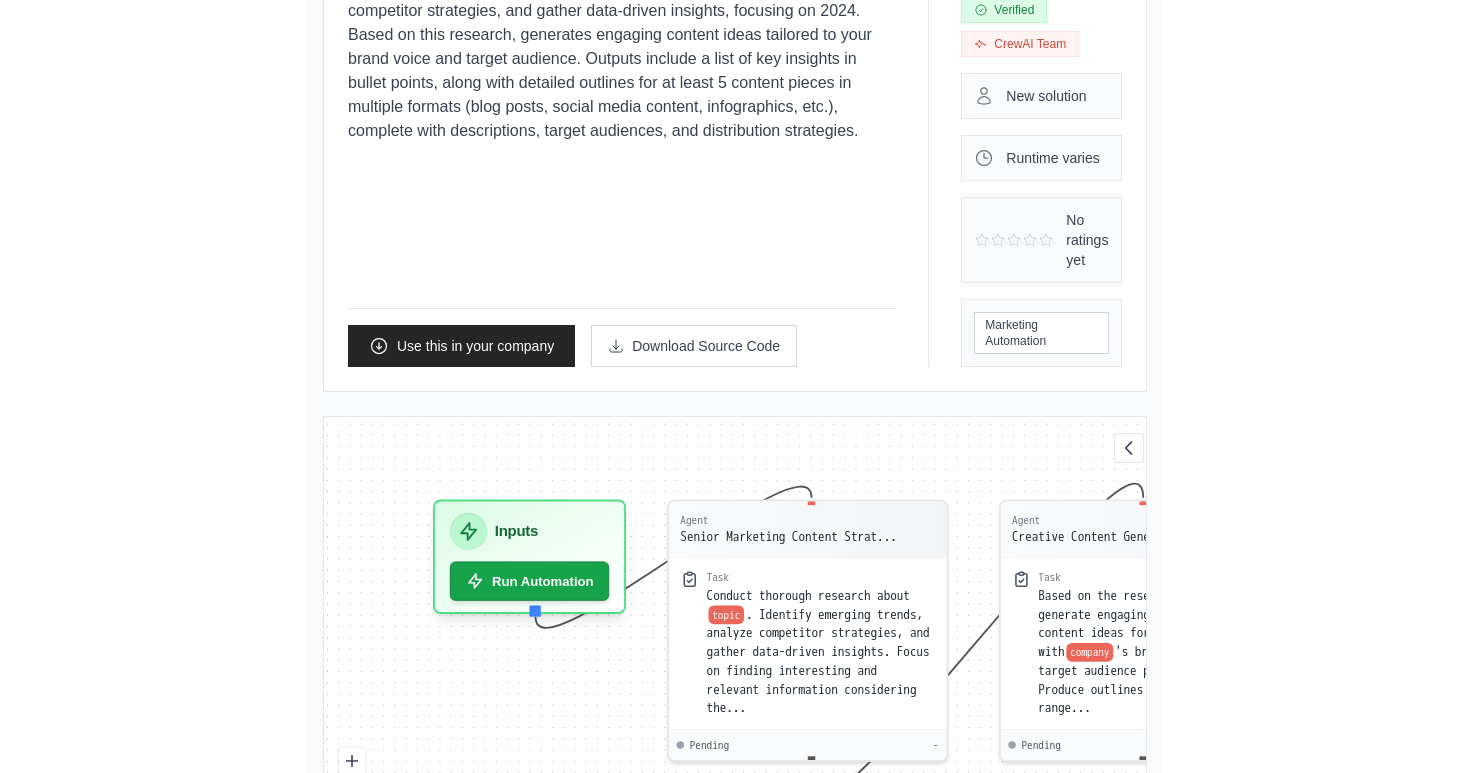 scroll, scrollTop: 278, scrollLeft: 0, axis: vertical 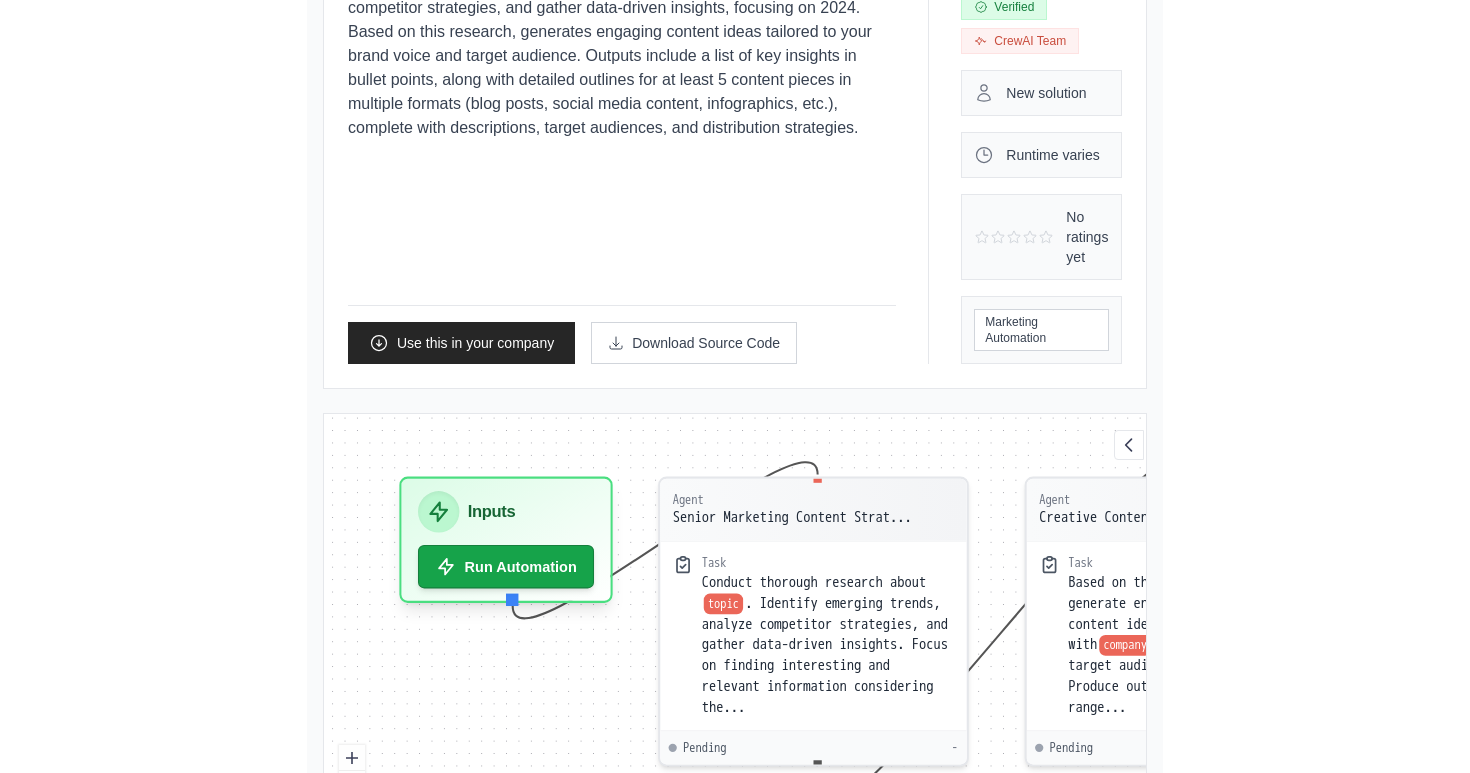 click on "Agent Senior Marketing Content Strat... Task Conduct thorough research about  topic . Identify emerging trends, analyze competitor strategies, and gather data-driven insights. Focus on finding interesting and relevant information considering the... Pending - Agent Creative Content Generator for... Task Based on the research provided, generate engaging and innovative content ideas for  topic  that align with  company 's brand voice and target audience preferences. Produce outlines for a diverse range... Pending - Inputs Run Automation Output Status:  Waiting No Result Yet" at bounding box center (735, 639) 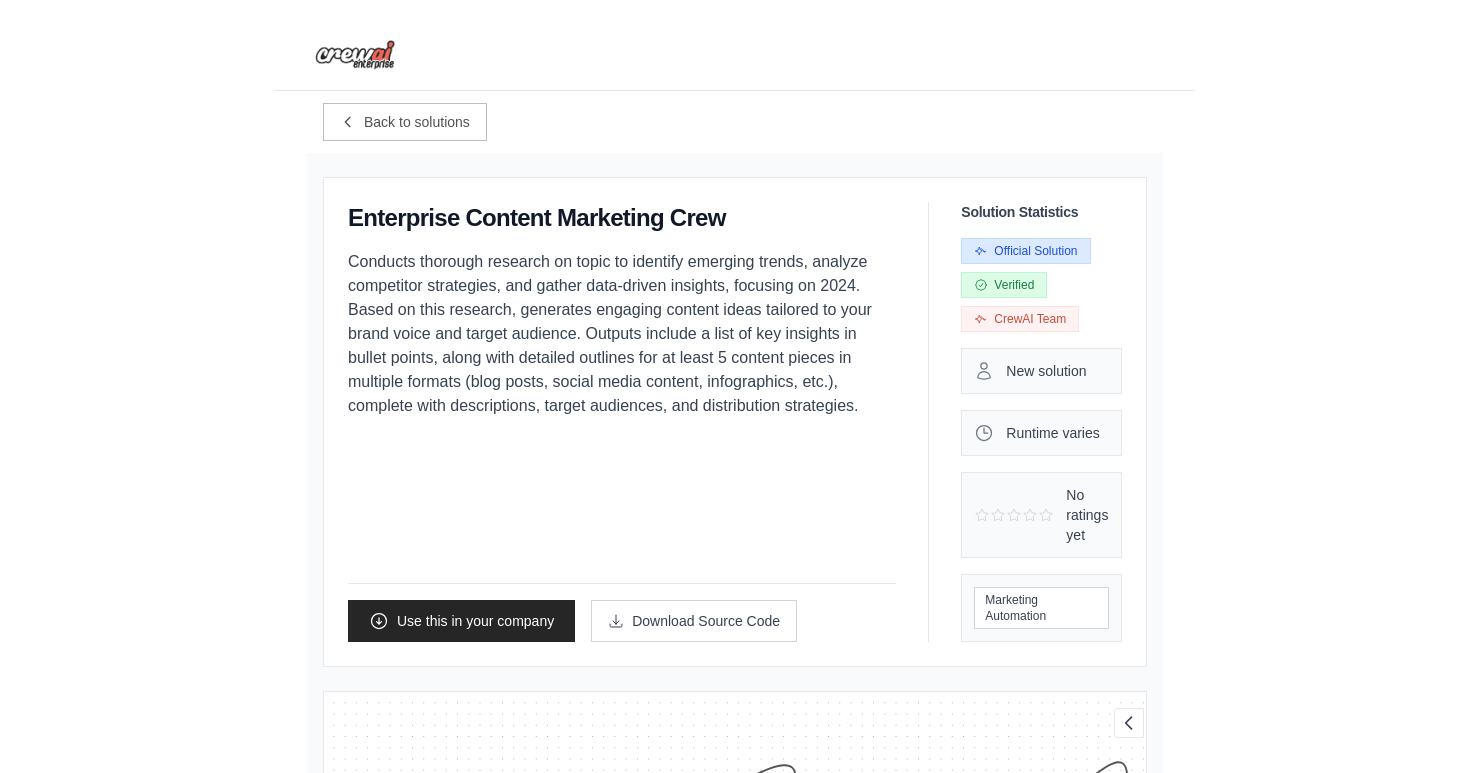 scroll, scrollTop: 0, scrollLeft: 0, axis: both 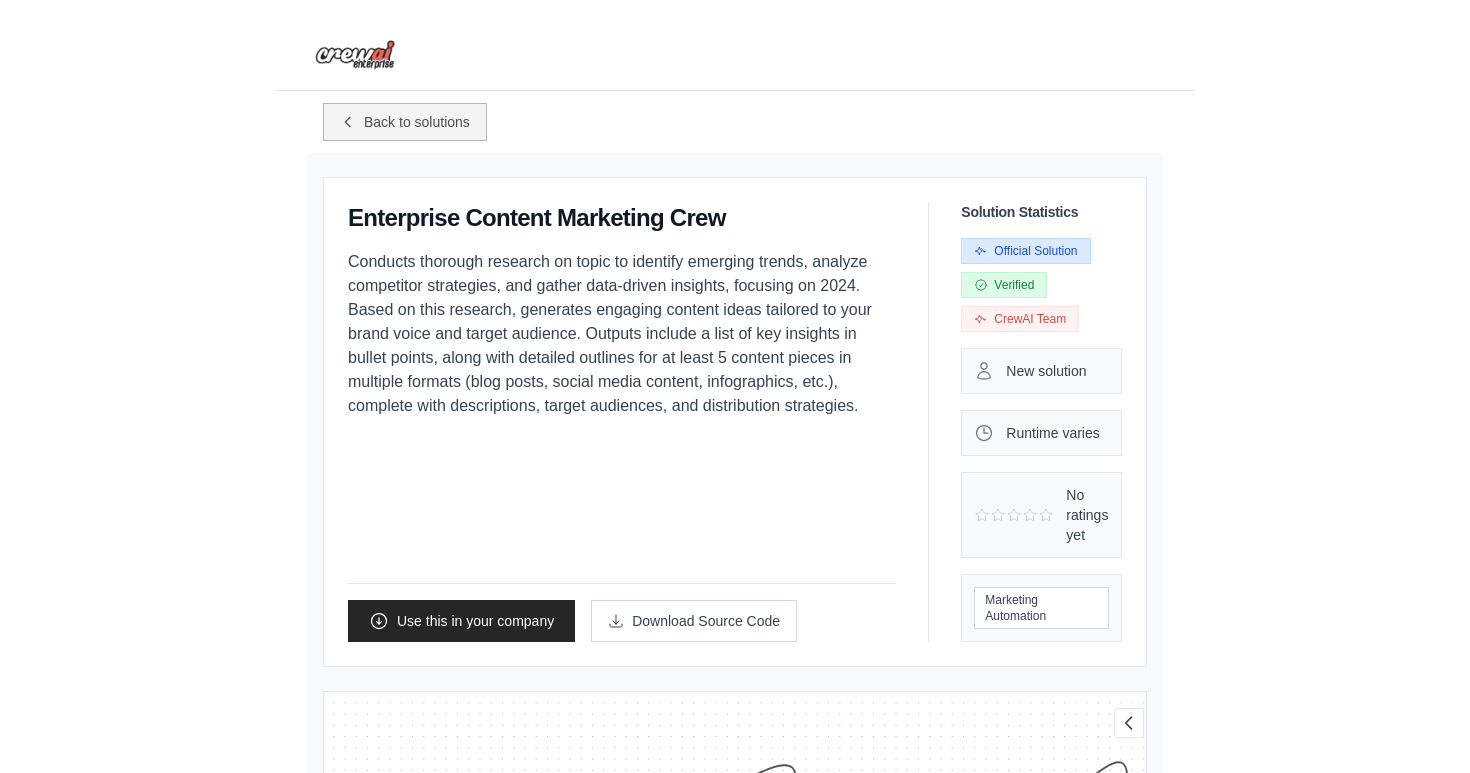 click on "Back to solutions" at bounding box center [417, 122] 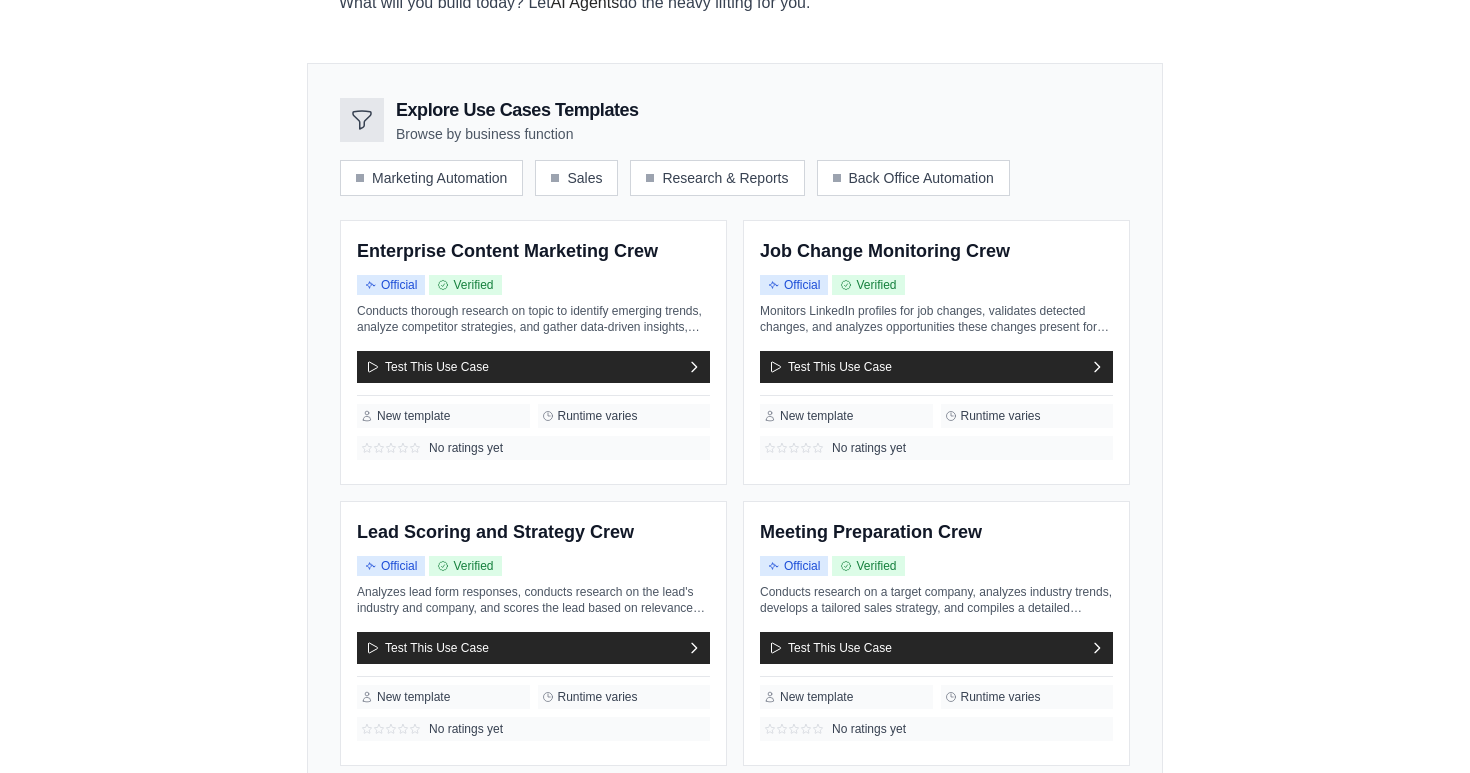 scroll, scrollTop: 156, scrollLeft: 0, axis: vertical 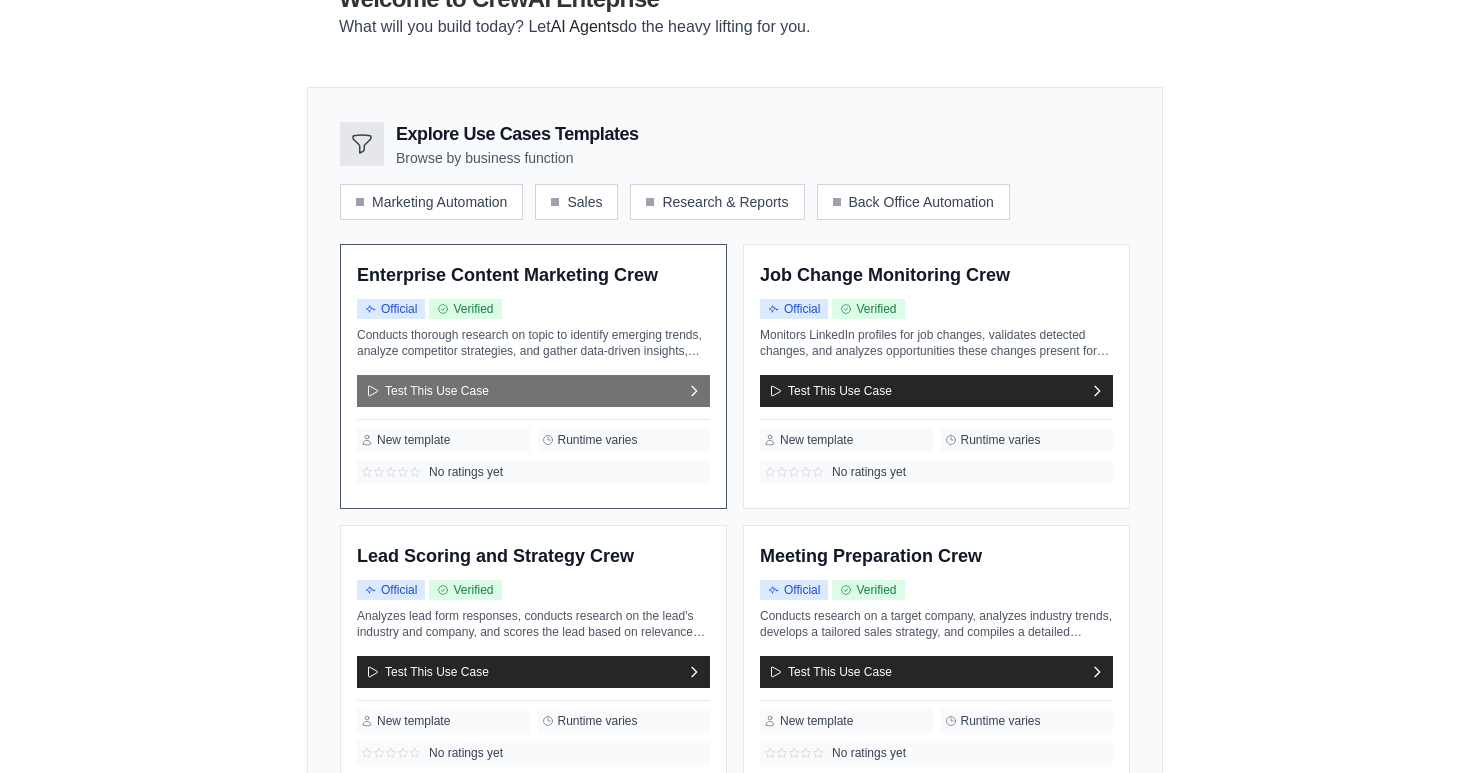 click on "Test This Use Case" at bounding box center (533, 391) 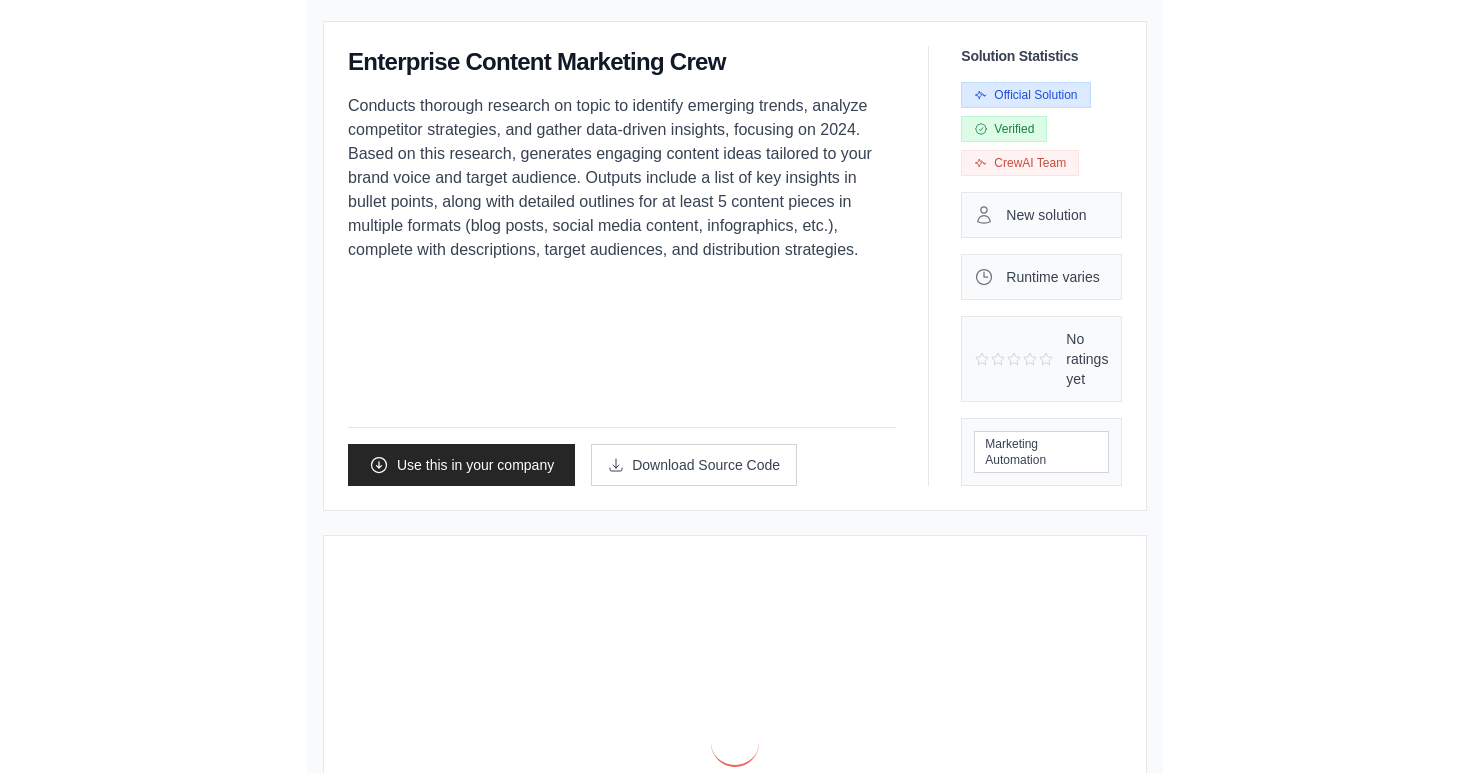 scroll, scrollTop: 0, scrollLeft: 0, axis: both 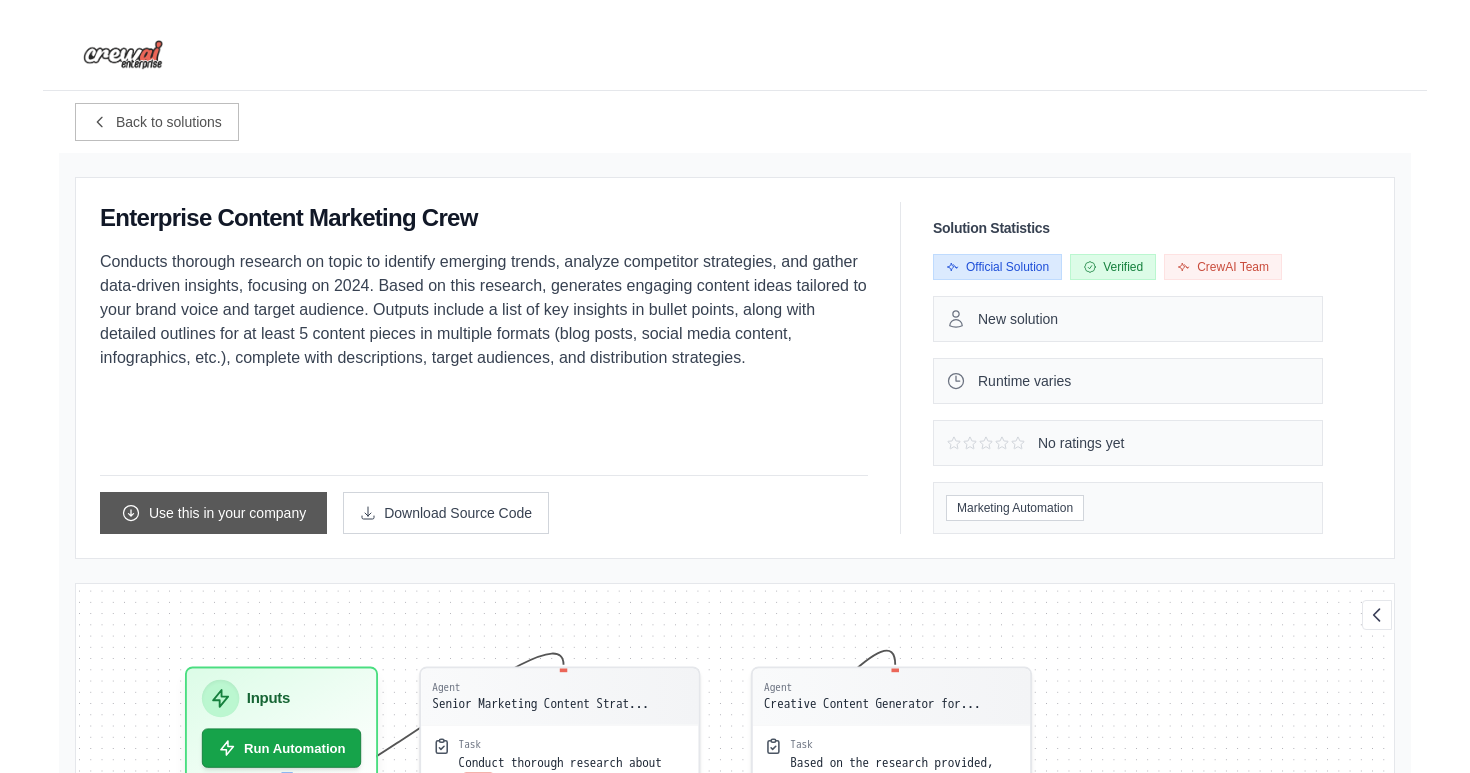 click on "Use this in your company" at bounding box center [213, 513] 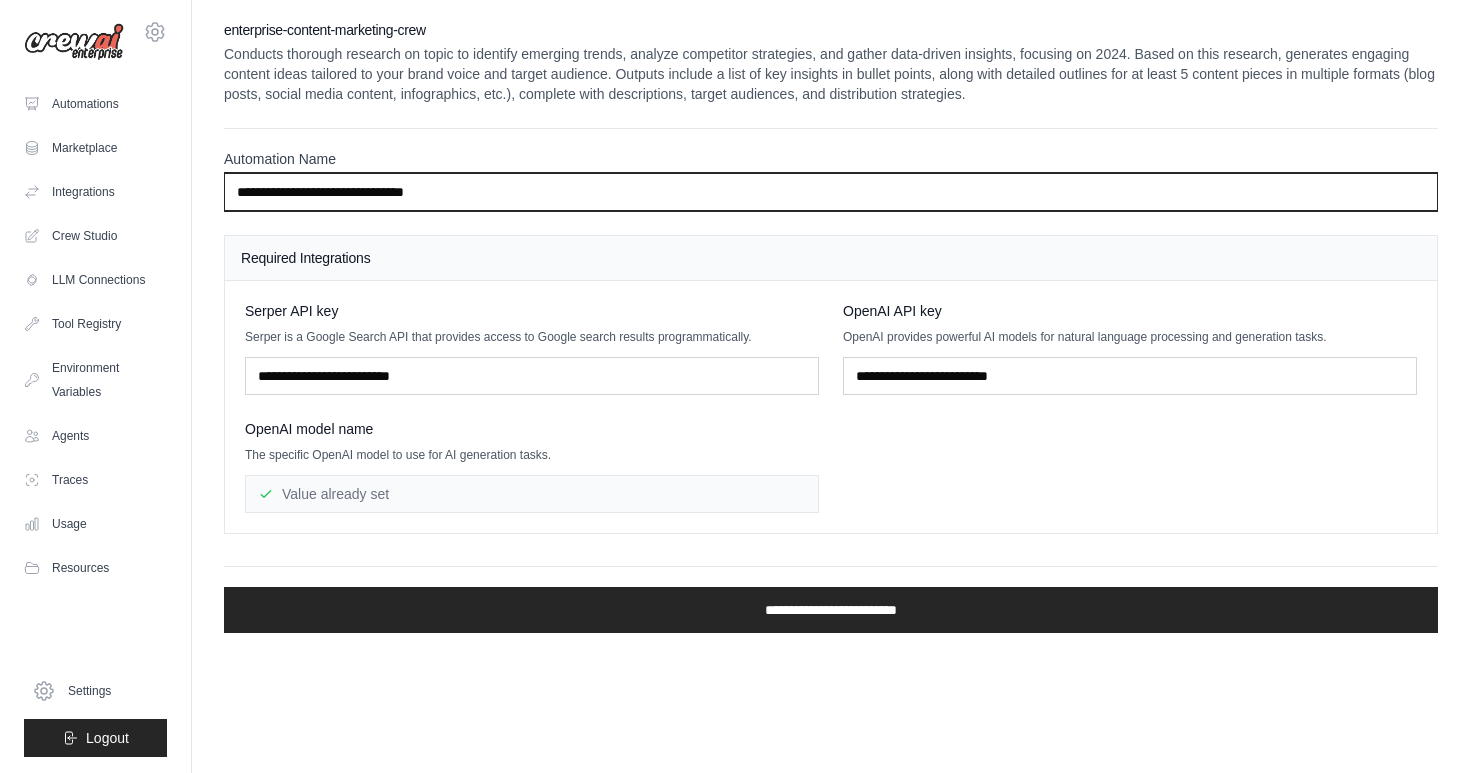 click on "**********" at bounding box center (831, 192) 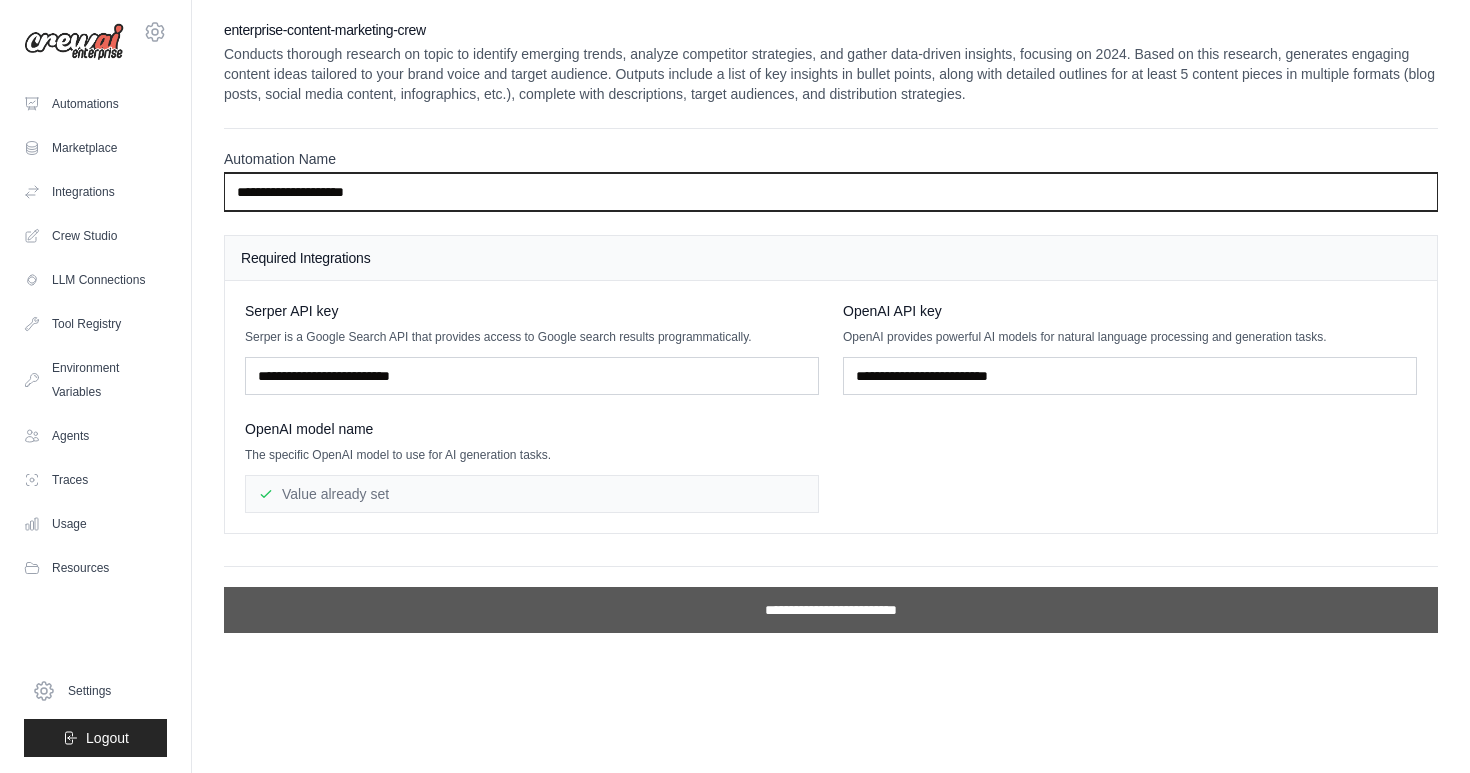 type on "**********" 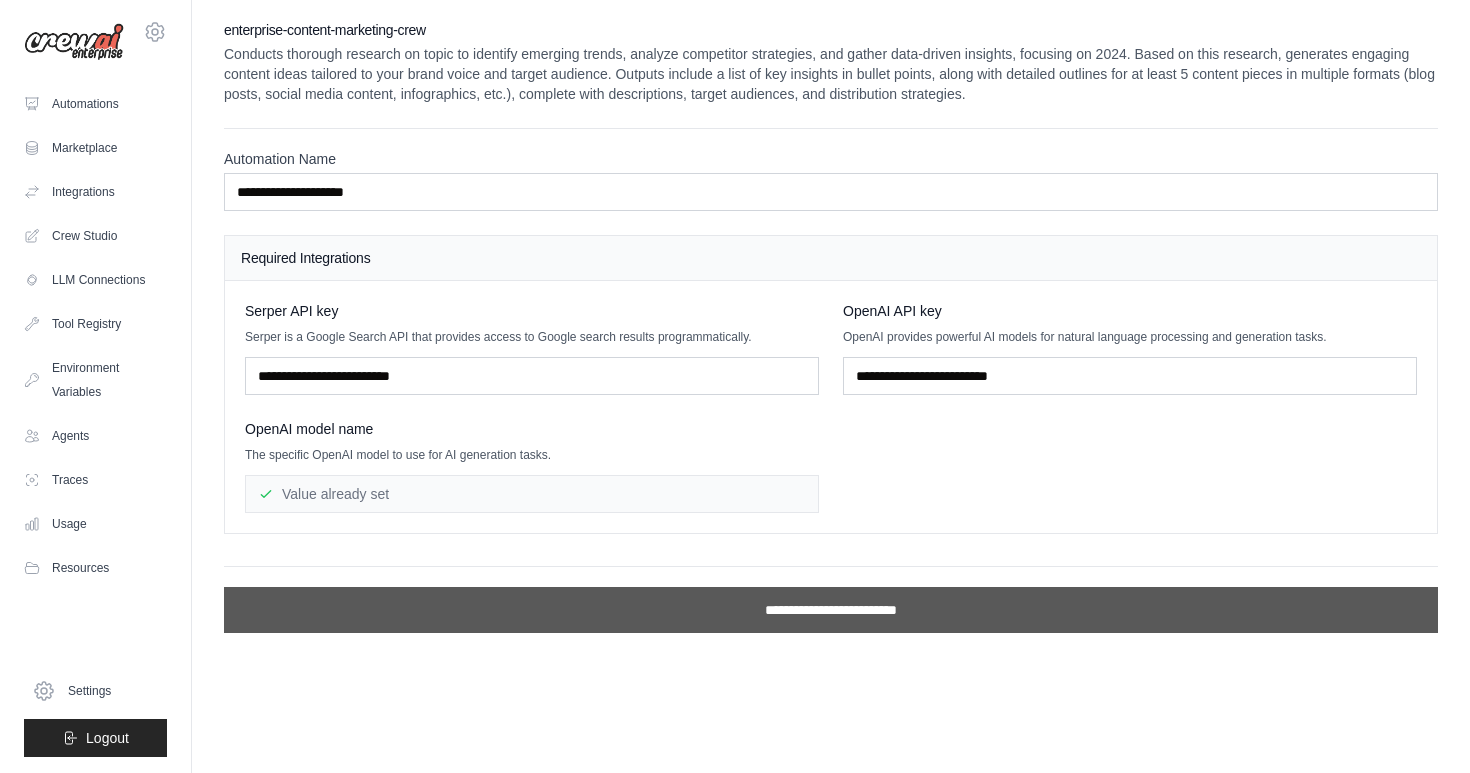 click on "**********" at bounding box center [831, 610] 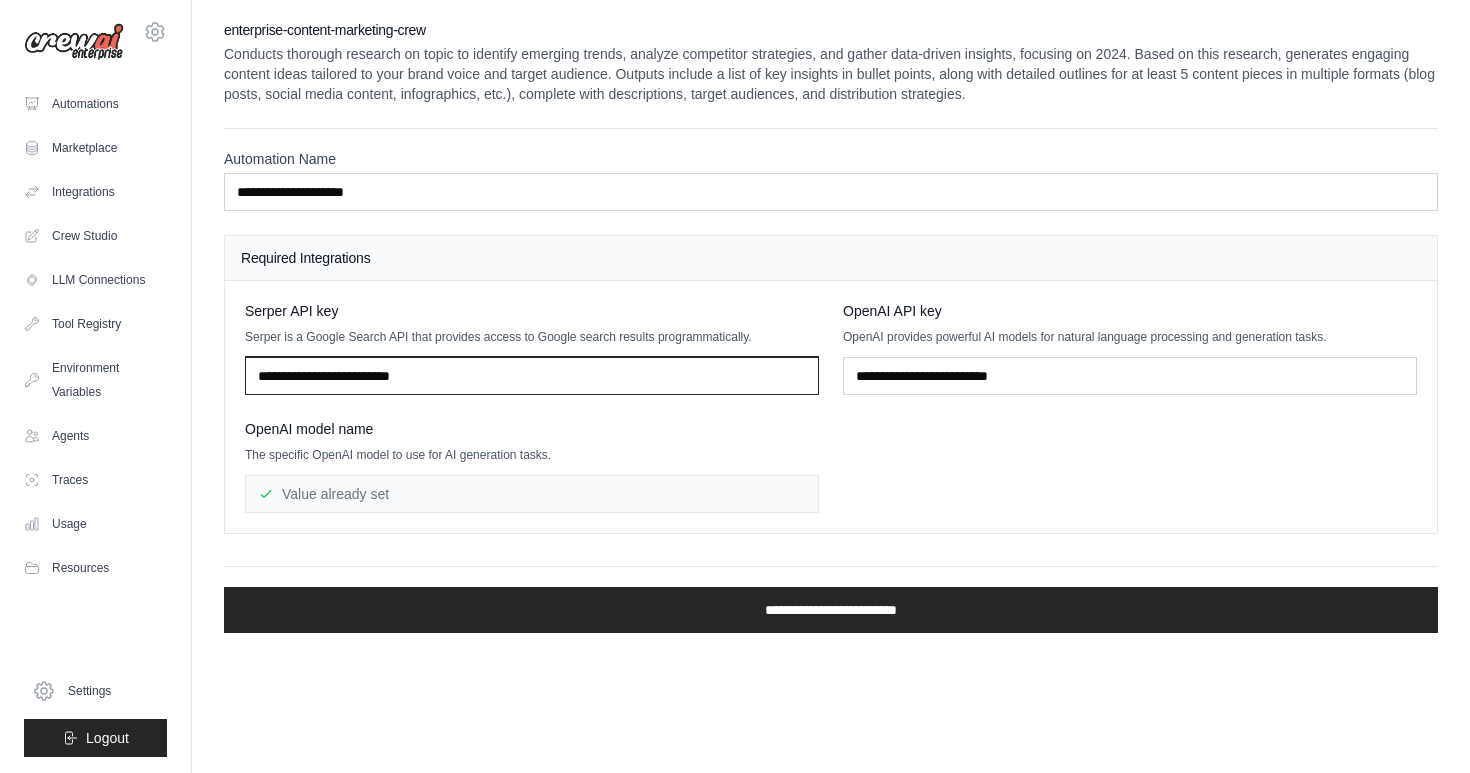 paste on "**********" 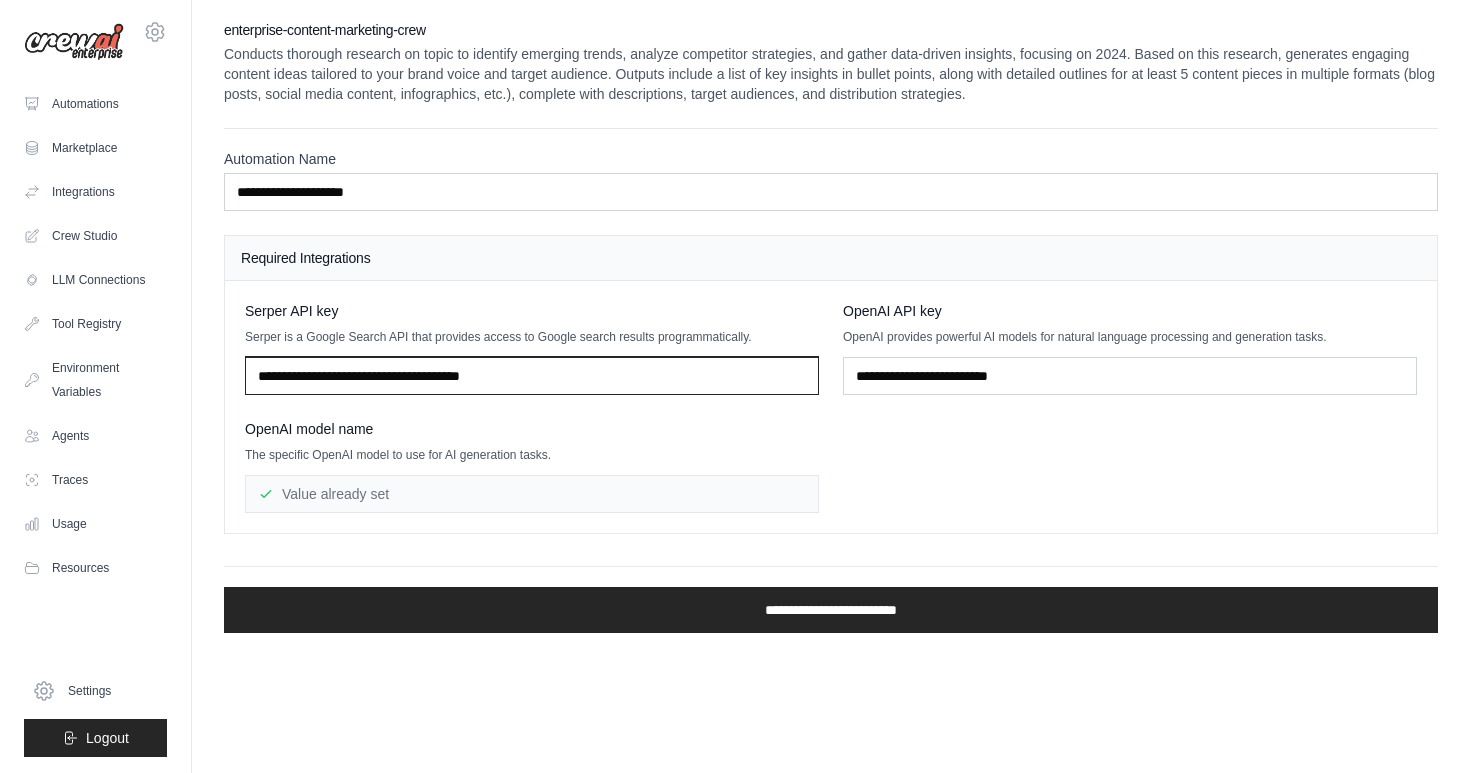 type on "**********" 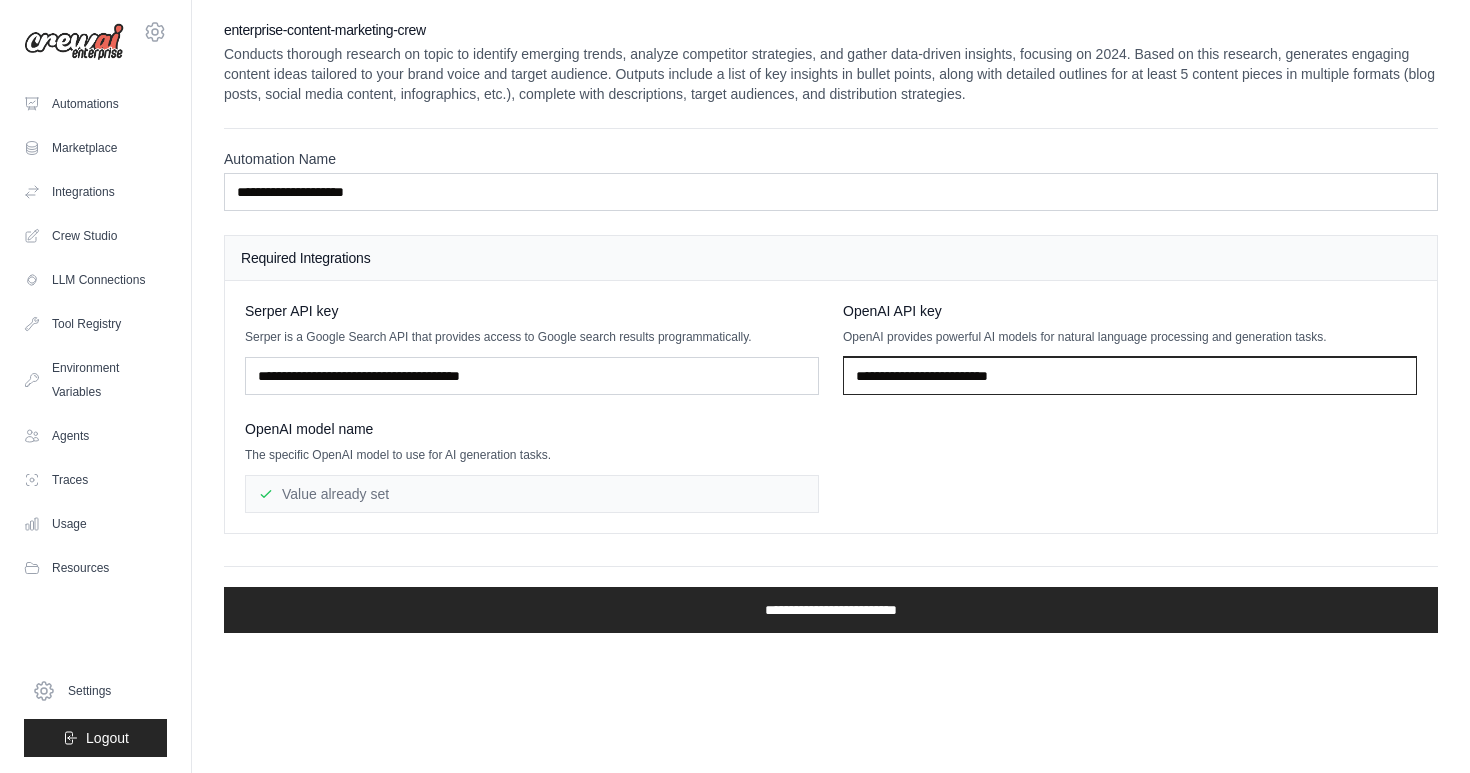 click at bounding box center [1130, 376] 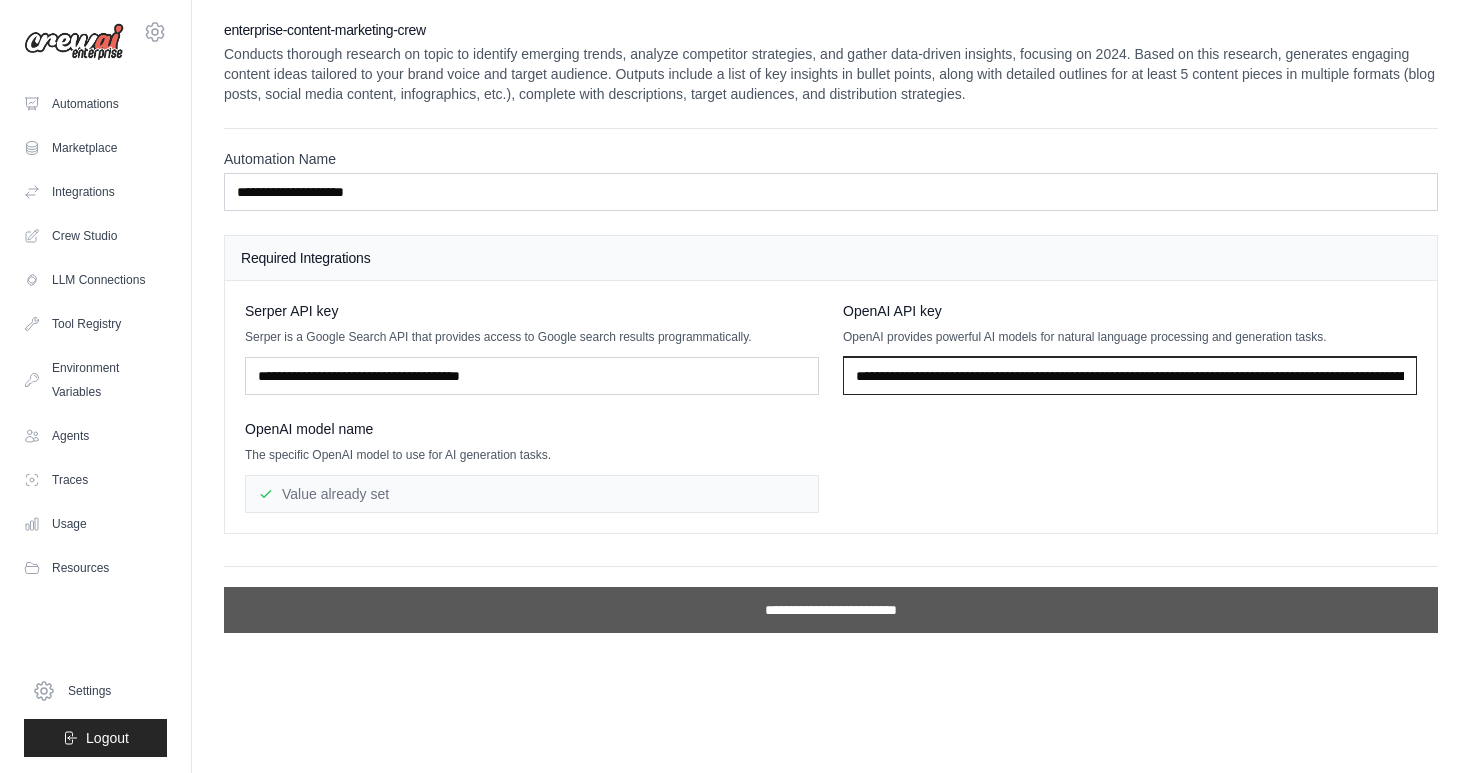 type on "**********" 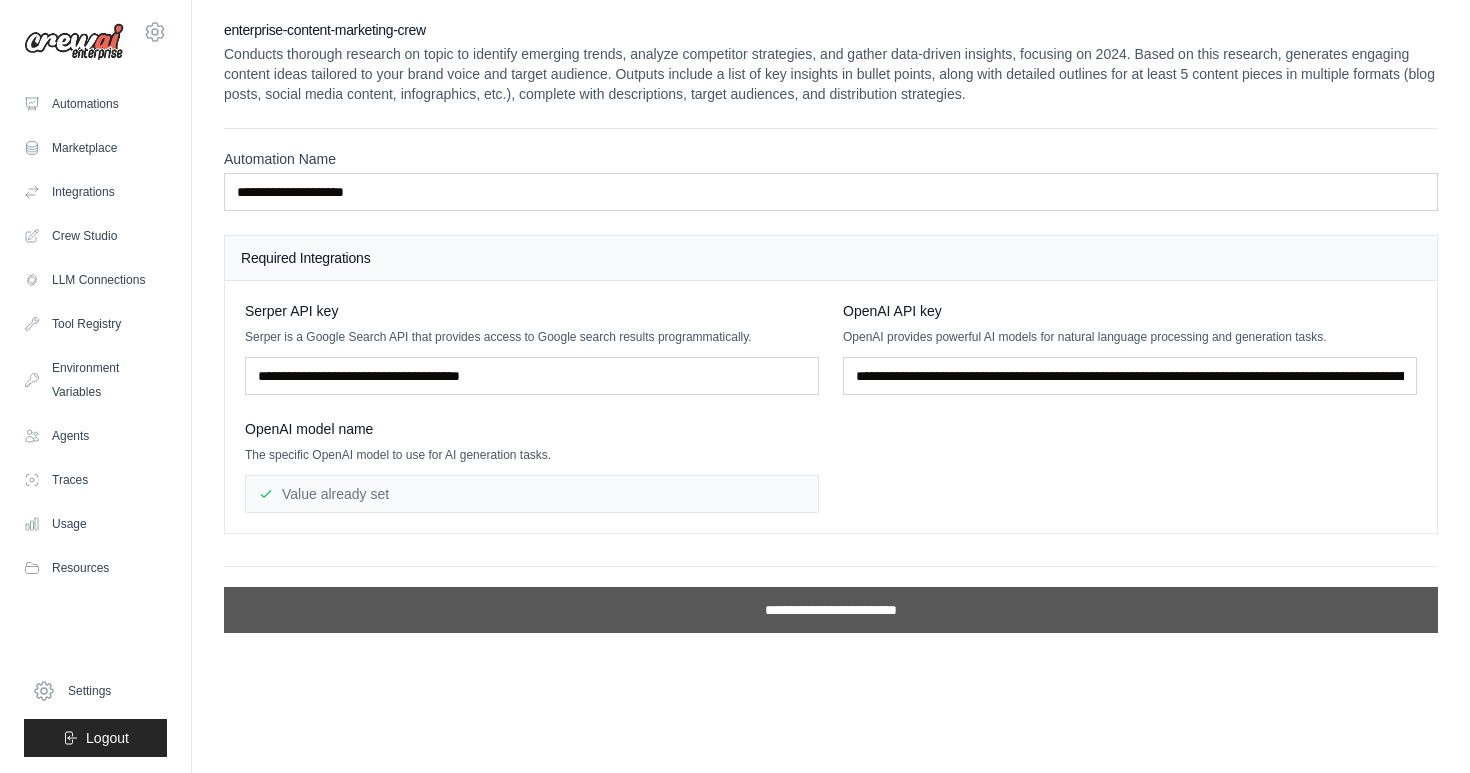 click on "**********" at bounding box center [831, 610] 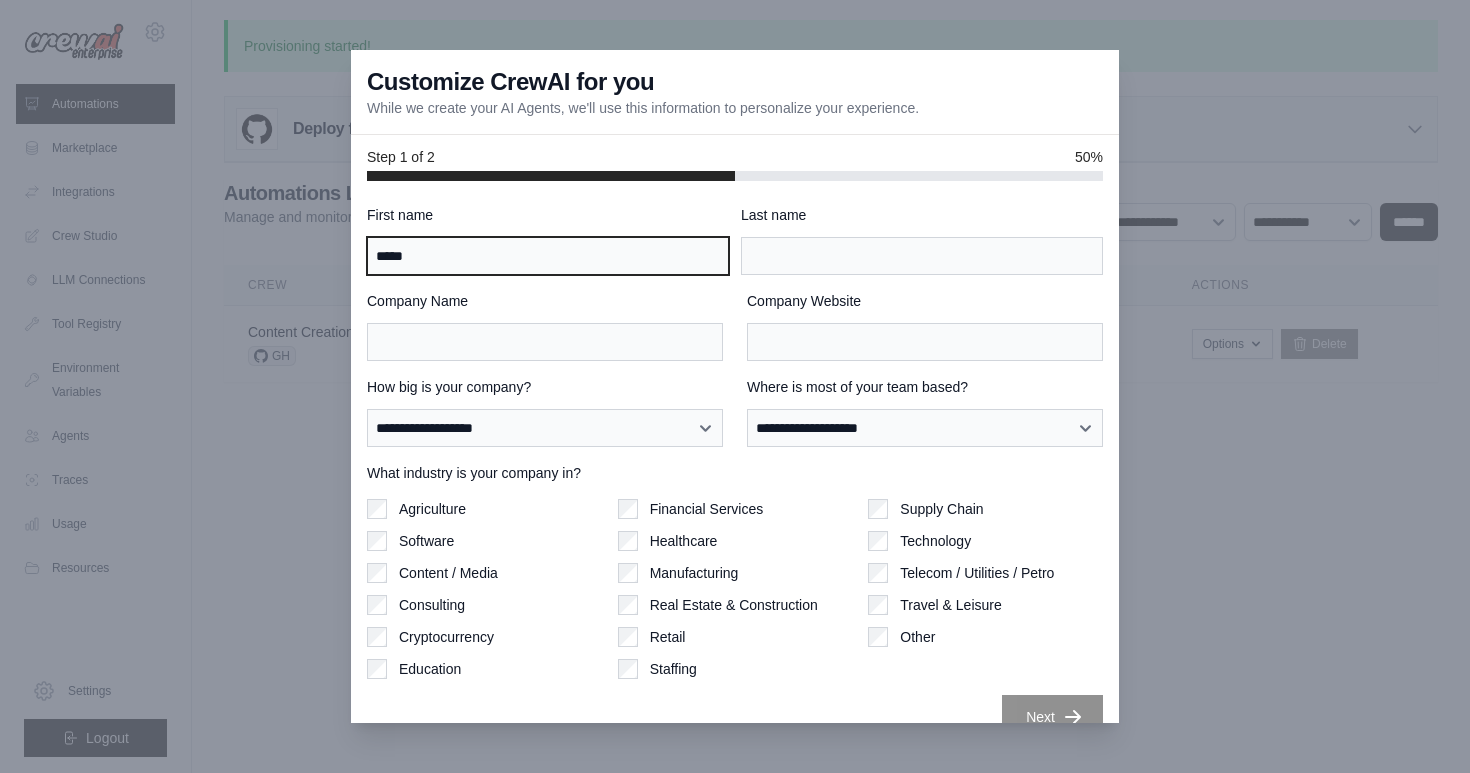 type on "*****" 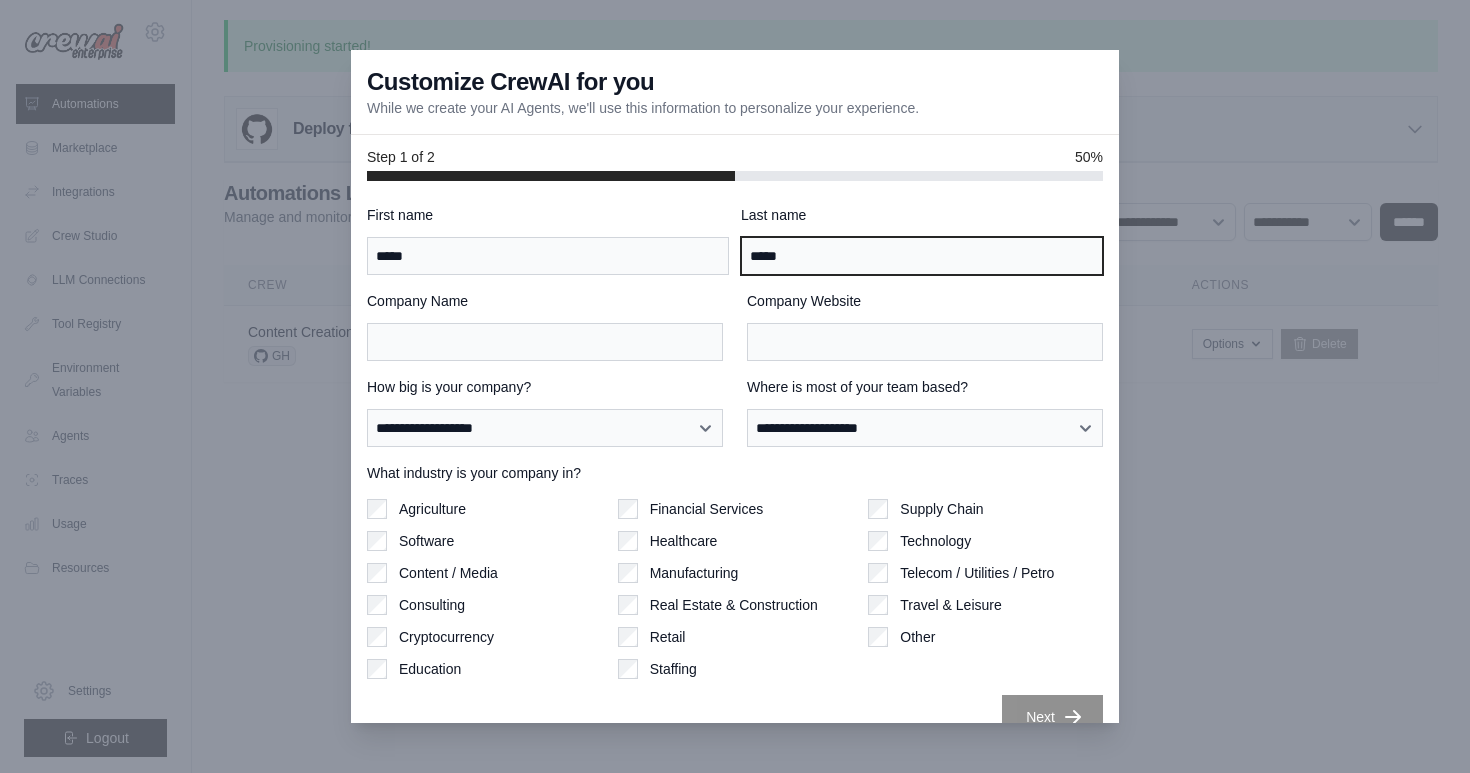 type on "*****" 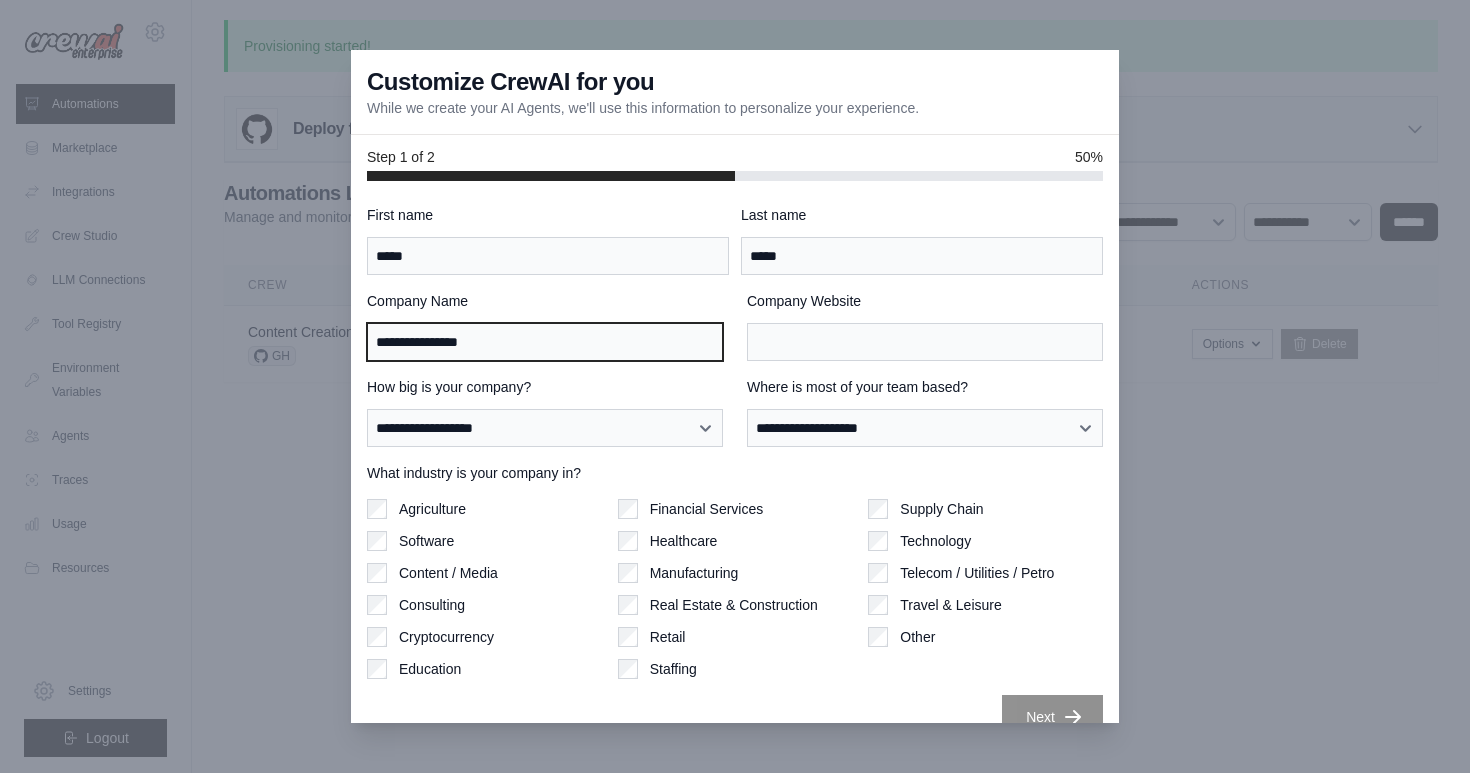type on "**********" 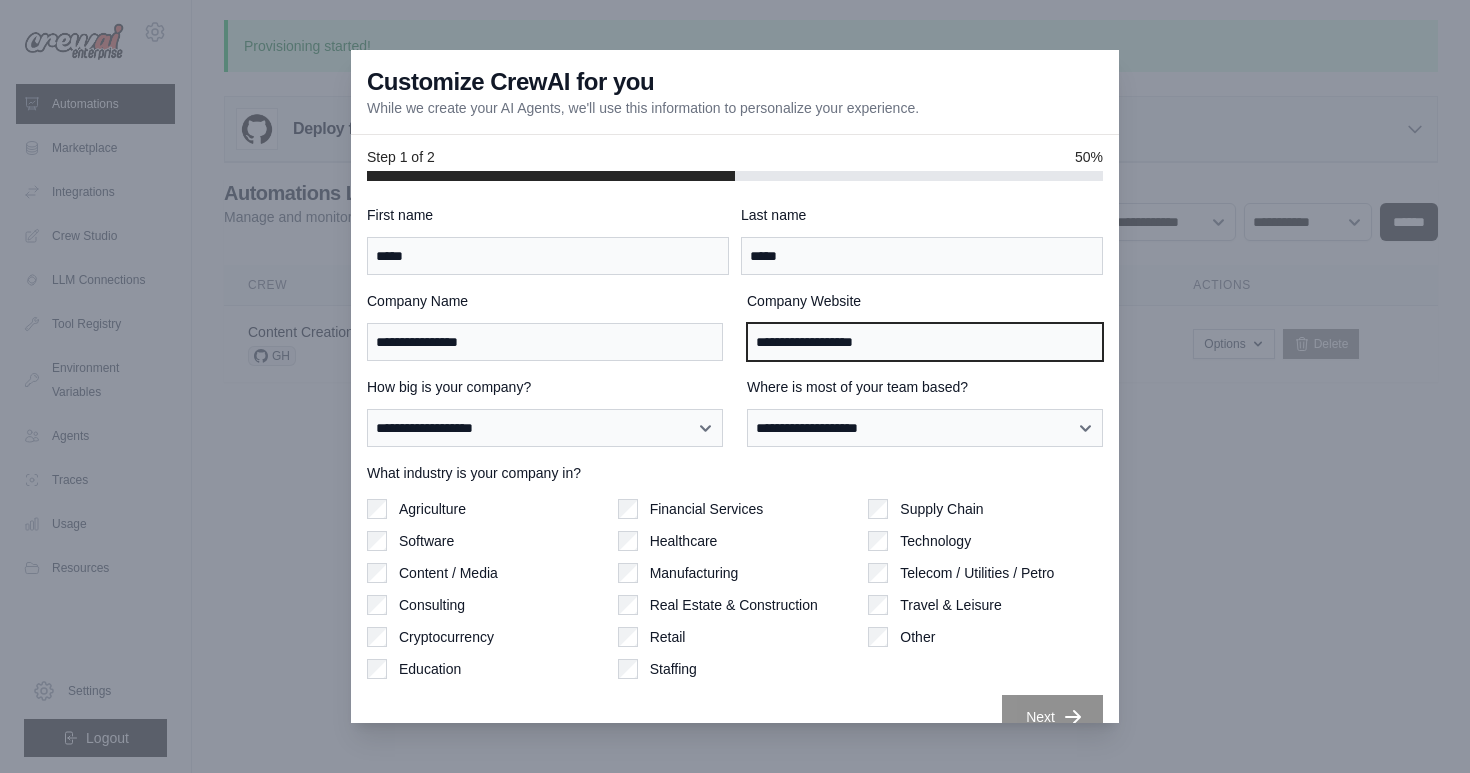 type on "**********" 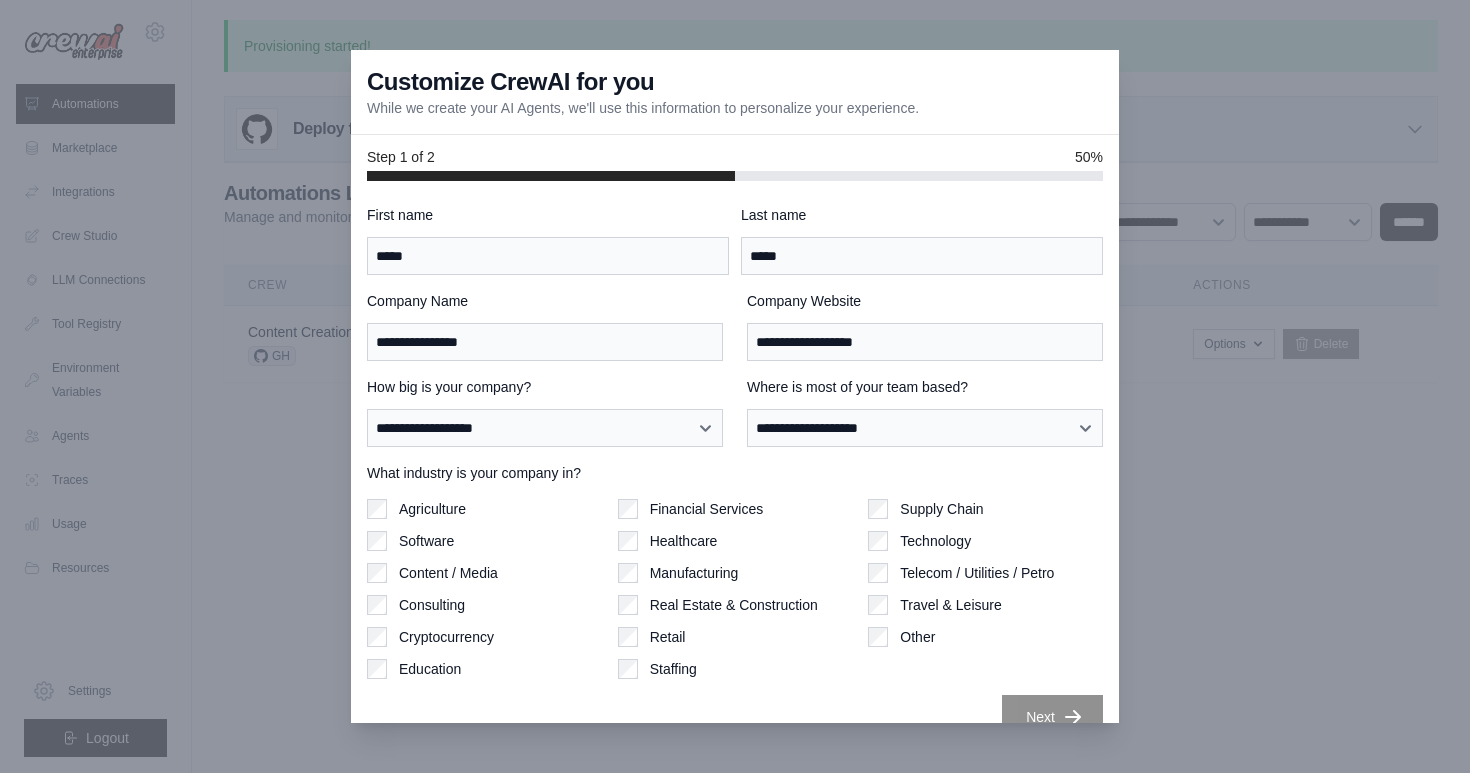 click on "How big is your company?" at bounding box center (545, 387) 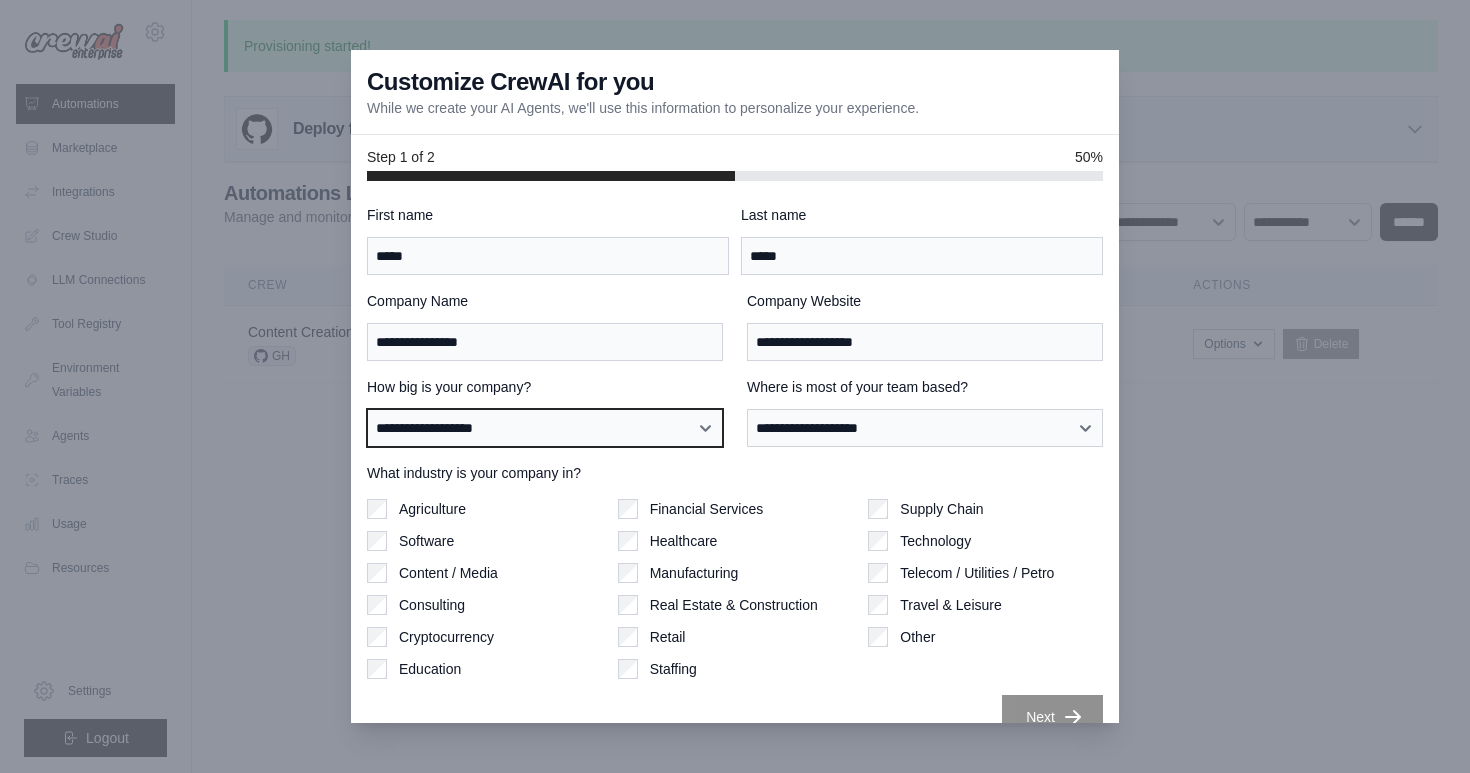 select on "**********" 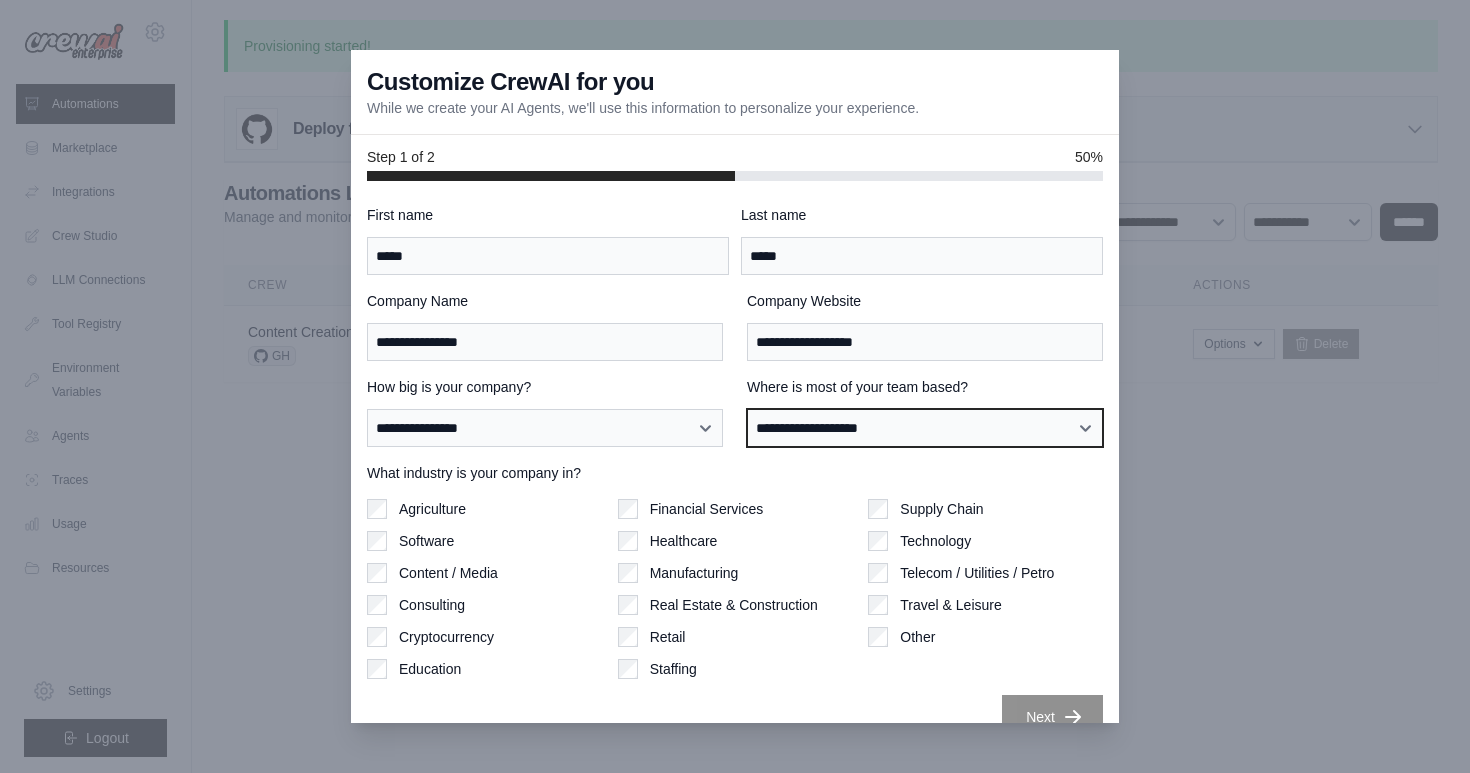 select on "**********" 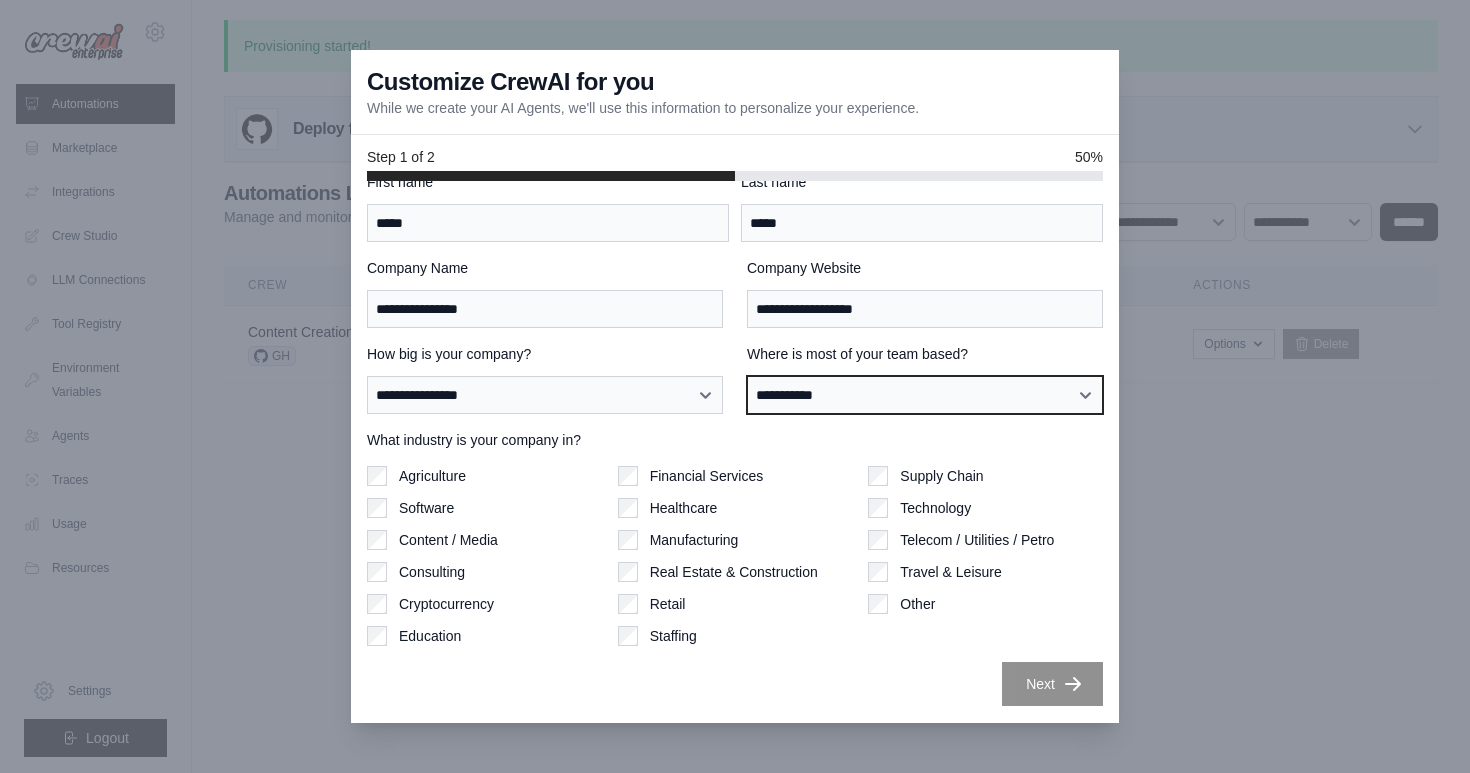 scroll, scrollTop: 33, scrollLeft: 0, axis: vertical 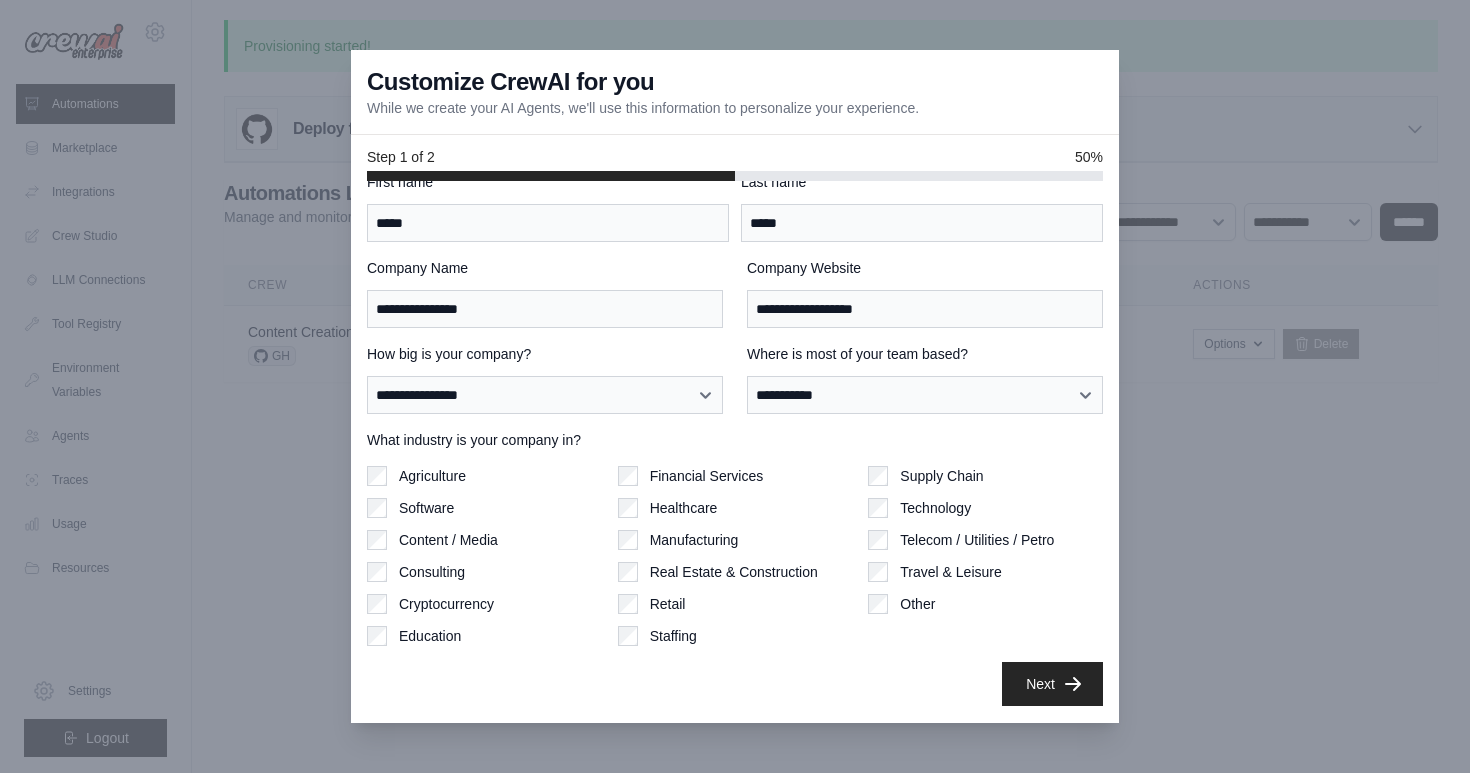 click on "Next" at bounding box center (1052, 684) 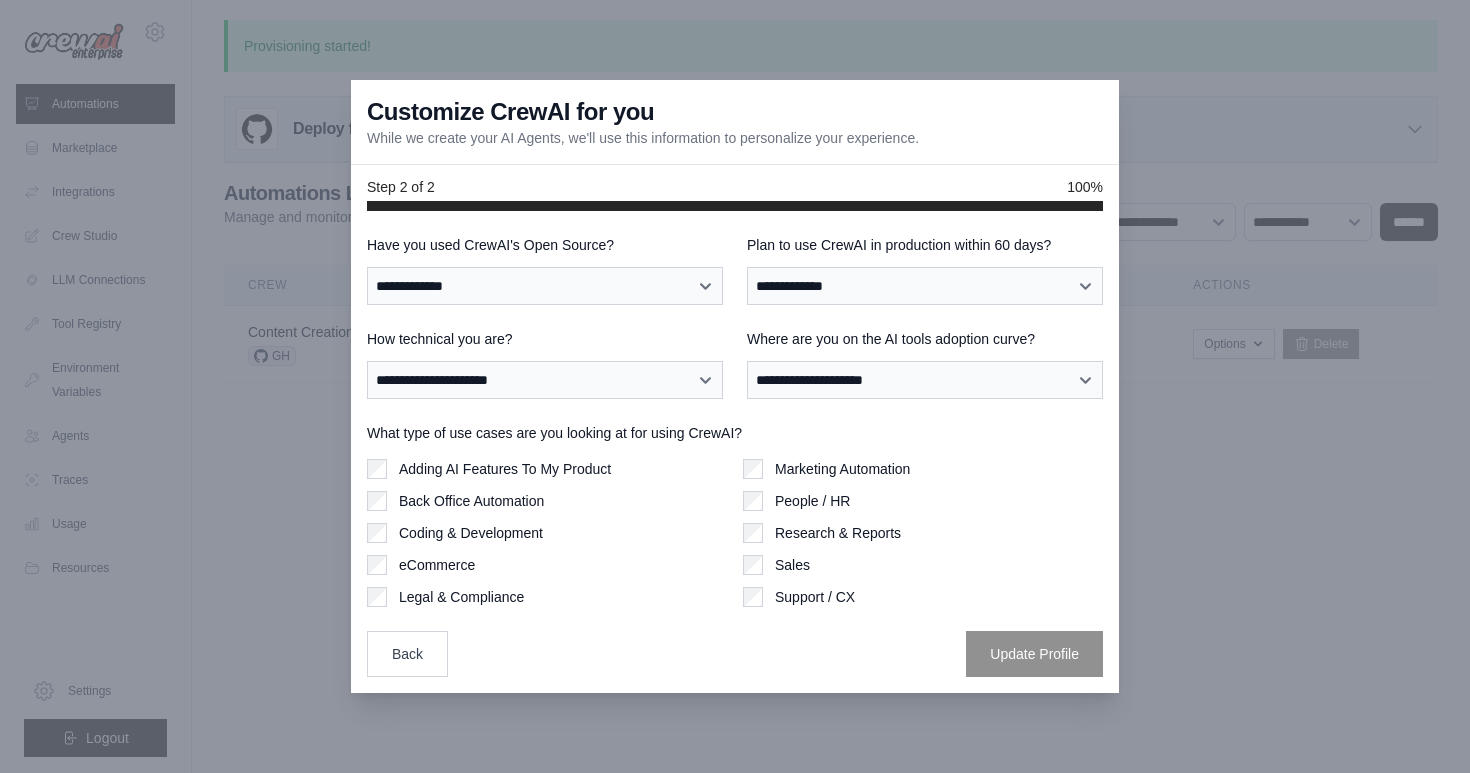 scroll, scrollTop: 0, scrollLeft: 0, axis: both 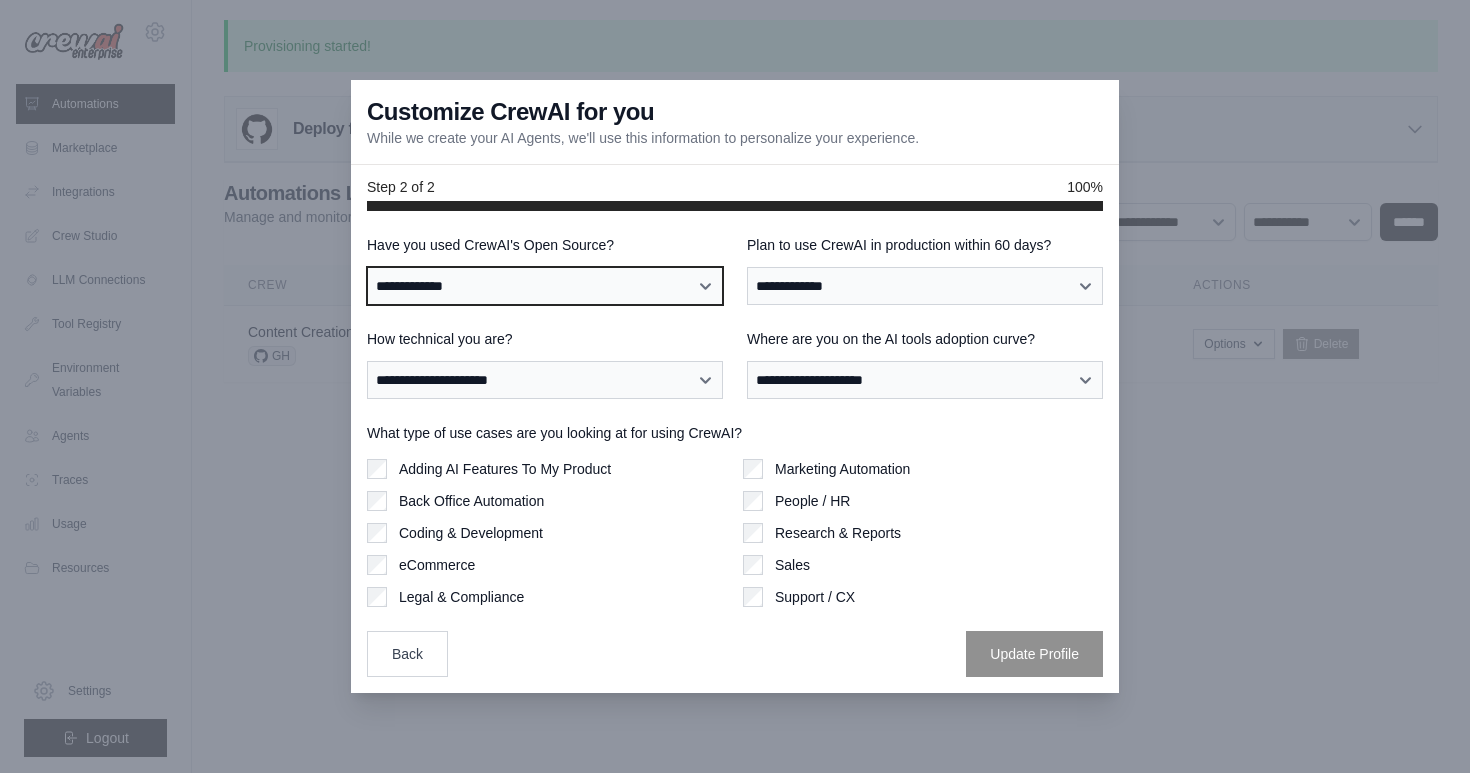 select on "**" 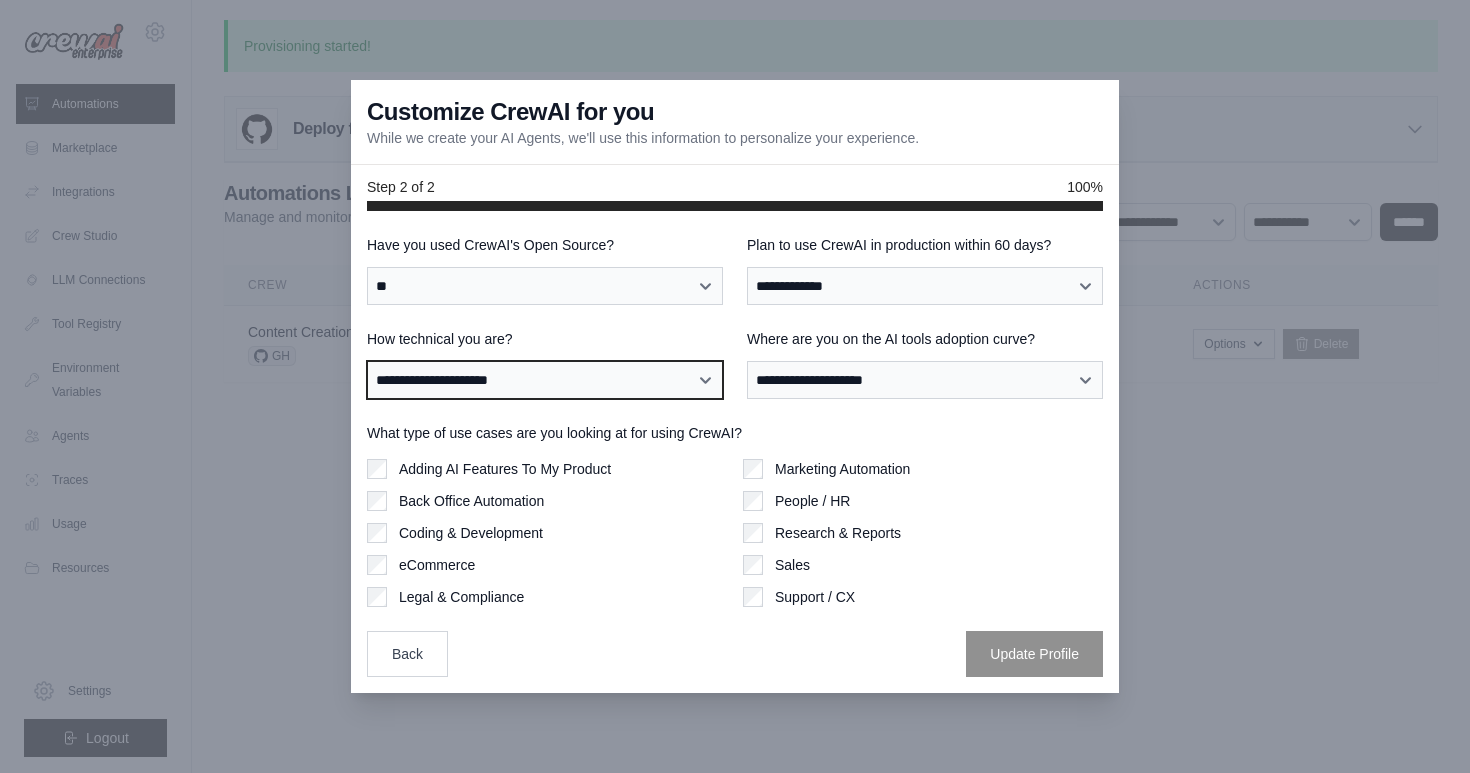 select on "**********" 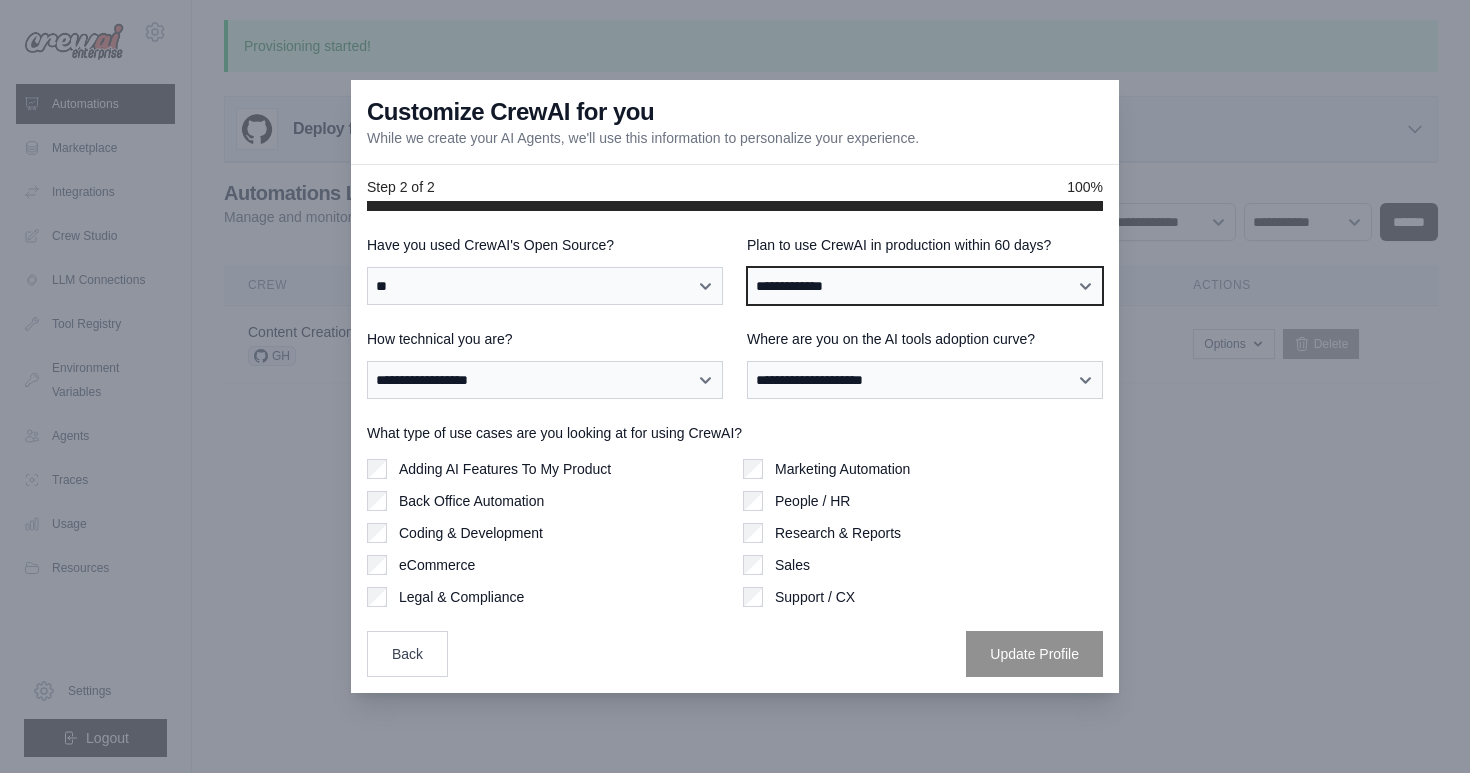 select on "****" 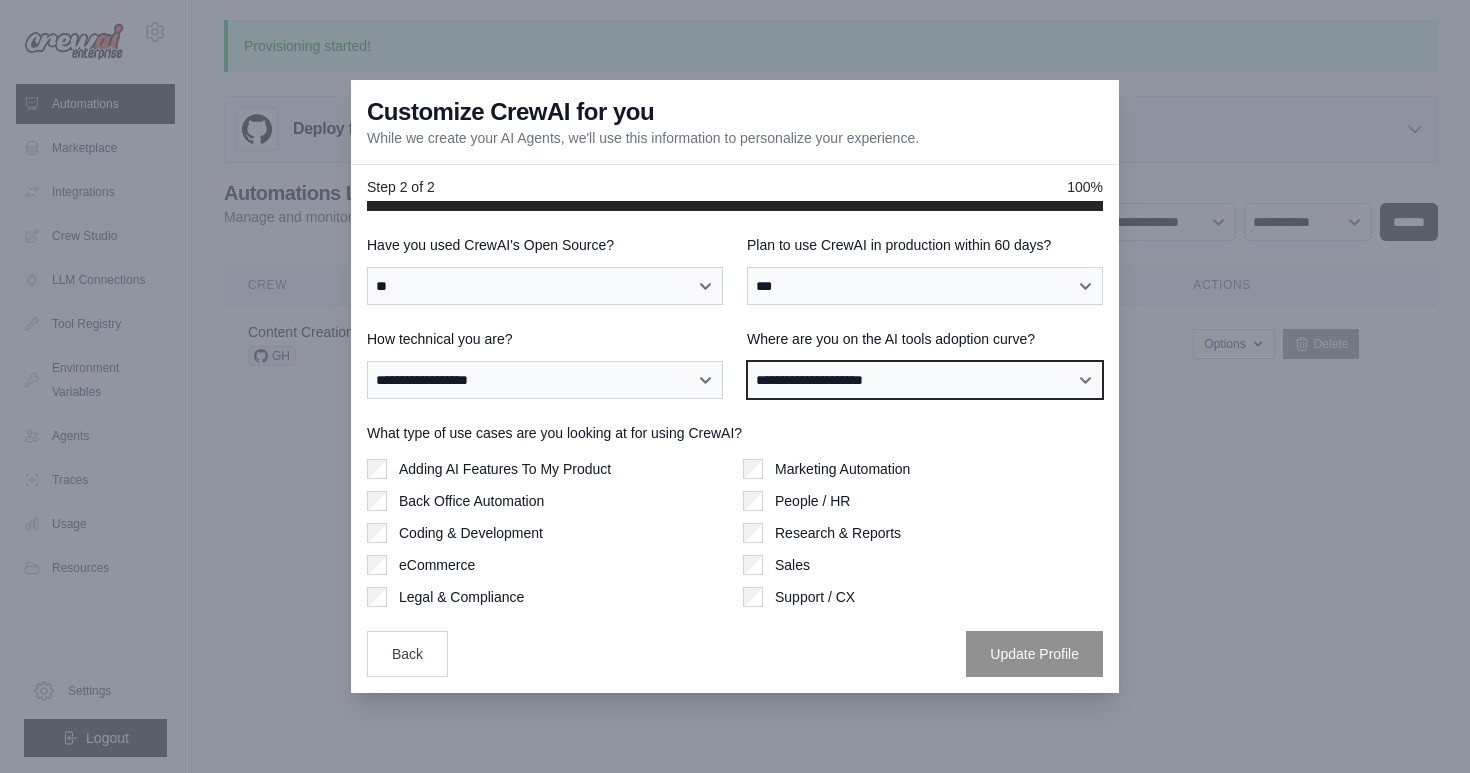 select on "**********" 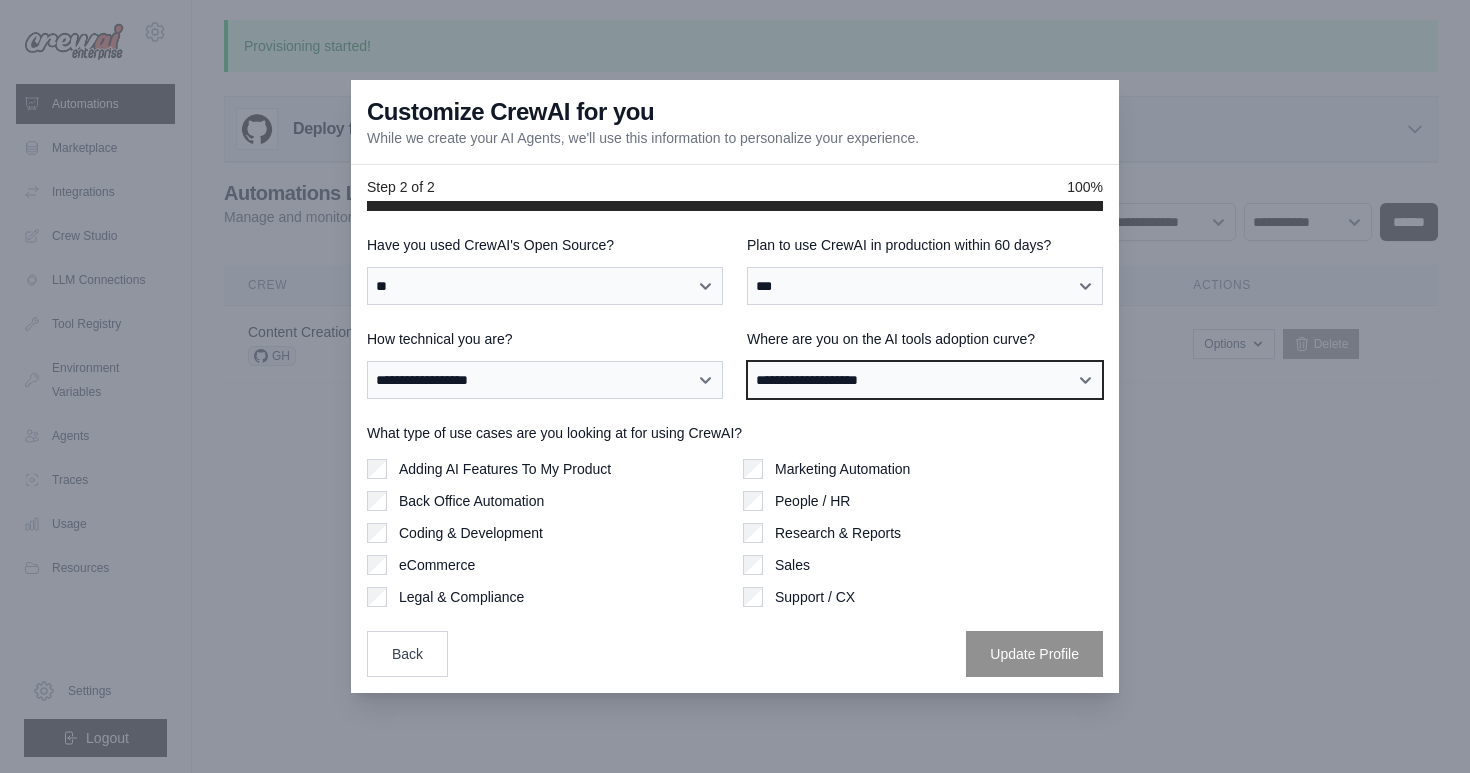 scroll, scrollTop: 0, scrollLeft: 0, axis: both 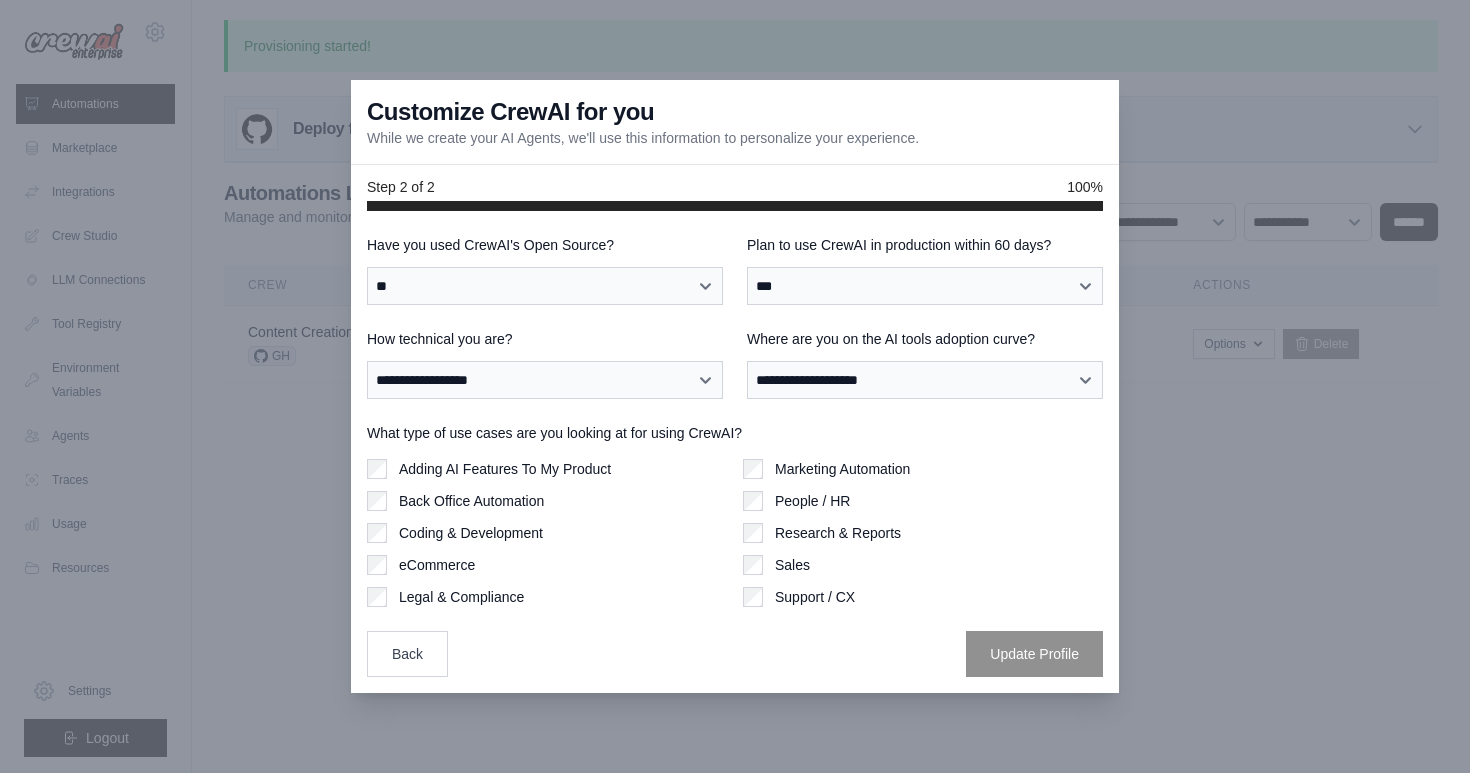 click on "Adding AI Features To My Product" at bounding box center [505, 469] 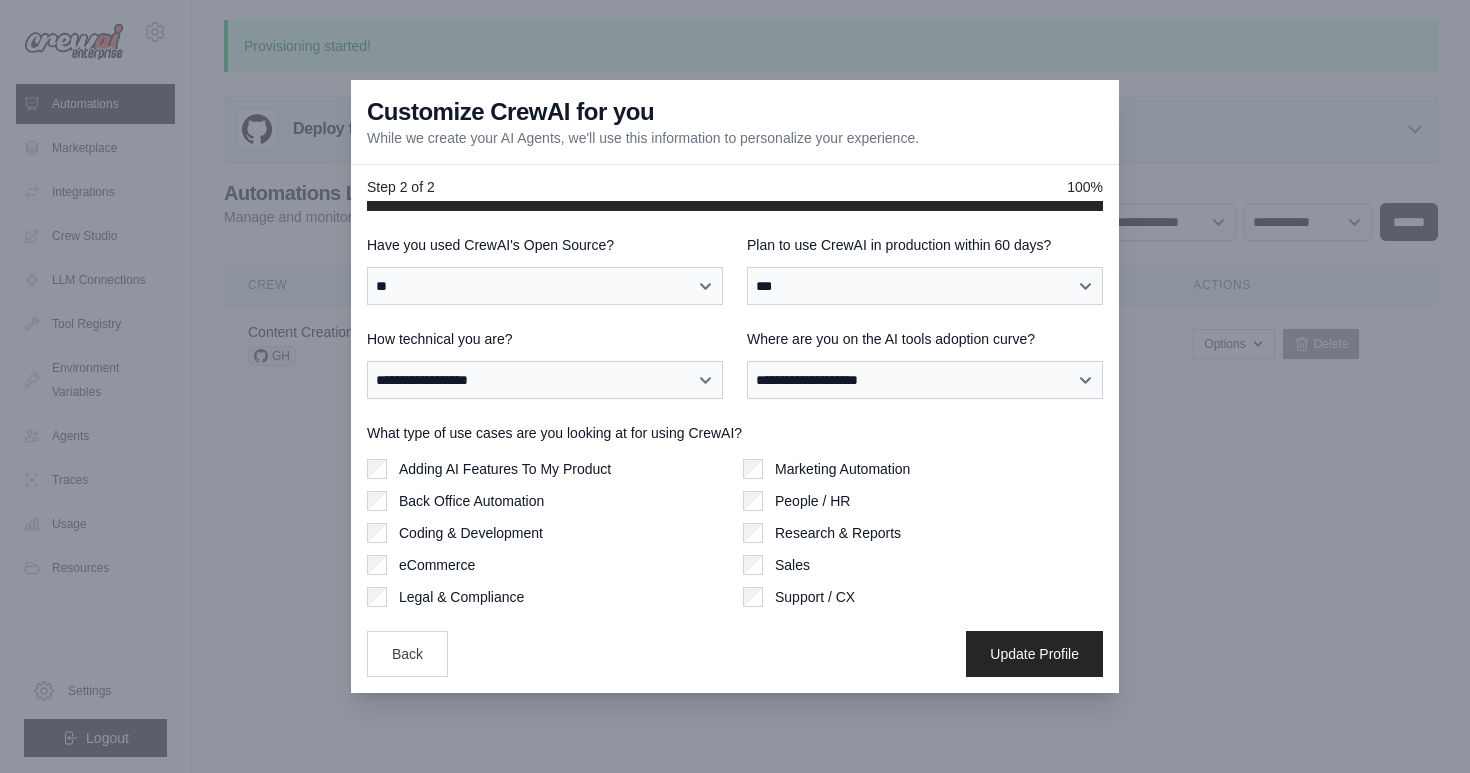 click on "Back Office Automation" at bounding box center (471, 501) 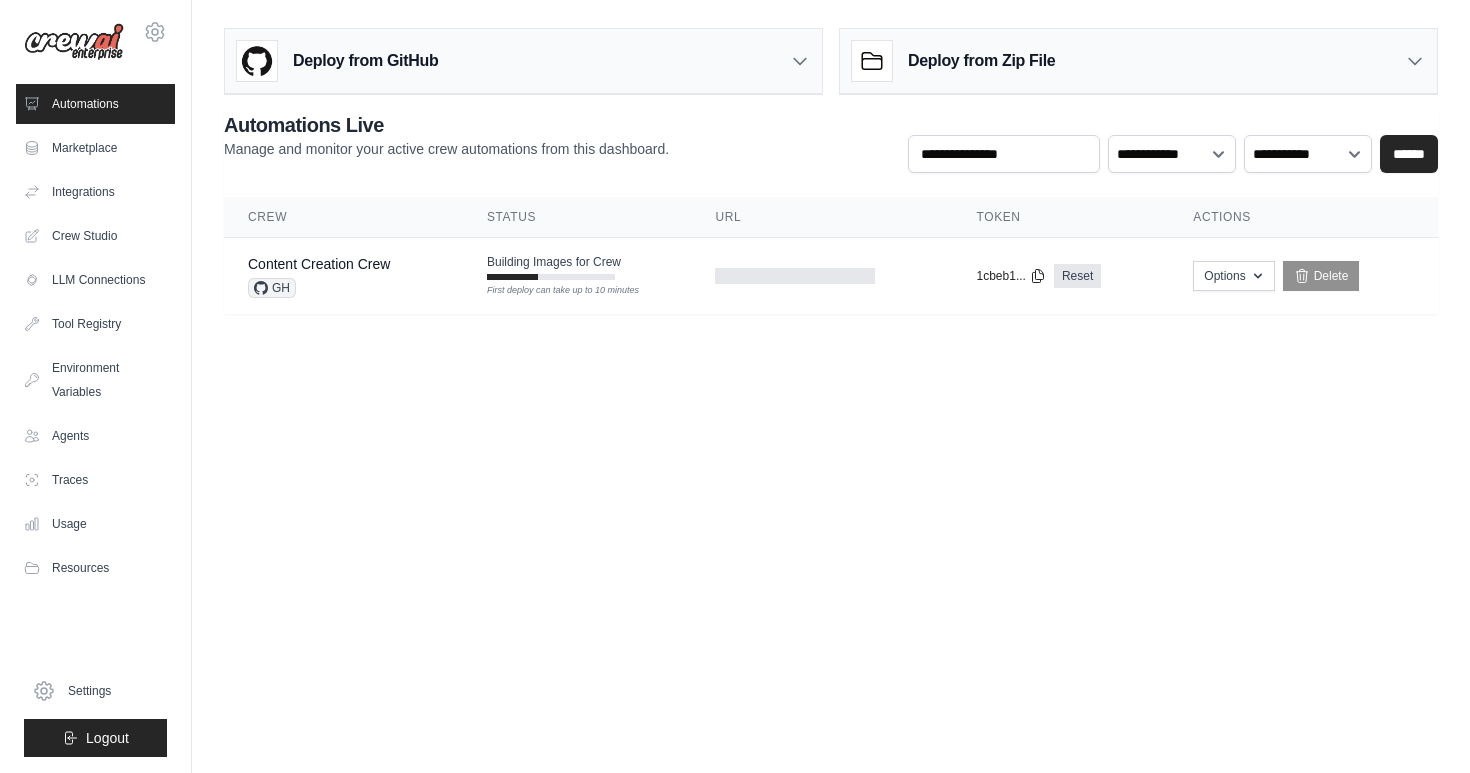 scroll, scrollTop: 0, scrollLeft: 0, axis: both 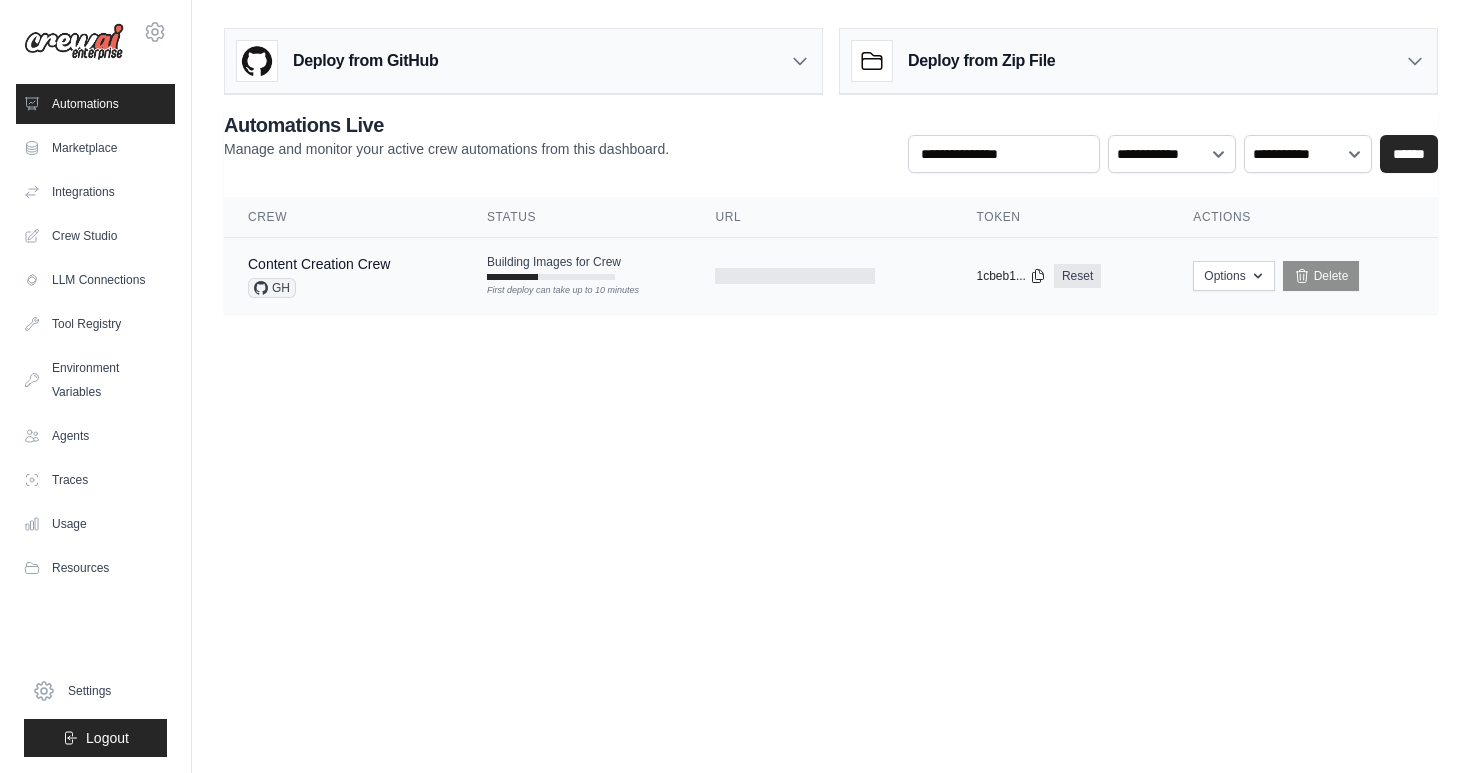 click on "Building Images for Crew" at bounding box center [554, 262] 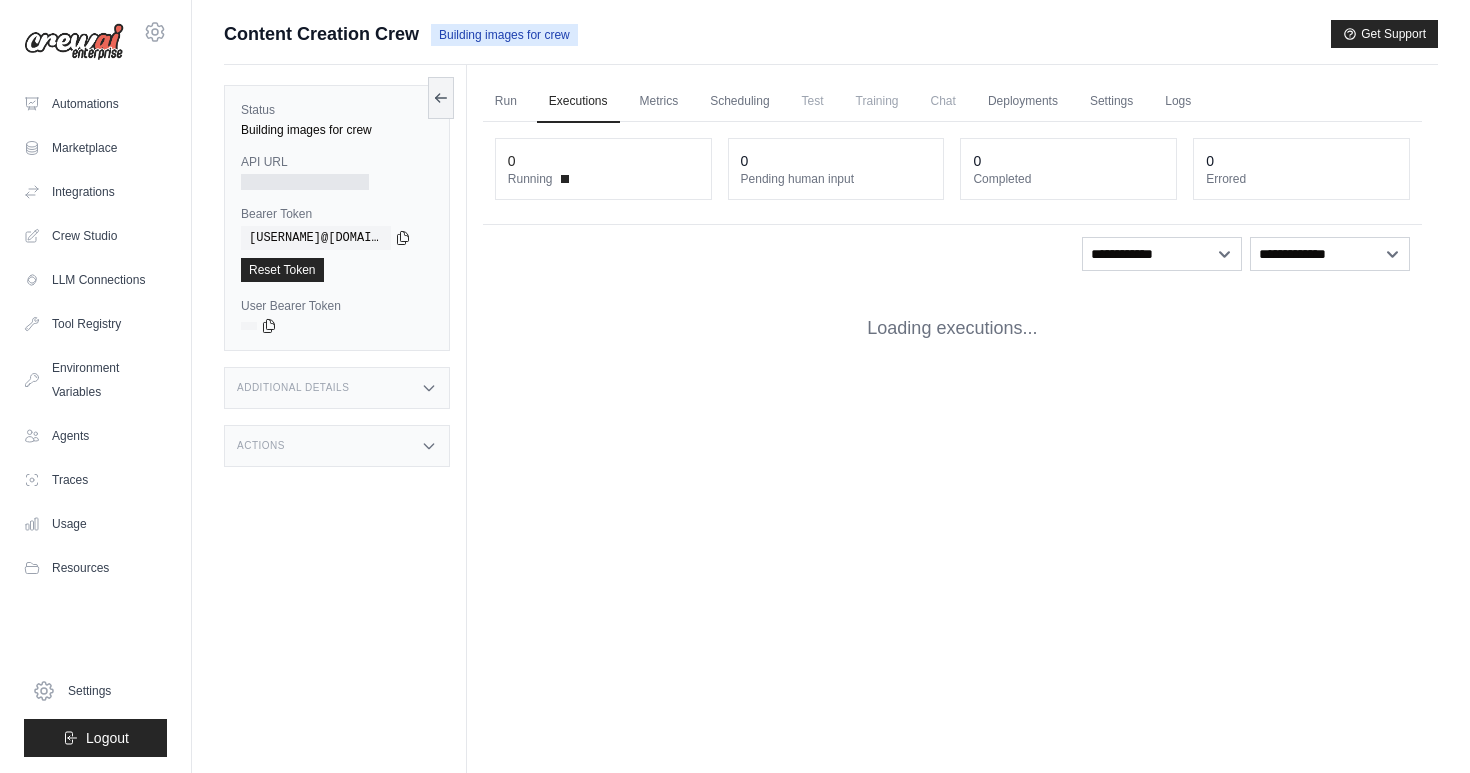 scroll, scrollTop: 0, scrollLeft: 0, axis: both 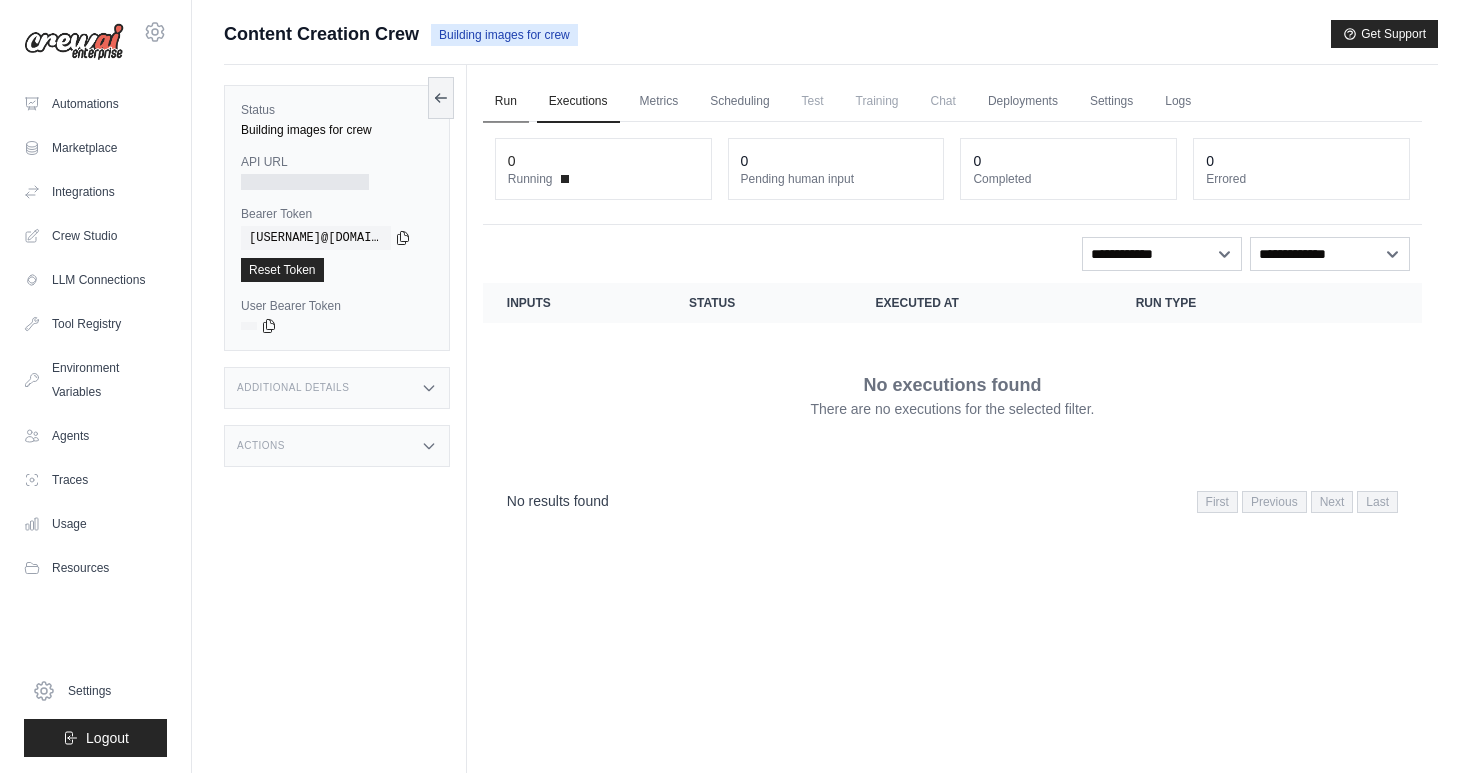 click on "Run" at bounding box center [506, 102] 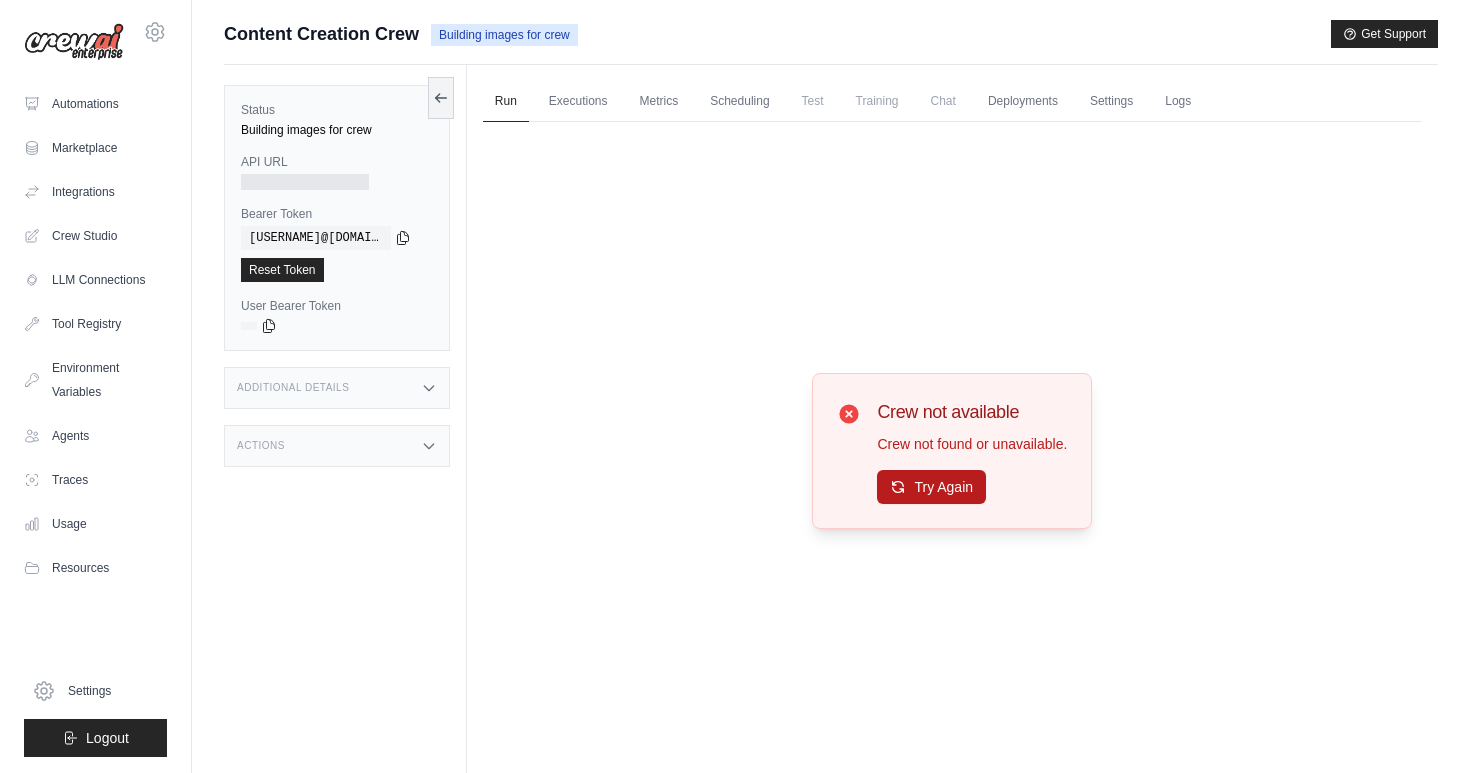 click on "Try Again" at bounding box center [931, 487] 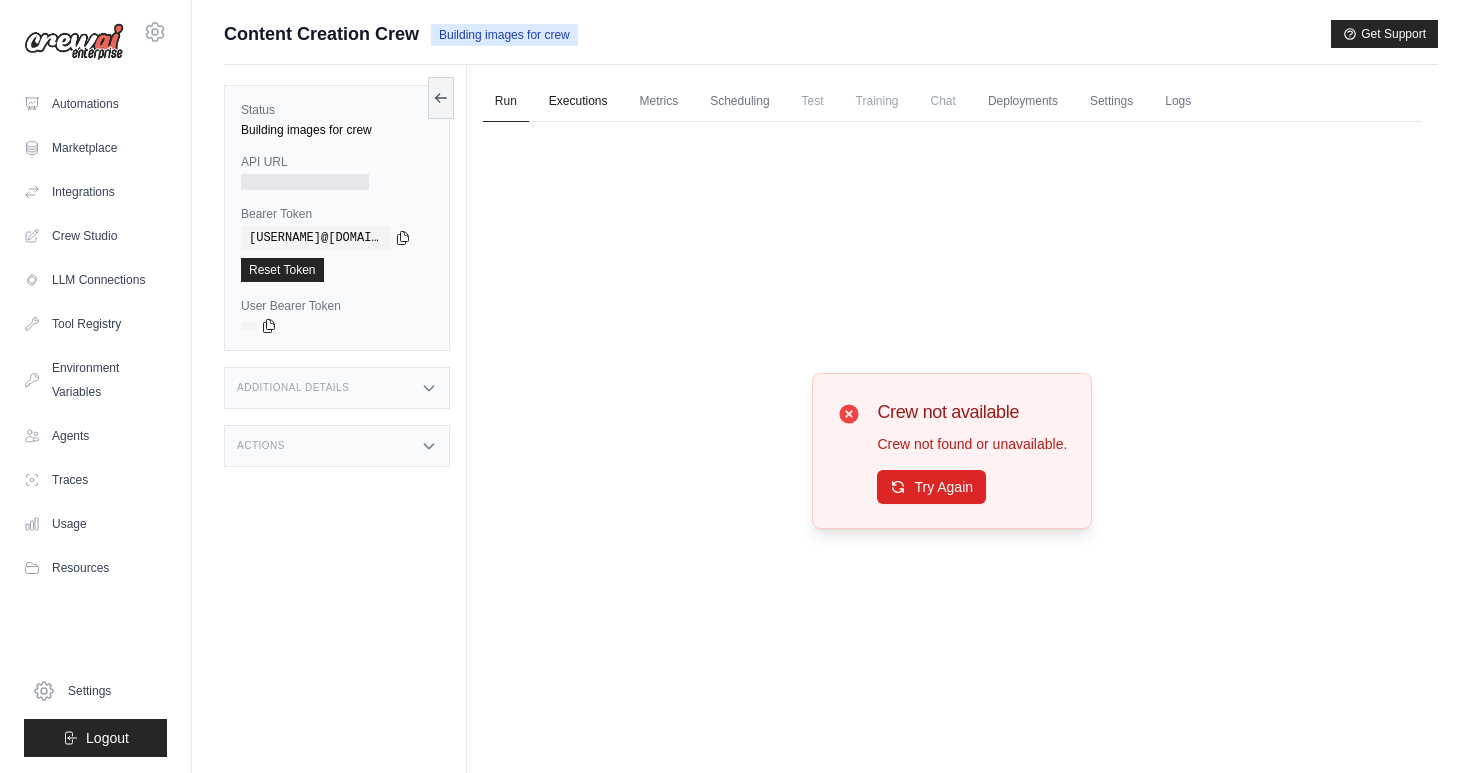 click on "Executions" at bounding box center (578, 102) 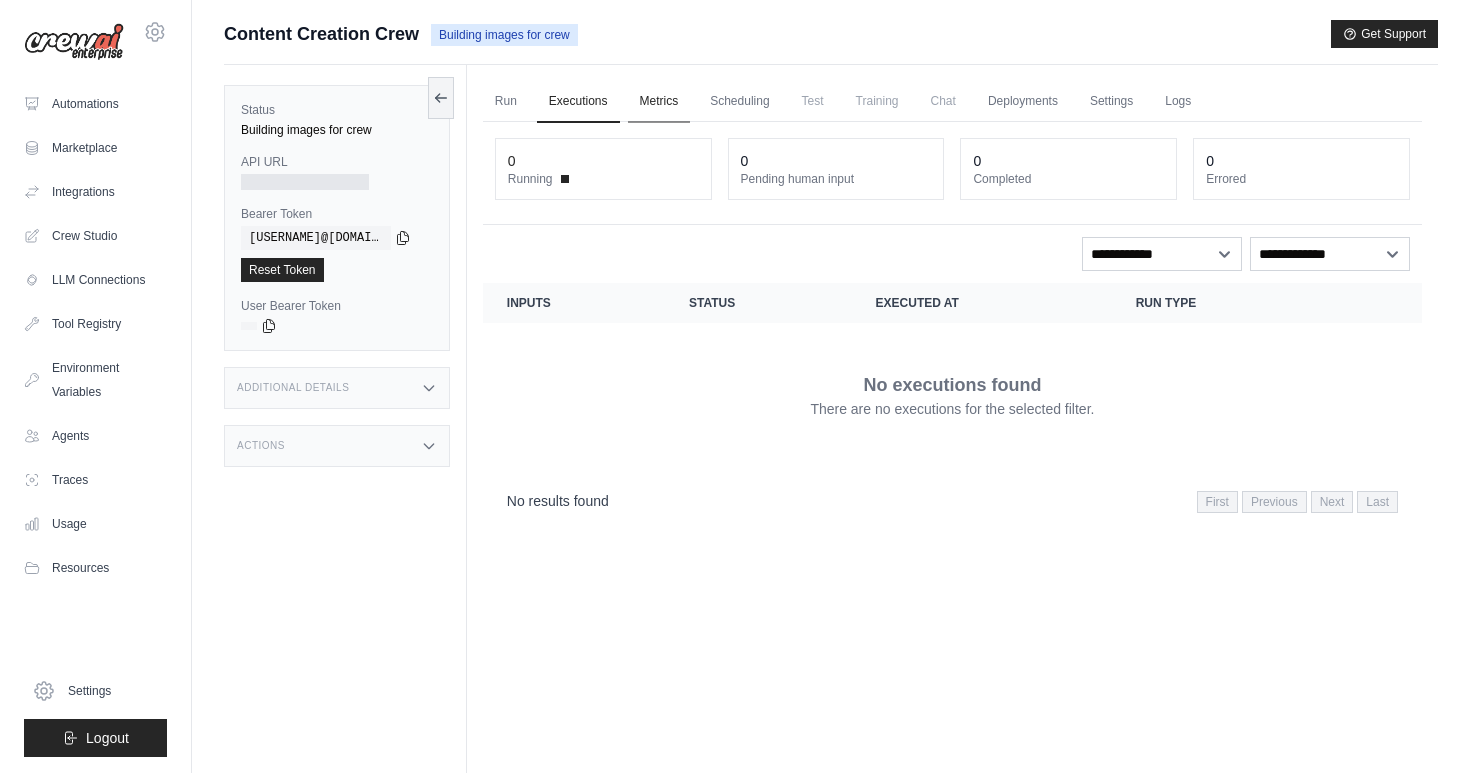 click on "Metrics" at bounding box center [659, 102] 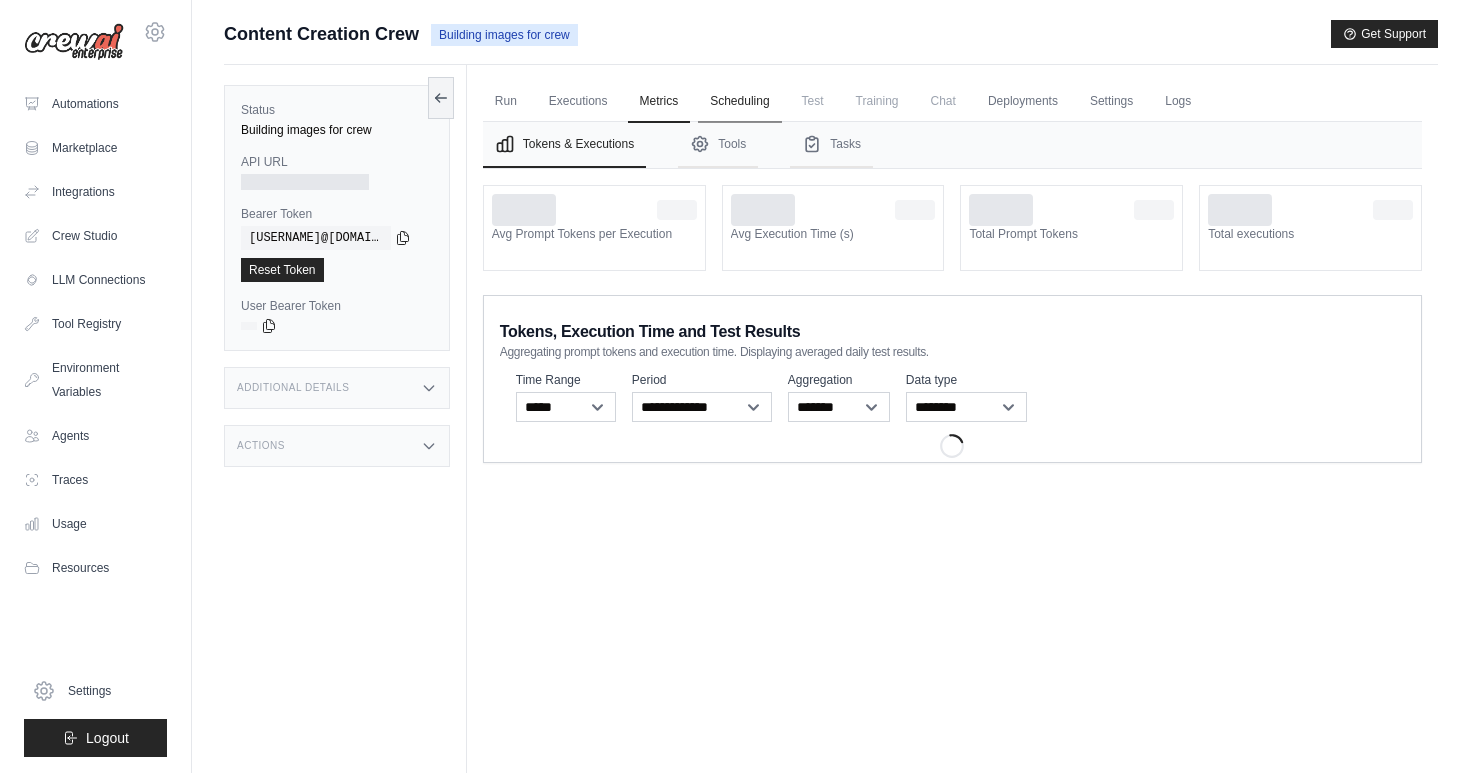 click on "Scheduling" at bounding box center [739, 102] 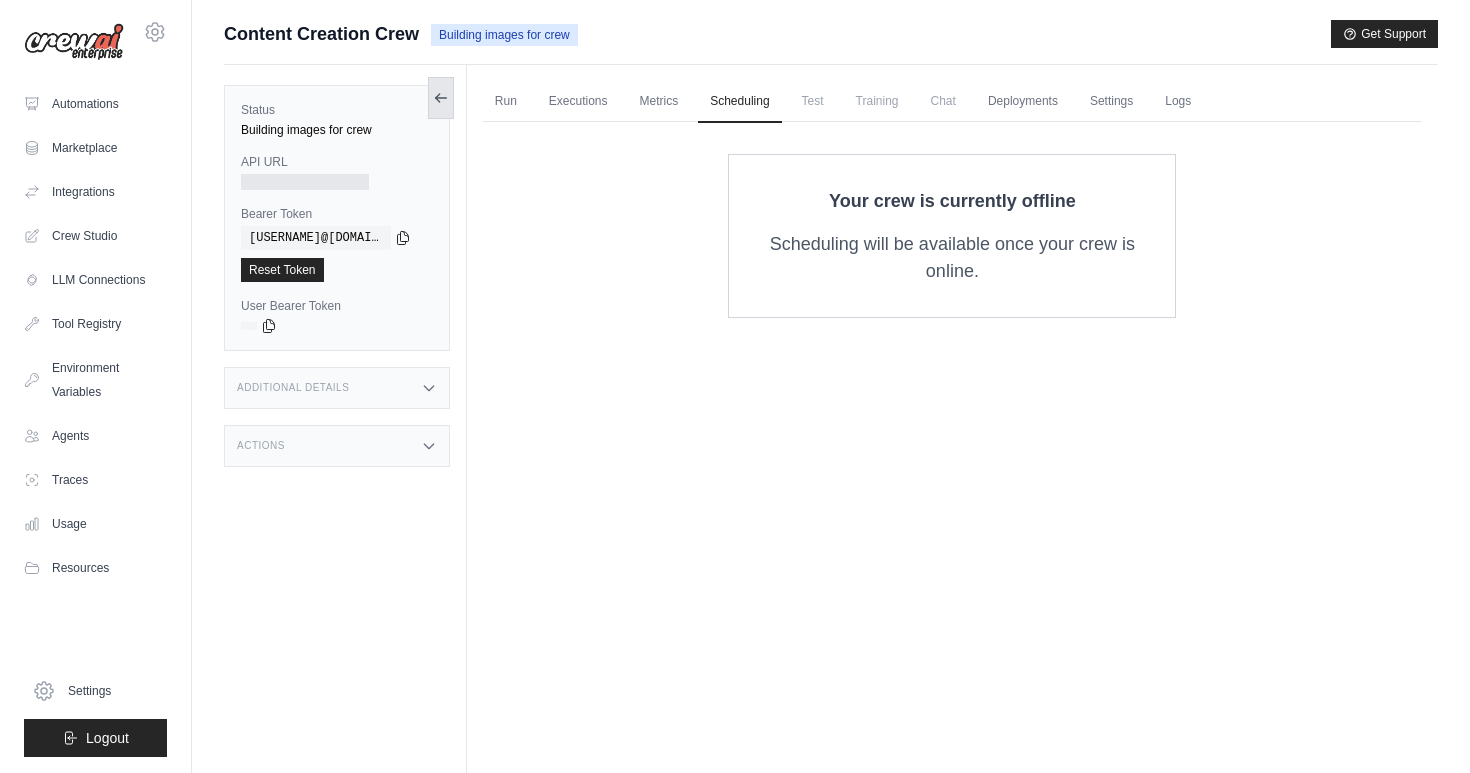 click 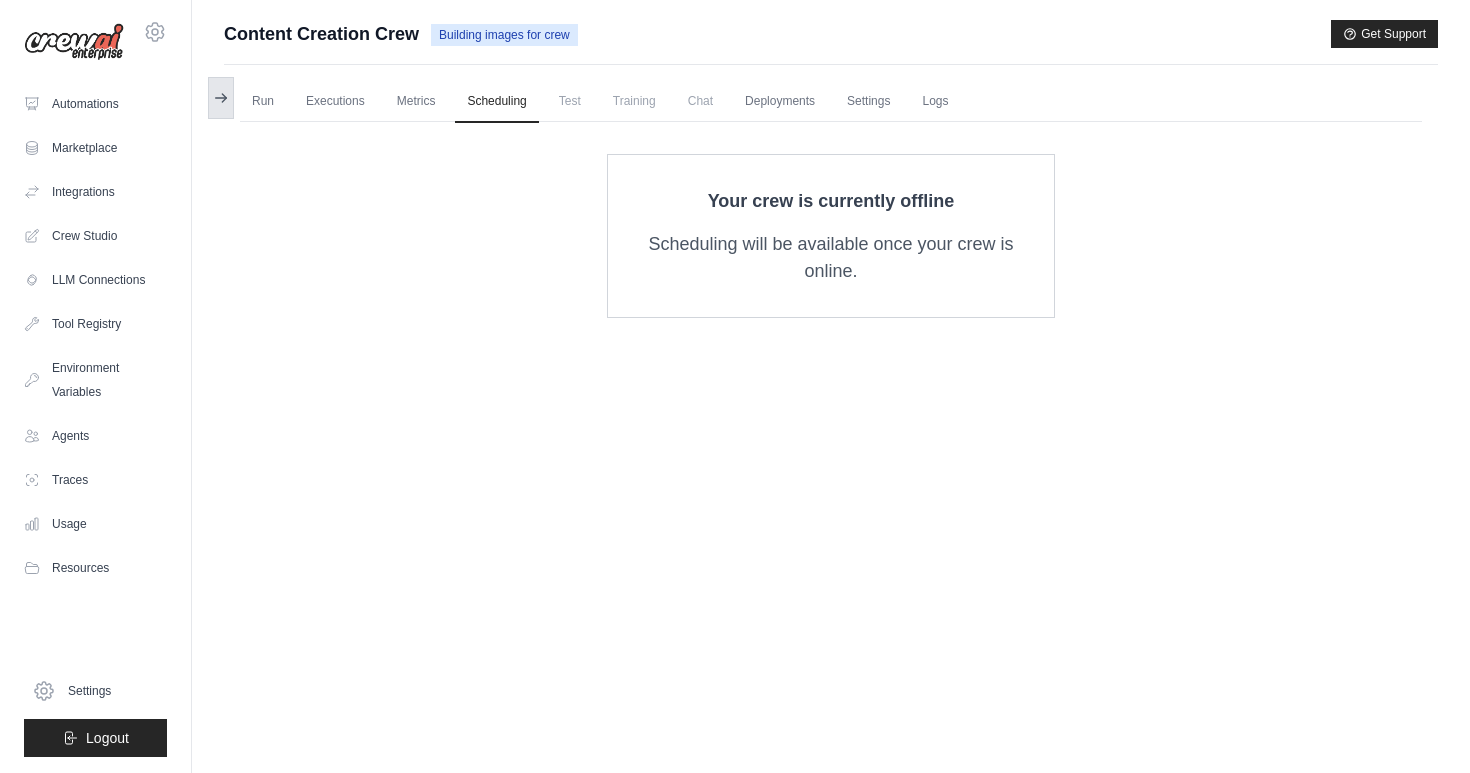 click at bounding box center [221, 98] 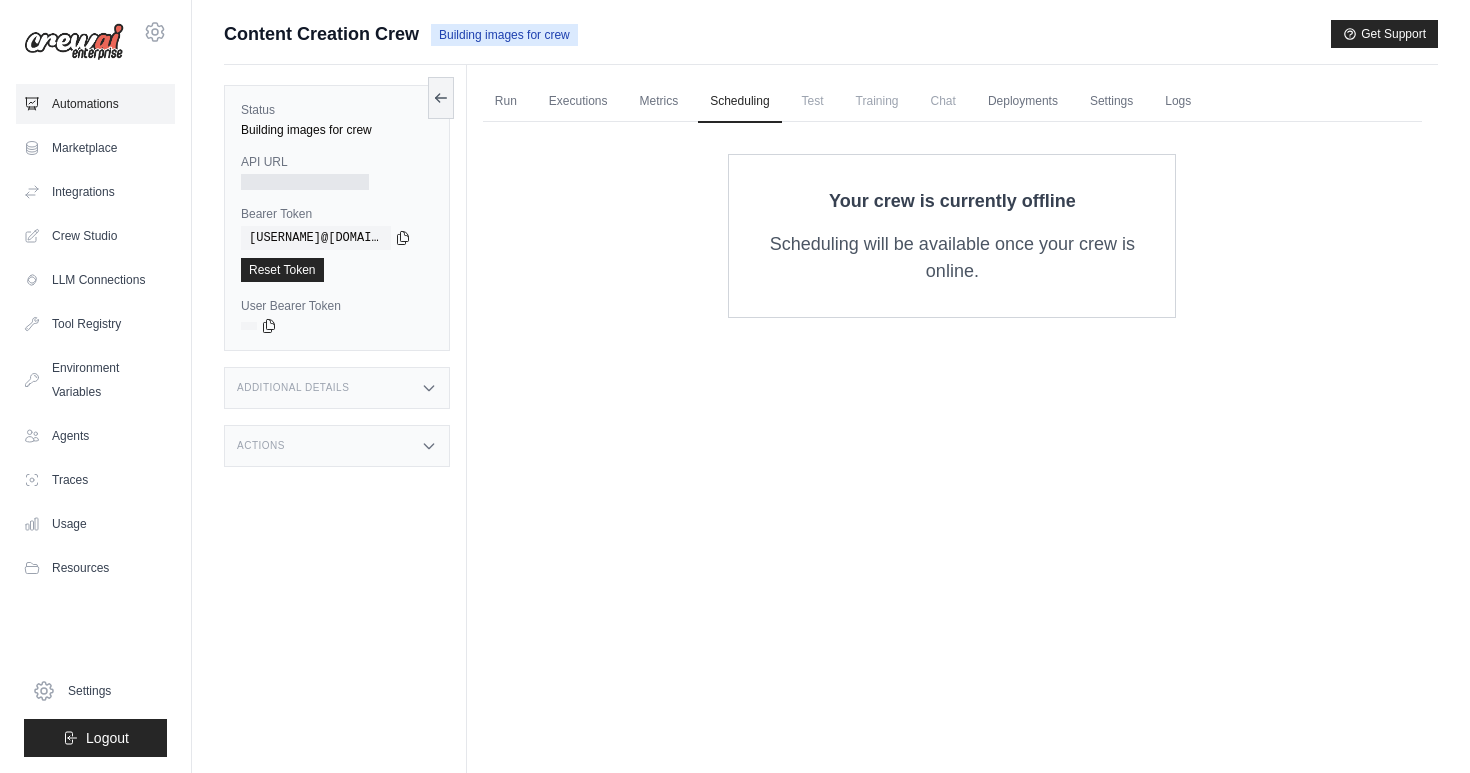 click on "Automations" at bounding box center [95, 104] 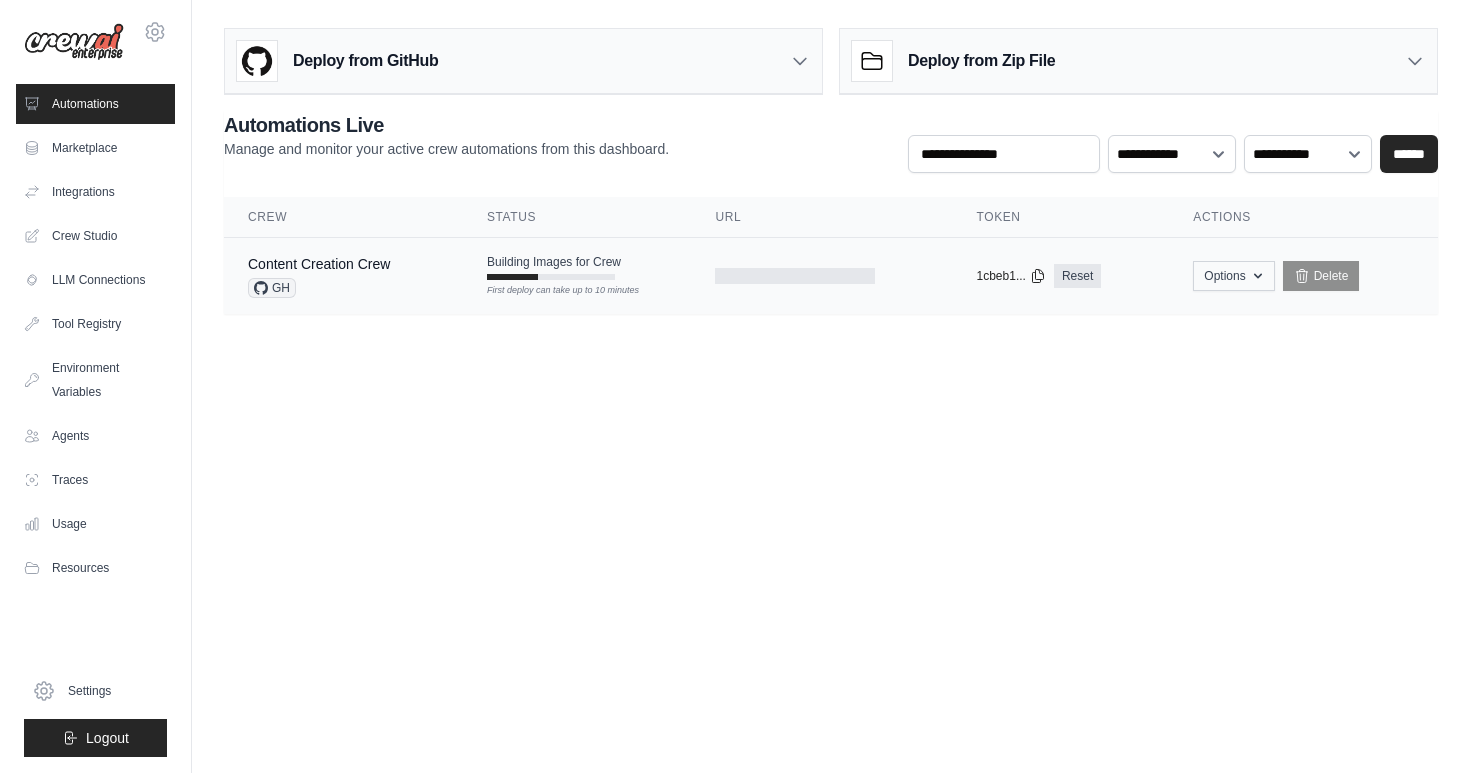 click on "Options" at bounding box center [1233, 276] 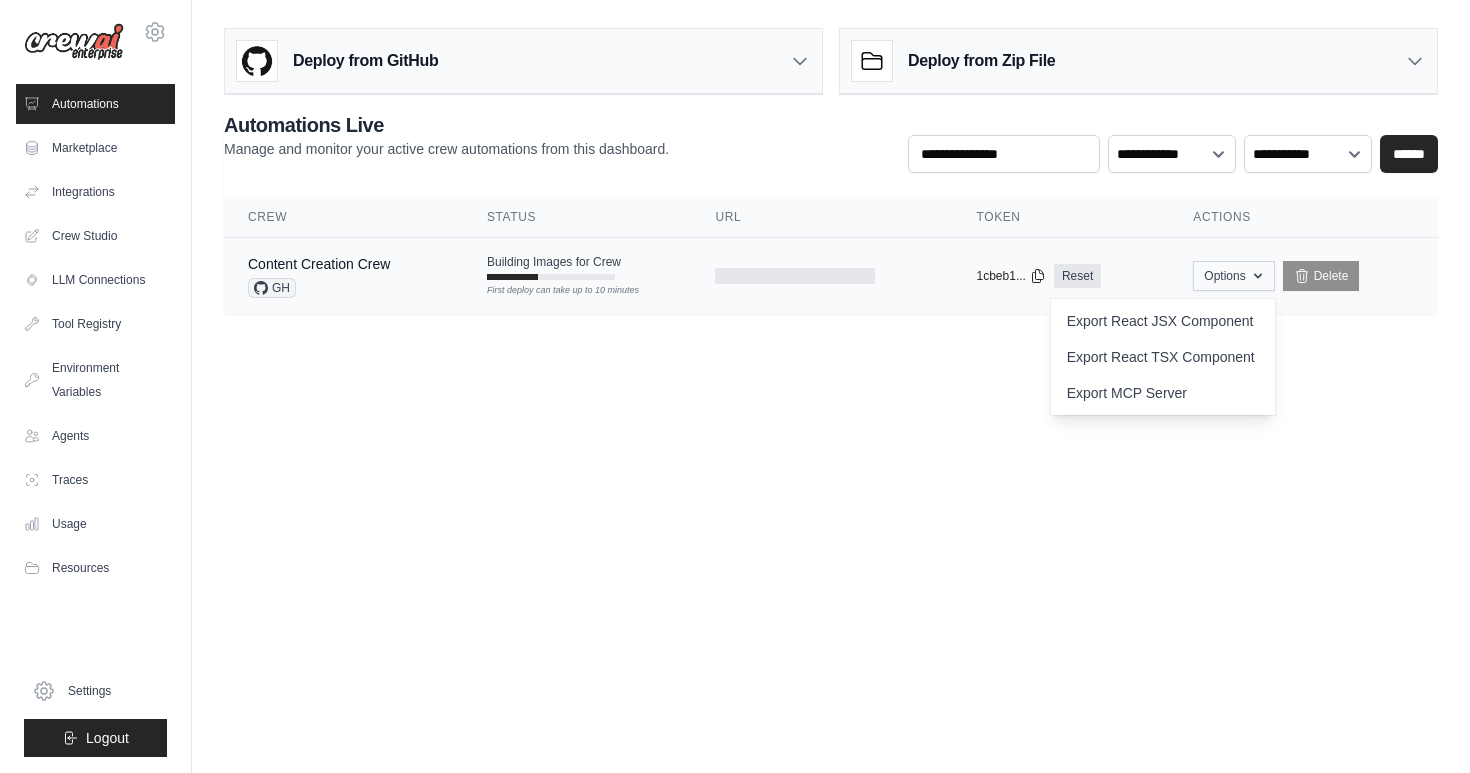 click on "Options" at bounding box center [1233, 276] 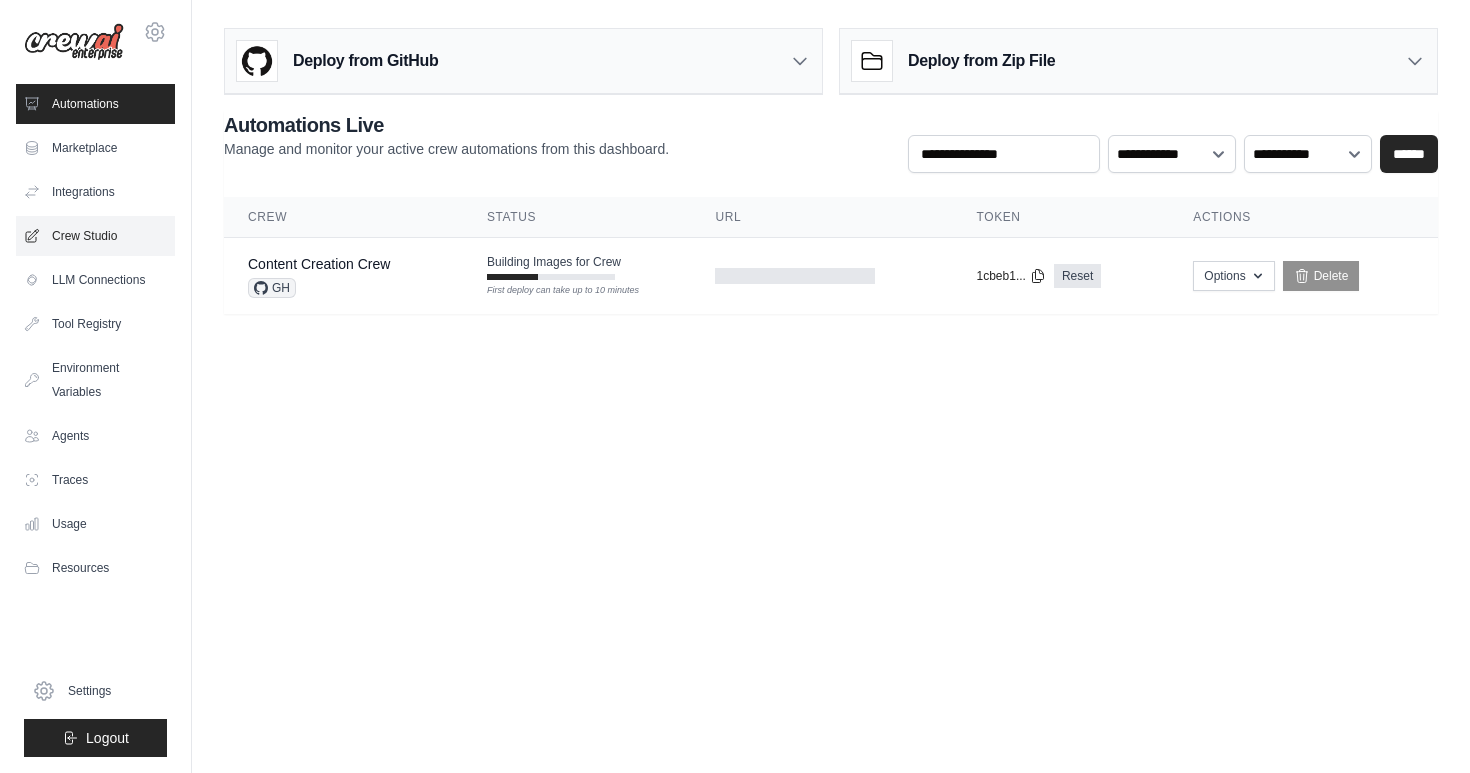 click on "Crew Studio" at bounding box center (95, 236) 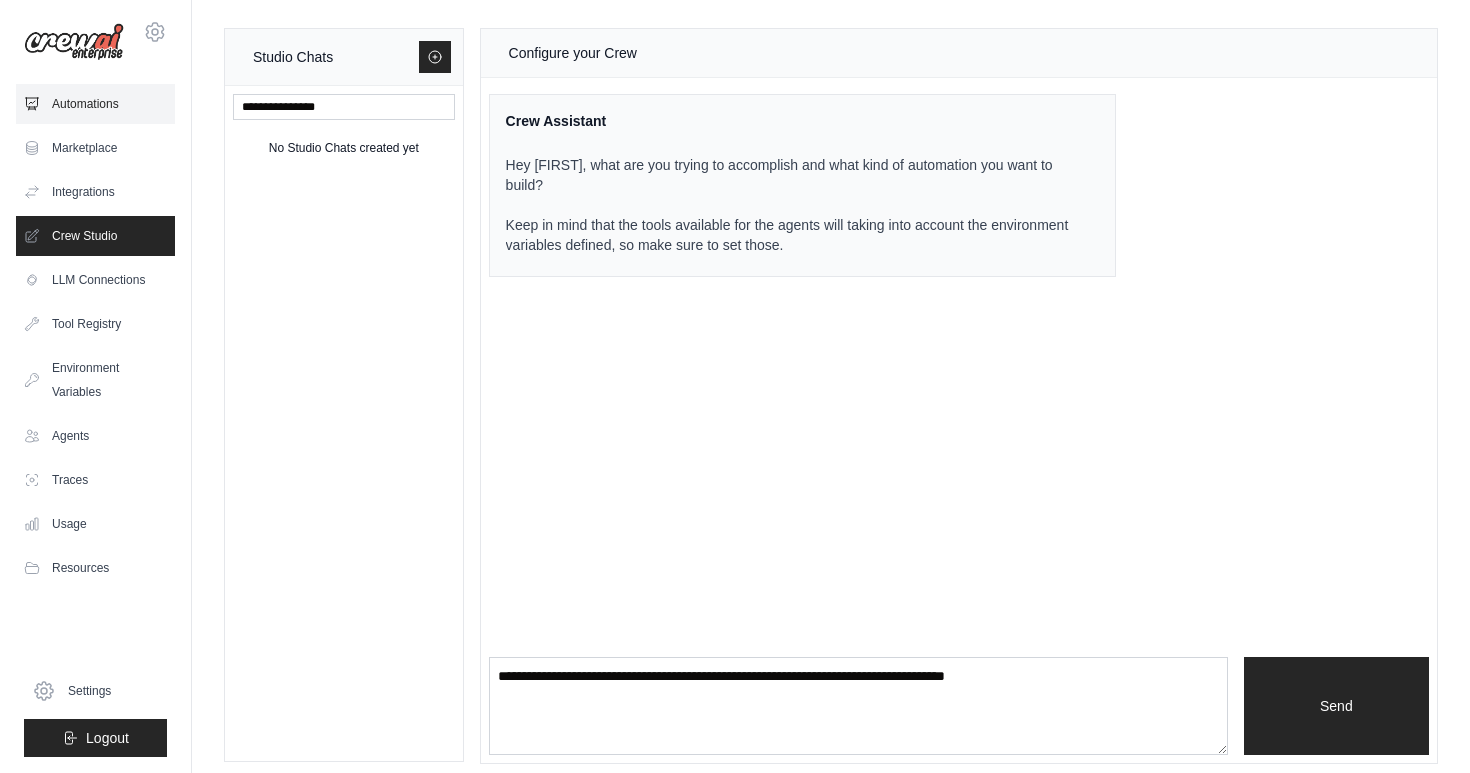 click on "Automations" at bounding box center (95, 104) 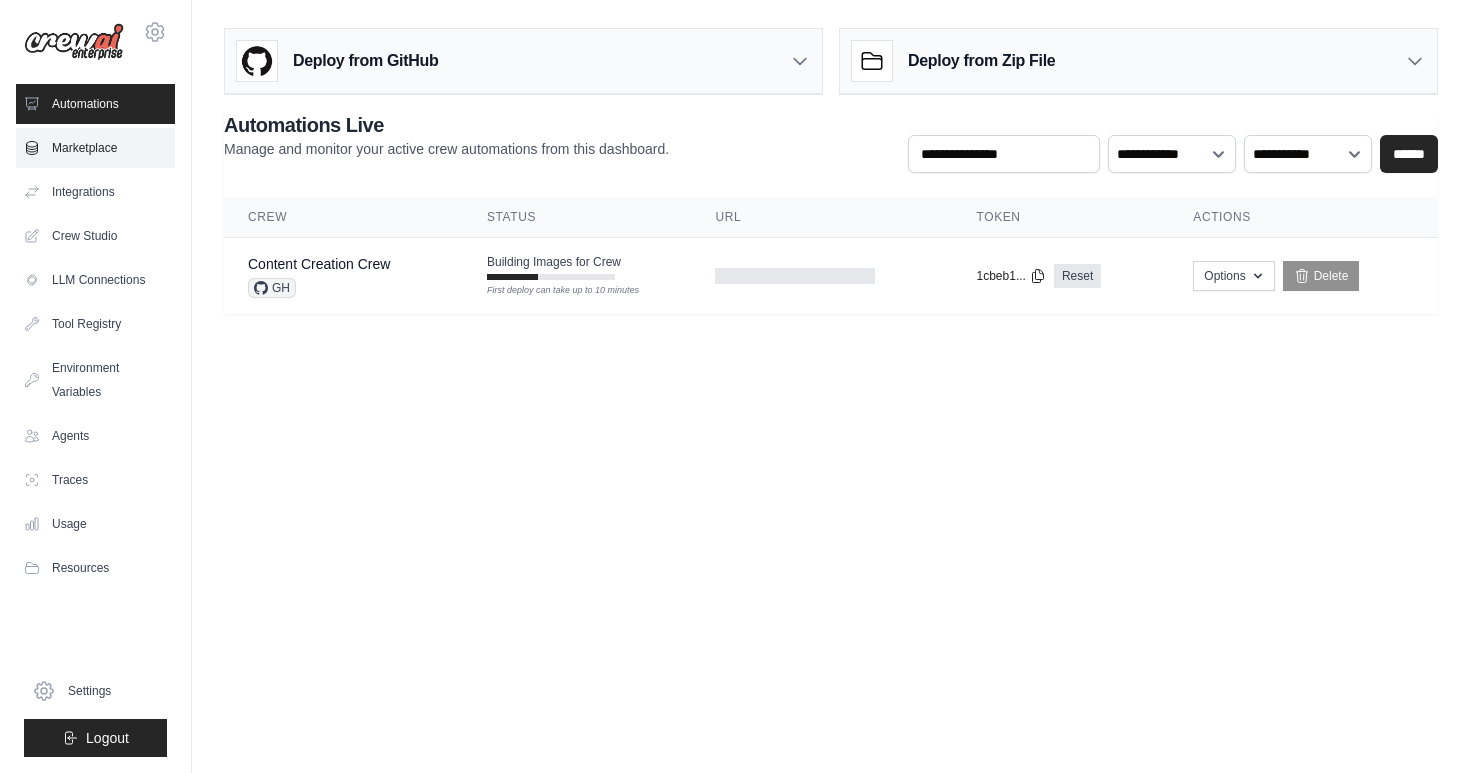 click on "Marketplace" at bounding box center (95, 148) 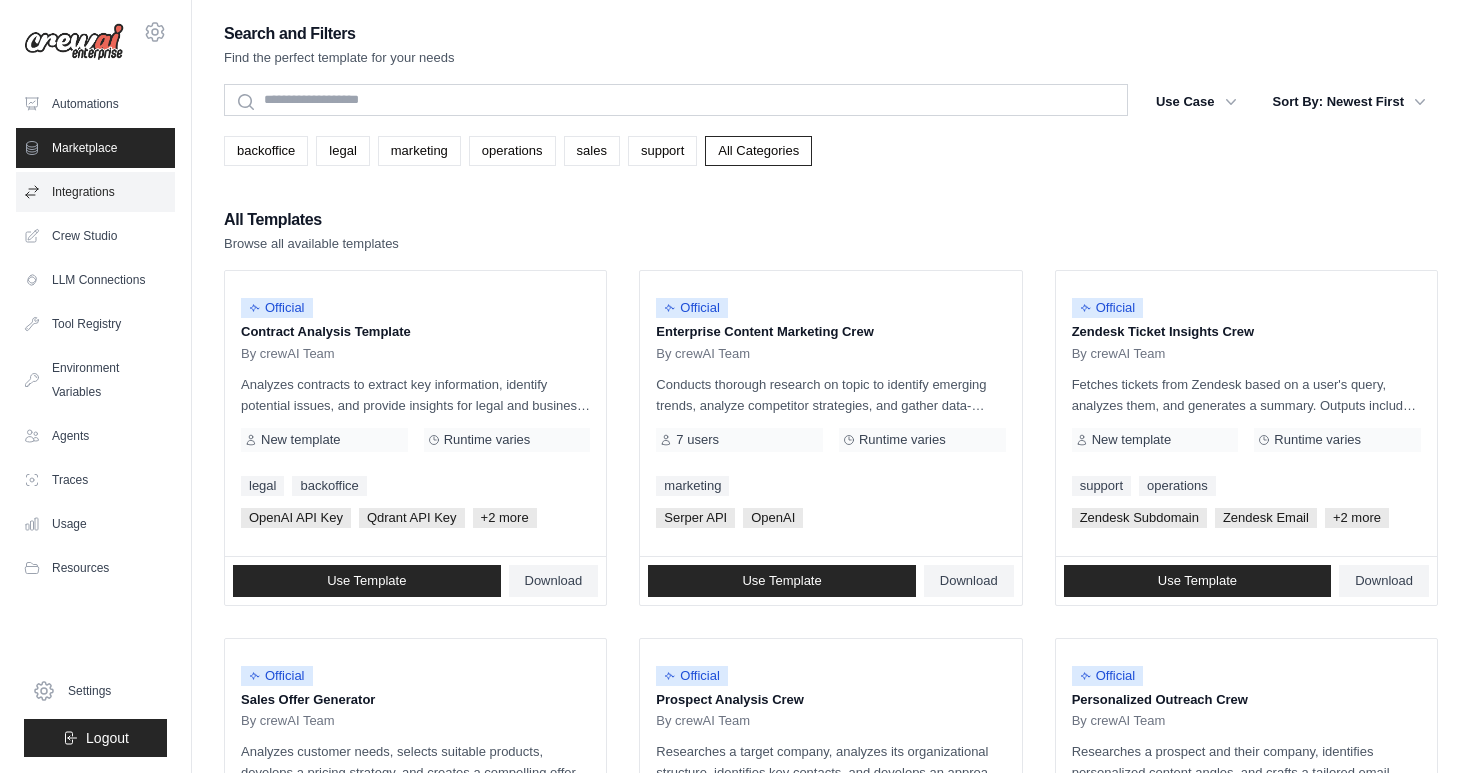 click on "Integrations" at bounding box center (95, 192) 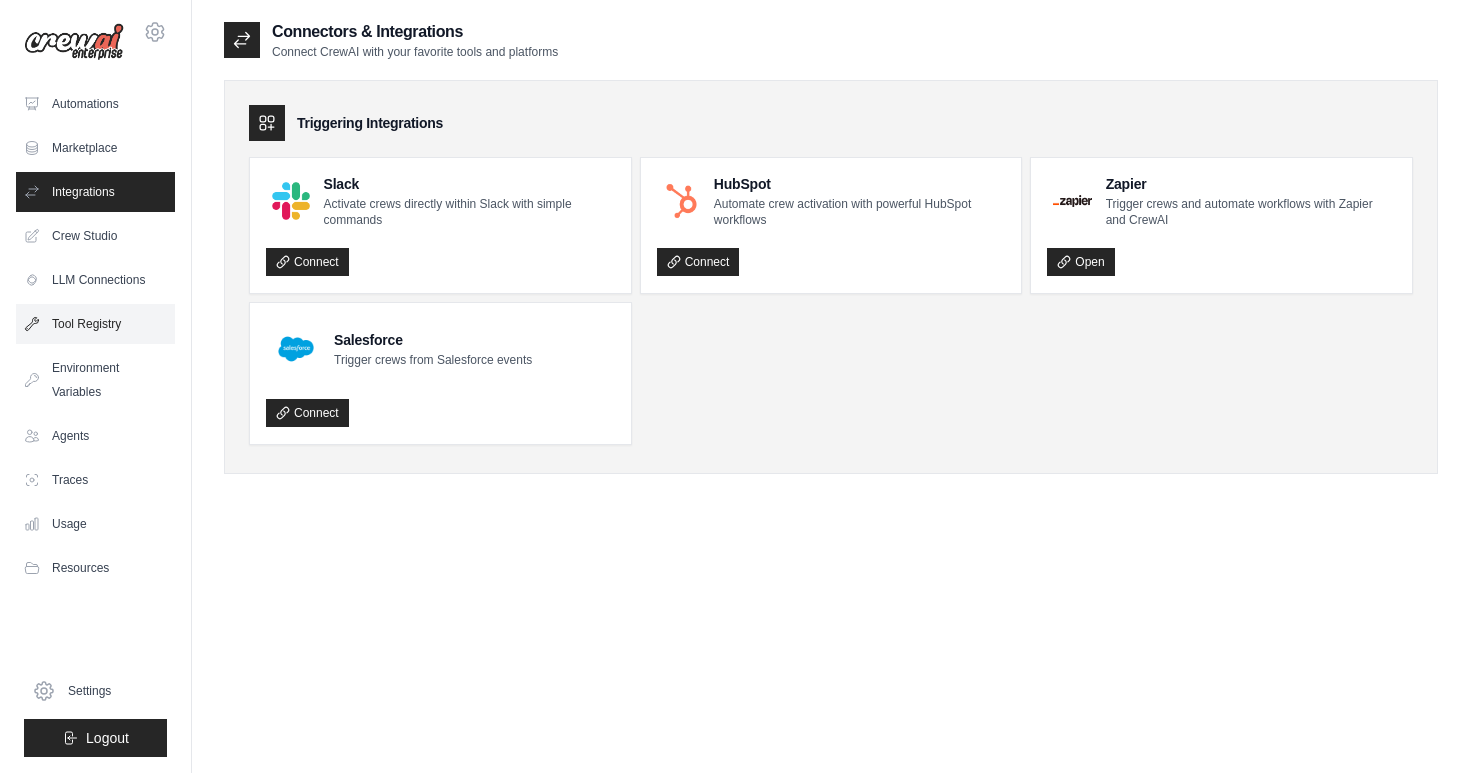 click on "Tool Registry" at bounding box center [95, 324] 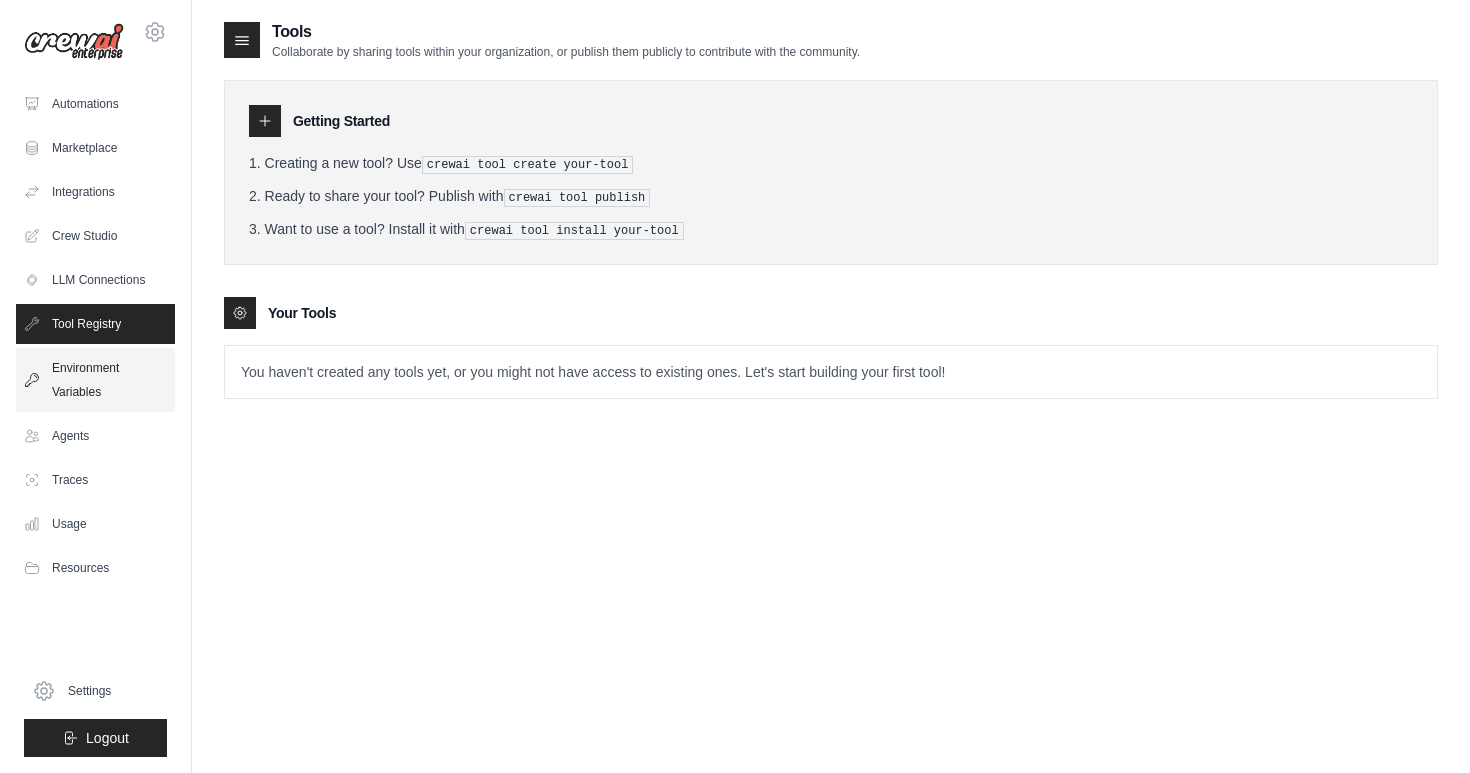 click on "Environment Variables" at bounding box center [95, 380] 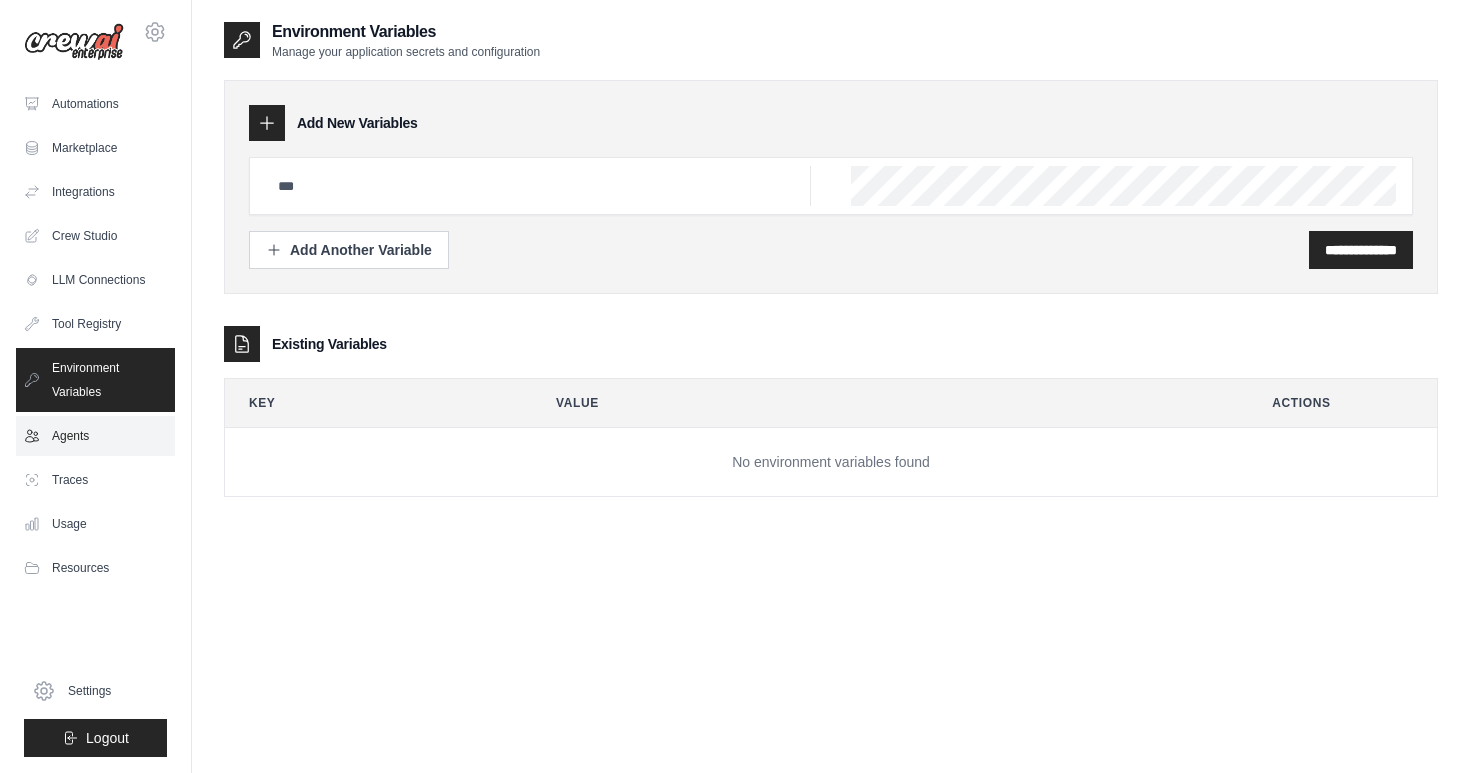 click on "Agents" at bounding box center (95, 436) 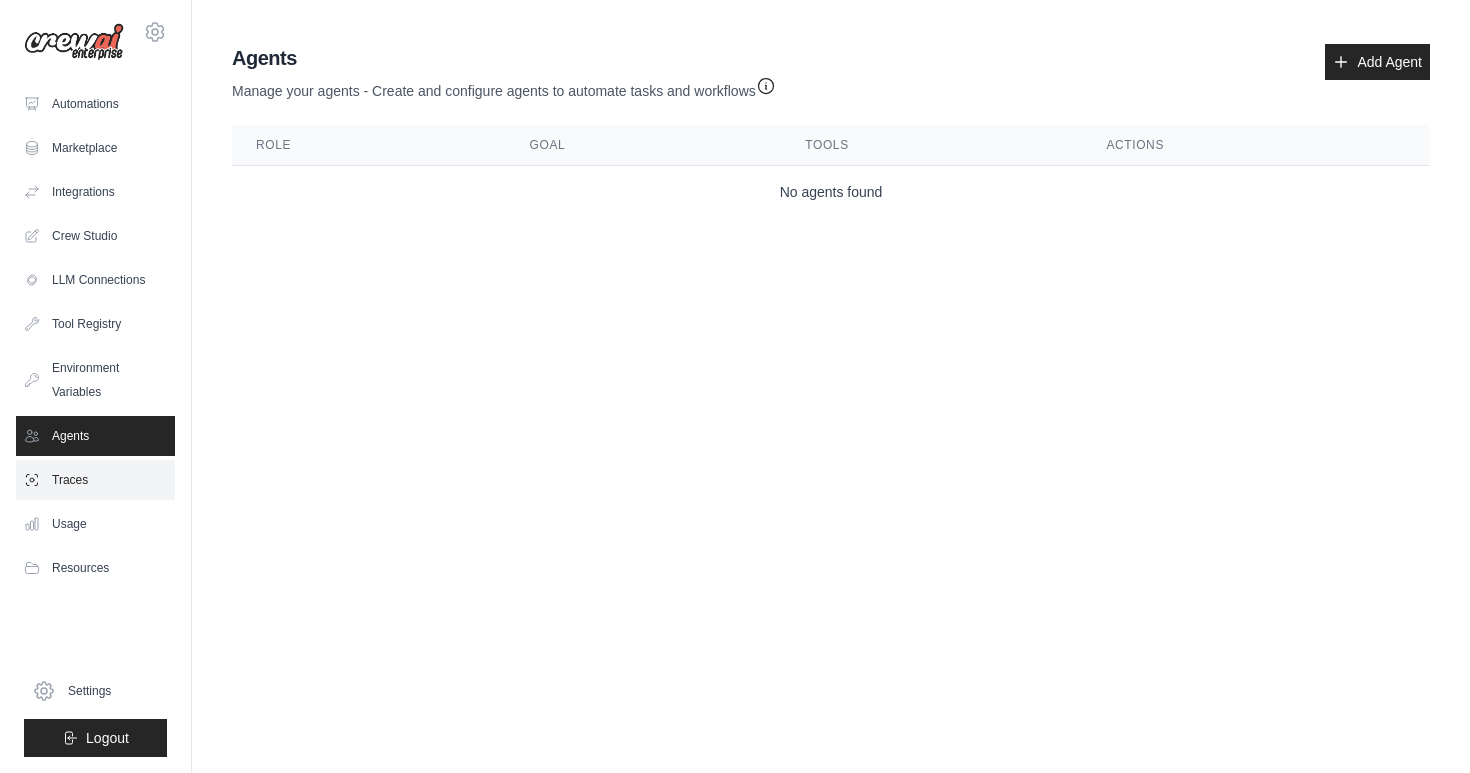 click on "Traces" at bounding box center [95, 480] 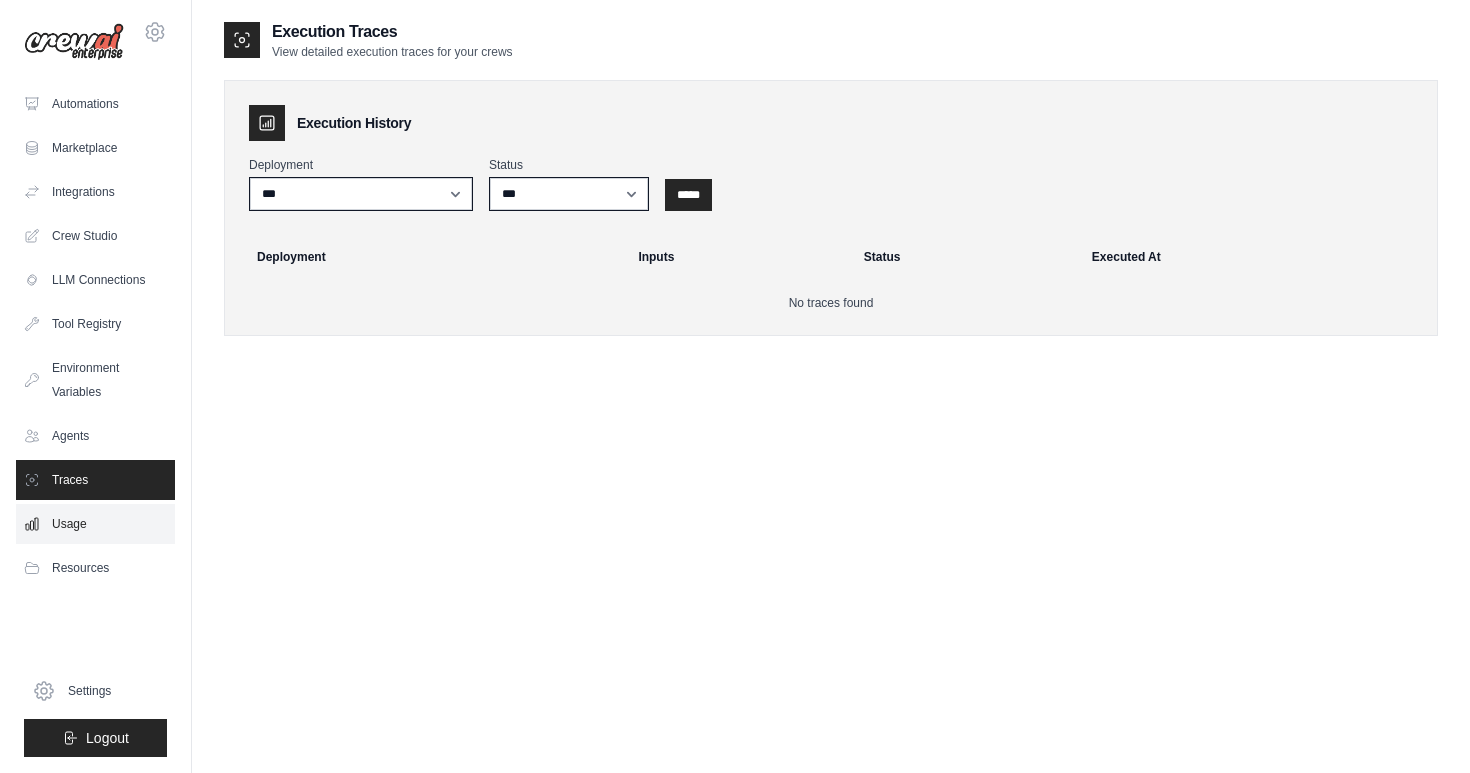 click on "Usage" at bounding box center (95, 524) 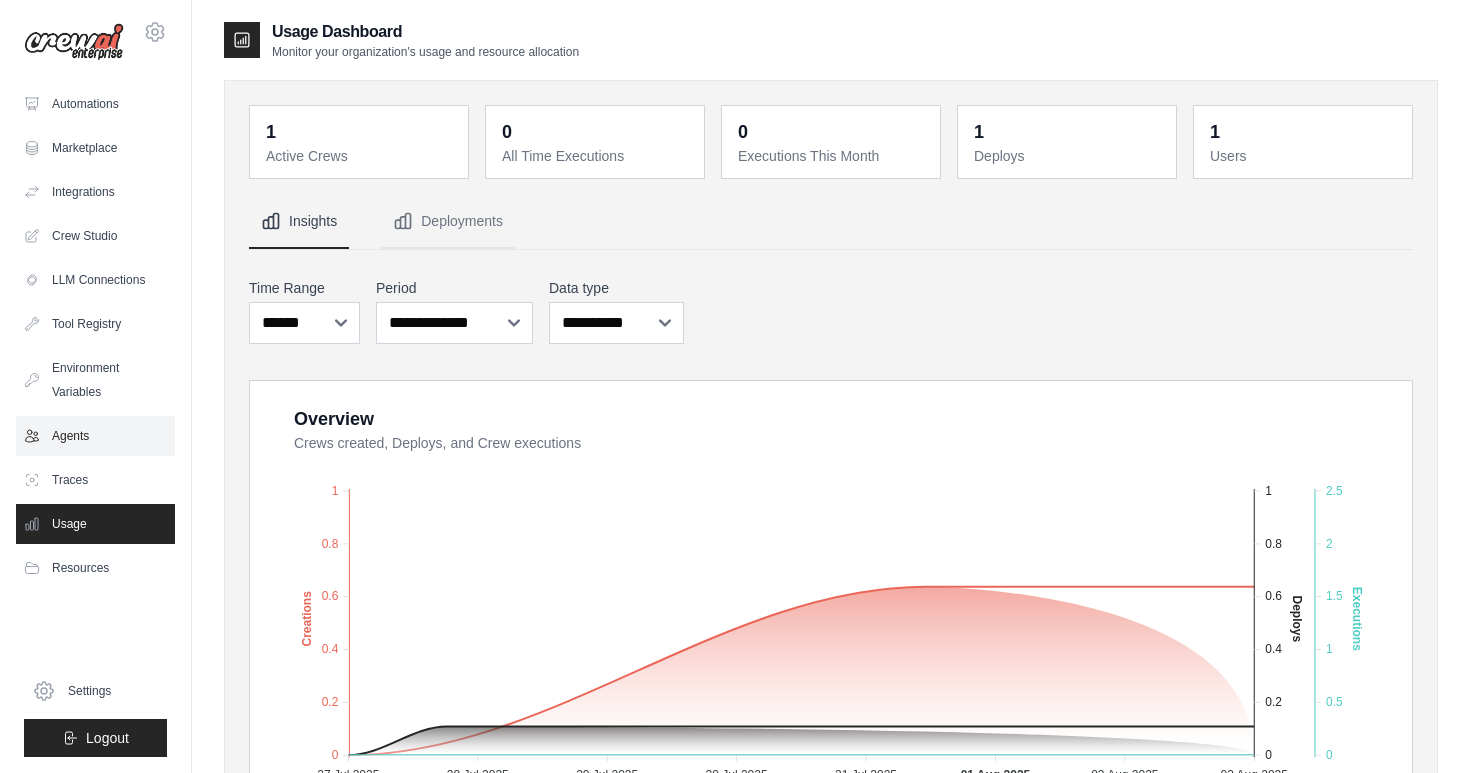 click on "Agents" at bounding box center [95, 436] 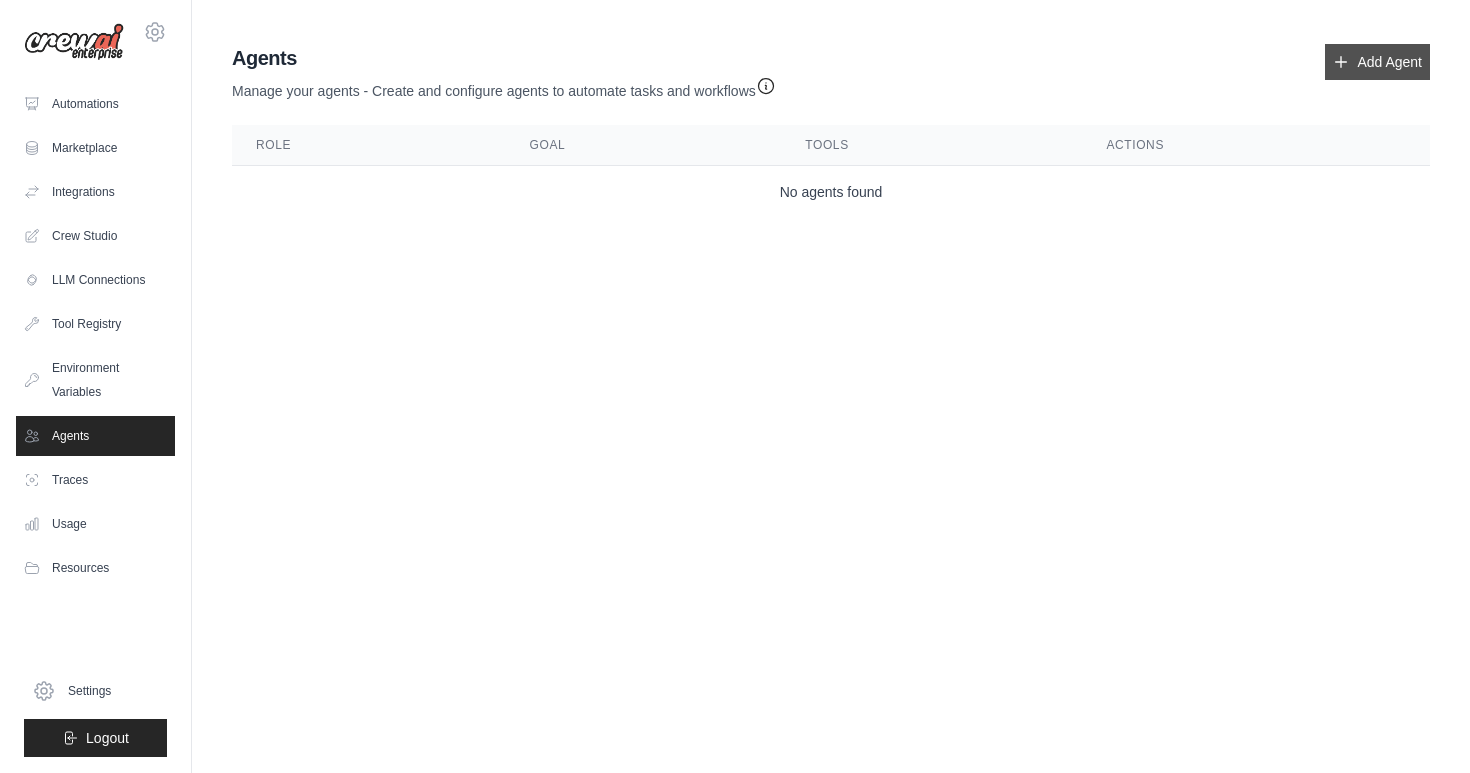click on "Add Agent" at bounding box center (1377, 62) 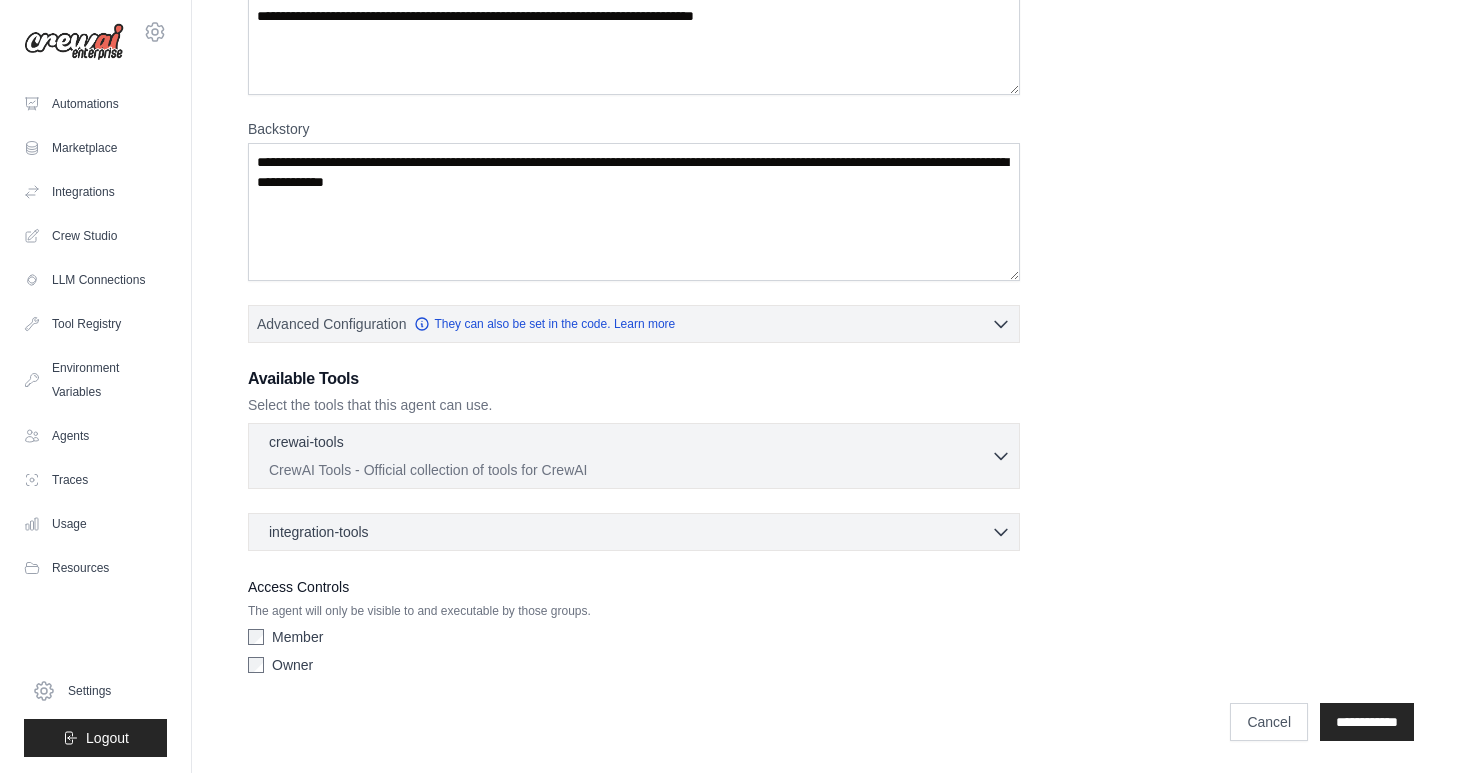 scroll, scrollTop: 210, scrollLeft: 0, axis: vertical 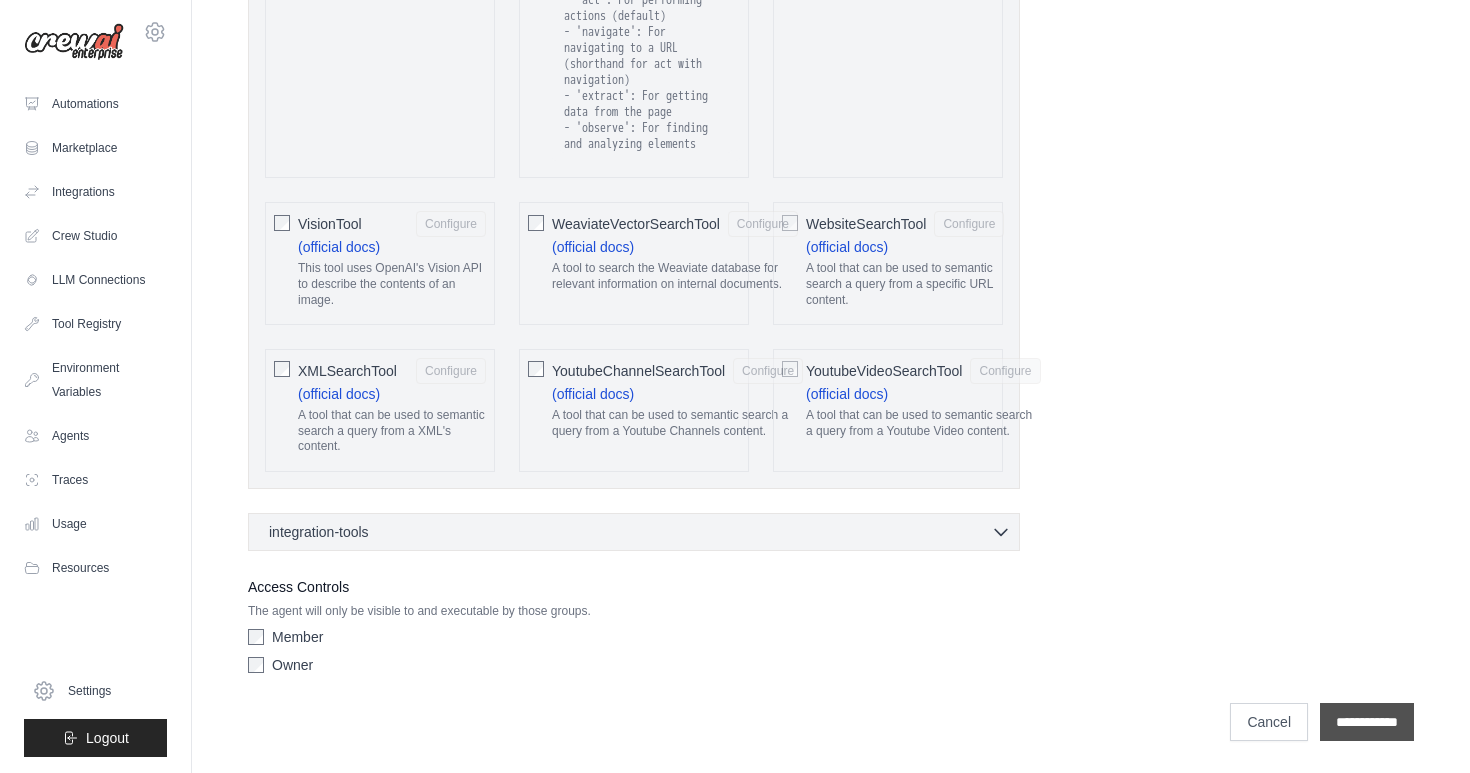 click on "**********" at bounding box center (1367, 722) 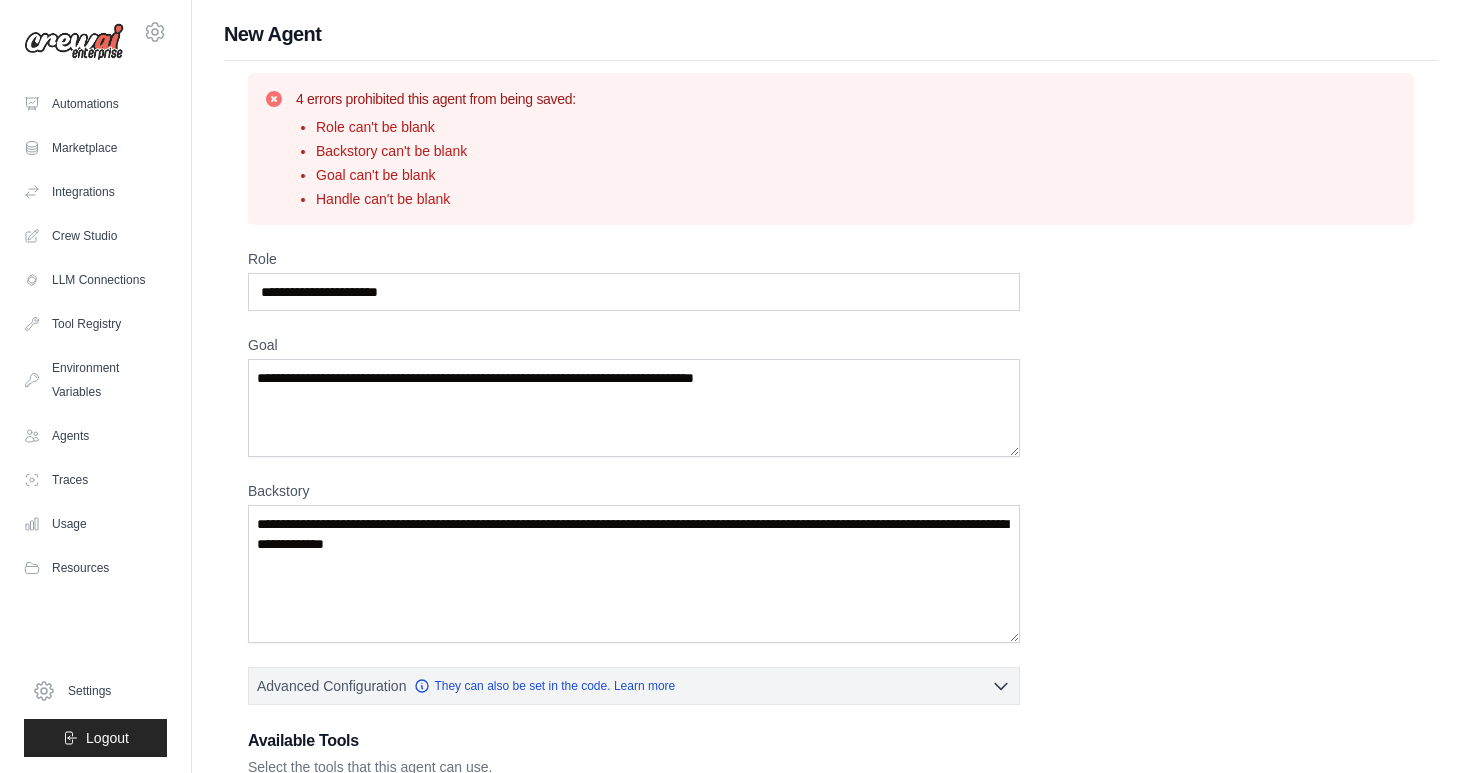 scroll, scrollTop: 0, scrollLeft: 0, axis: both 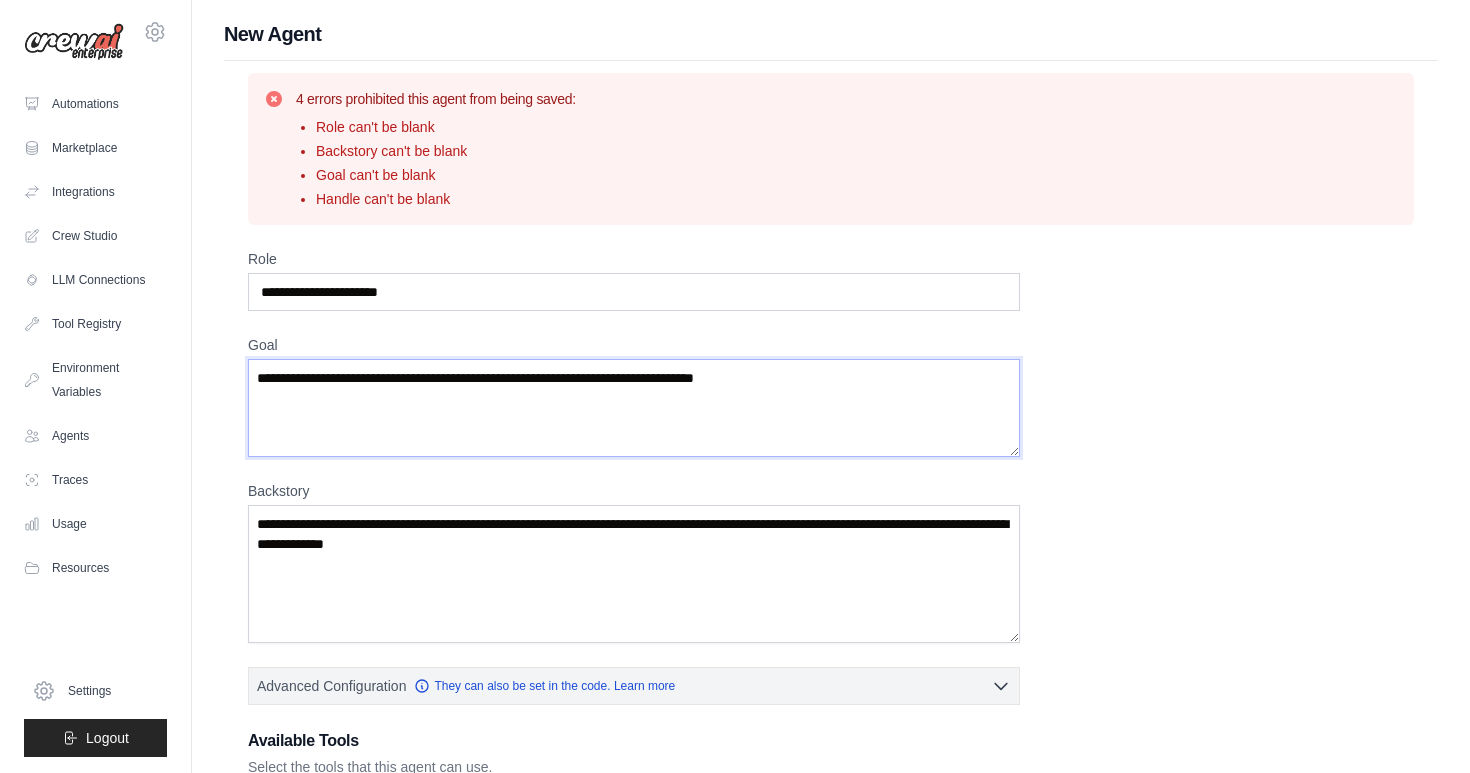 click on "Goal" at bounding box center [634, 408] 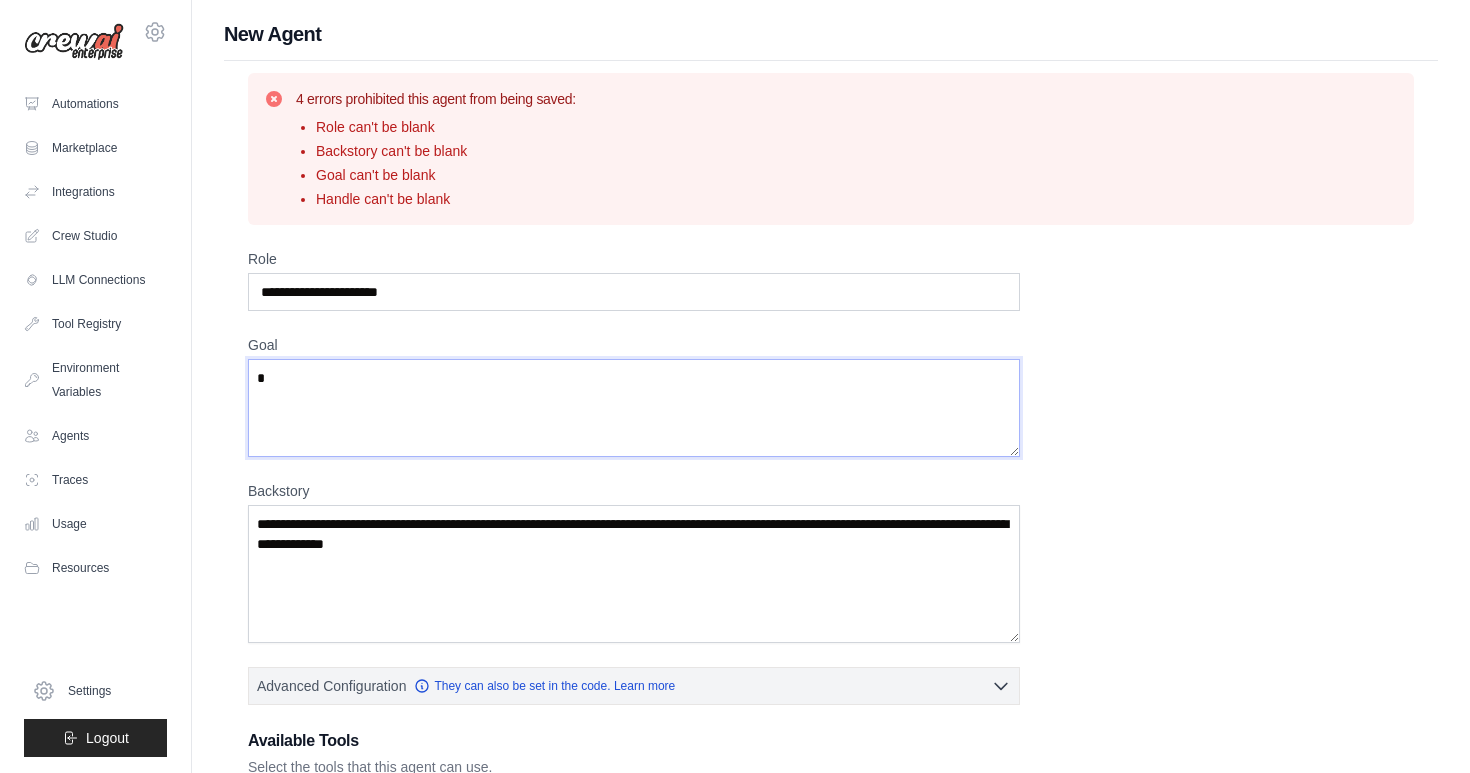 type 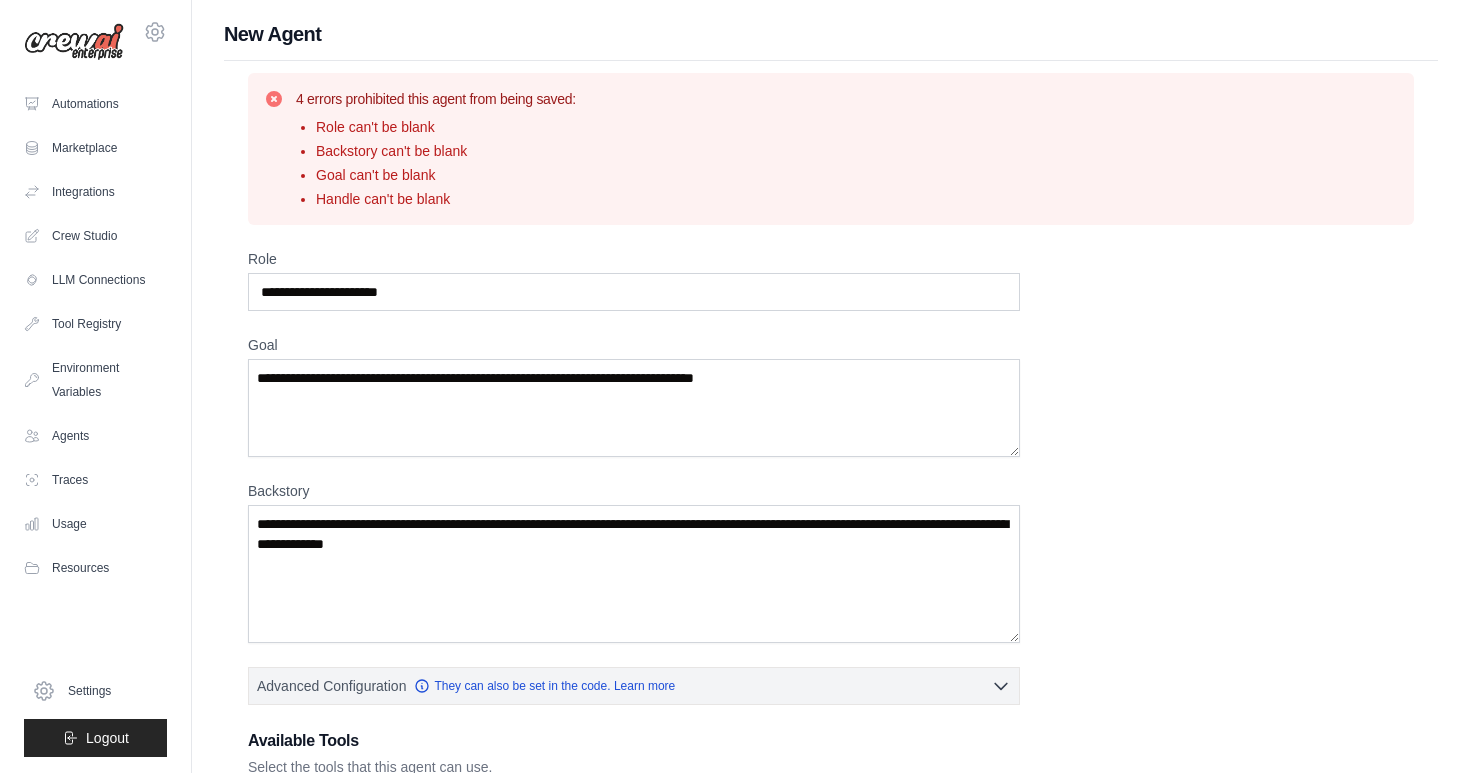 click on "4 errors
prohibited this agent from being saved:
Role can't be blank
Backstory can't be blank
Goal can't be blank
Handle can't be blank
Role
Goal
Backstory
0 selected" at bounding box center [831, 588] 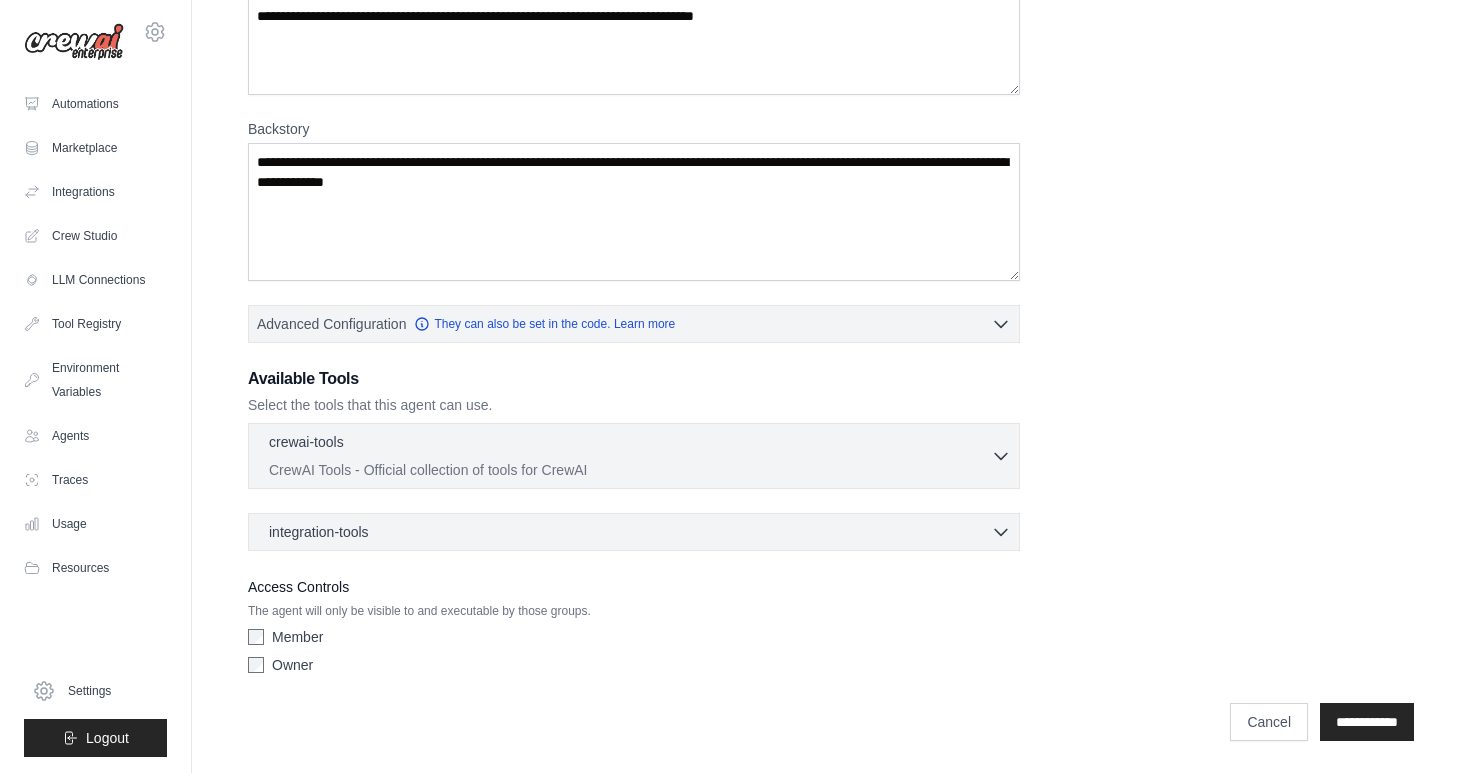 scroll, scrollTop: 362, scrollLeft: 0, axis: vertical 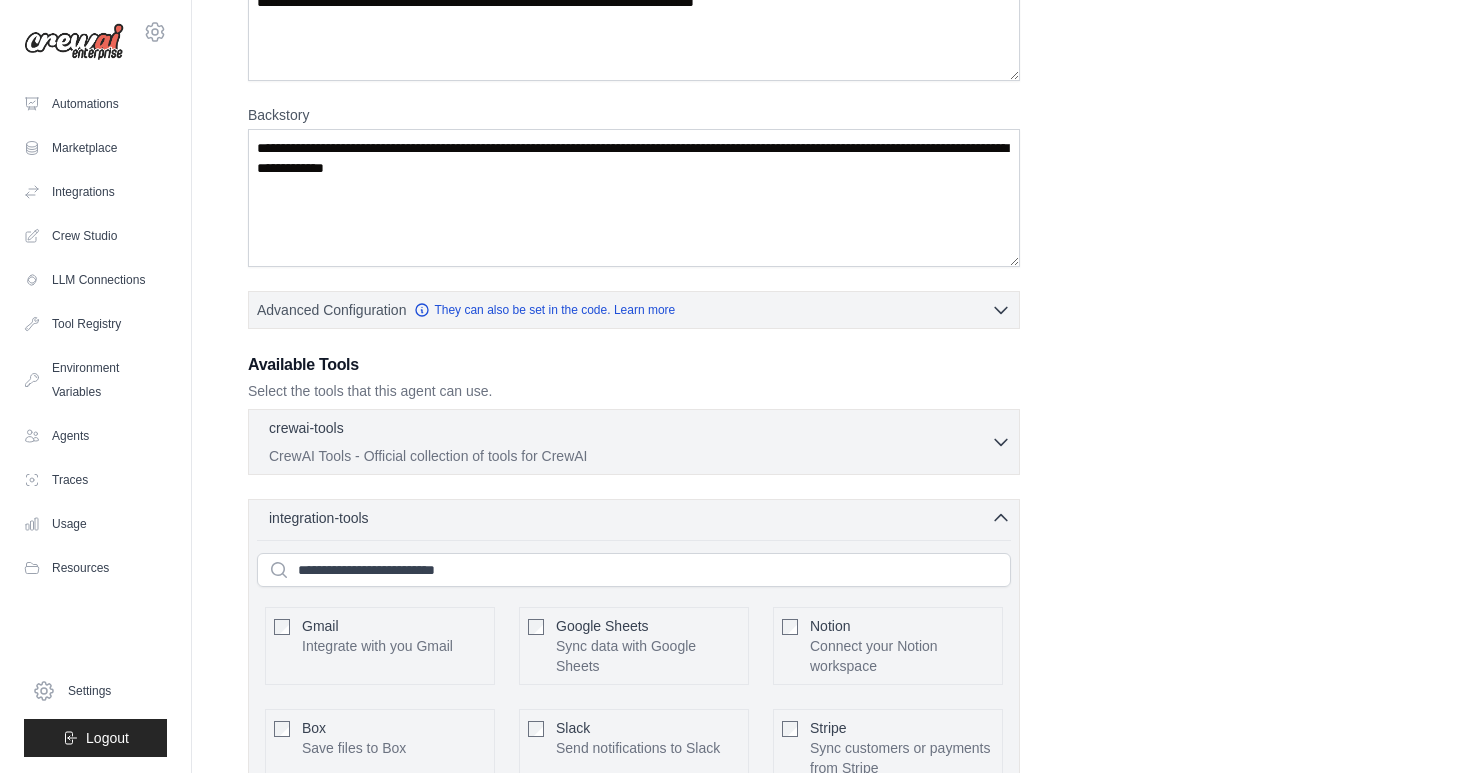 click on "CrewAI Tools - Official collection of tools for CrewAI" at bounding box center (630, 456) 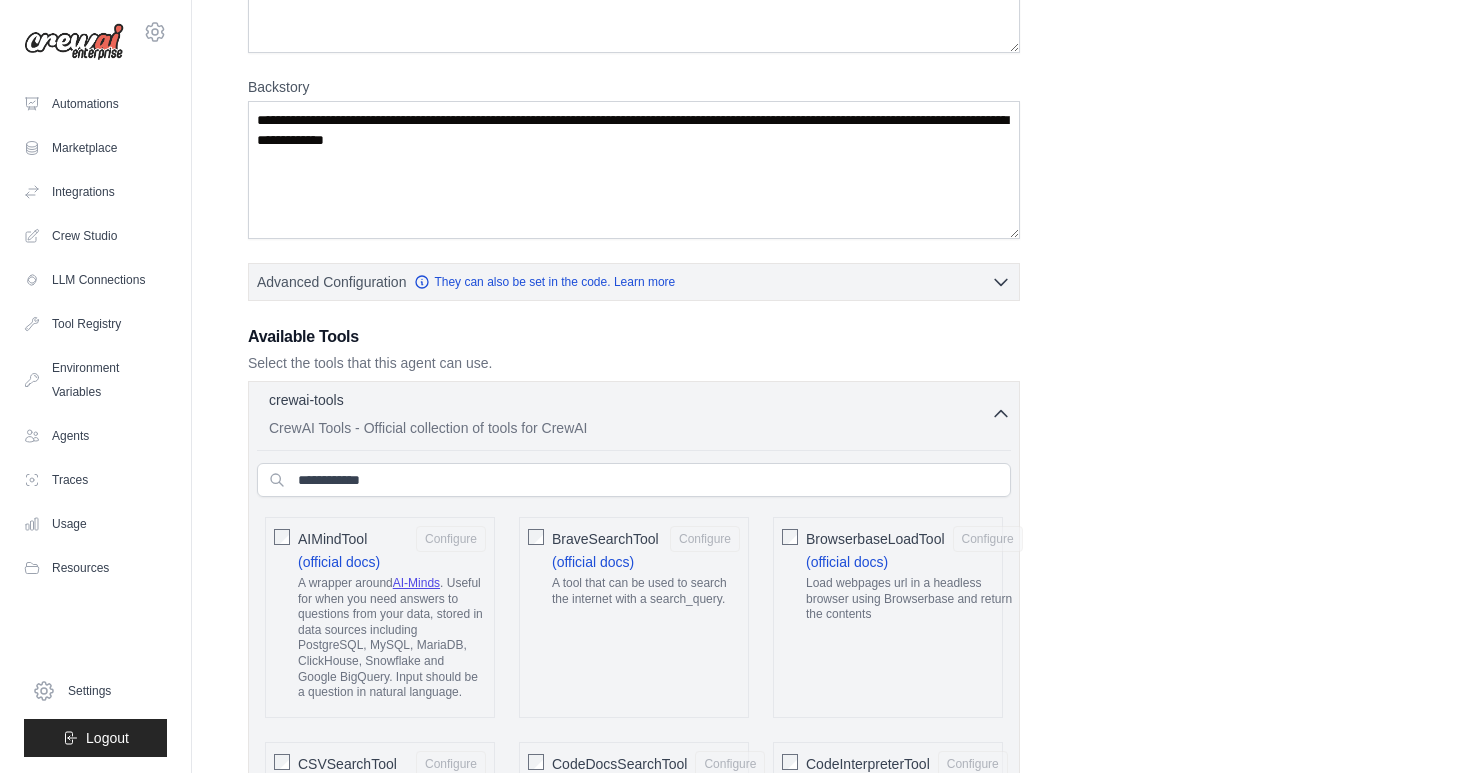 scroll, scrollTop: 406, scrollLeft: 0, axis: vertical 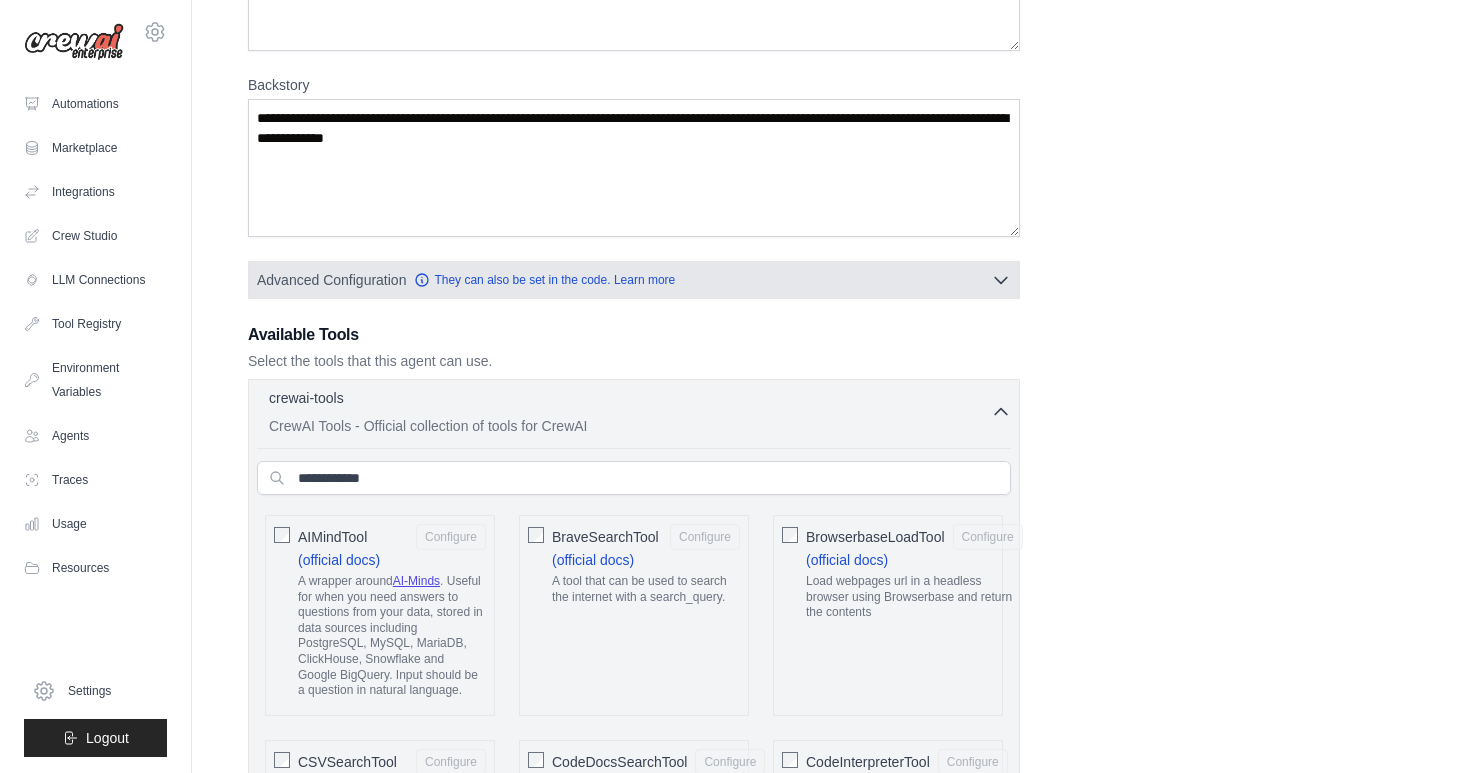click on "Advanced Configuration
They can also be set in the code. Learn more" at bounding box center [634, 280] 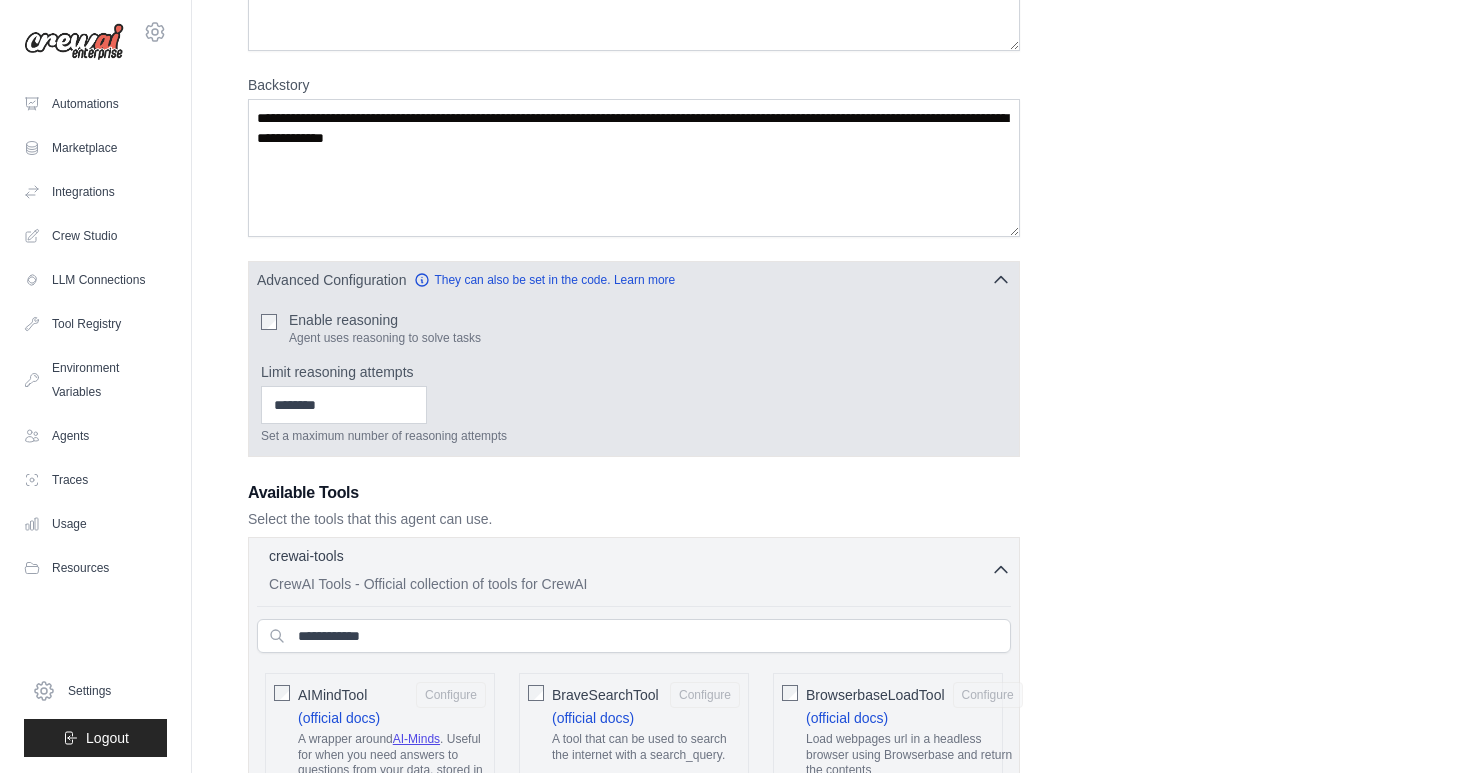 click on "Enable reasoning" at bounding box center [385, 320] 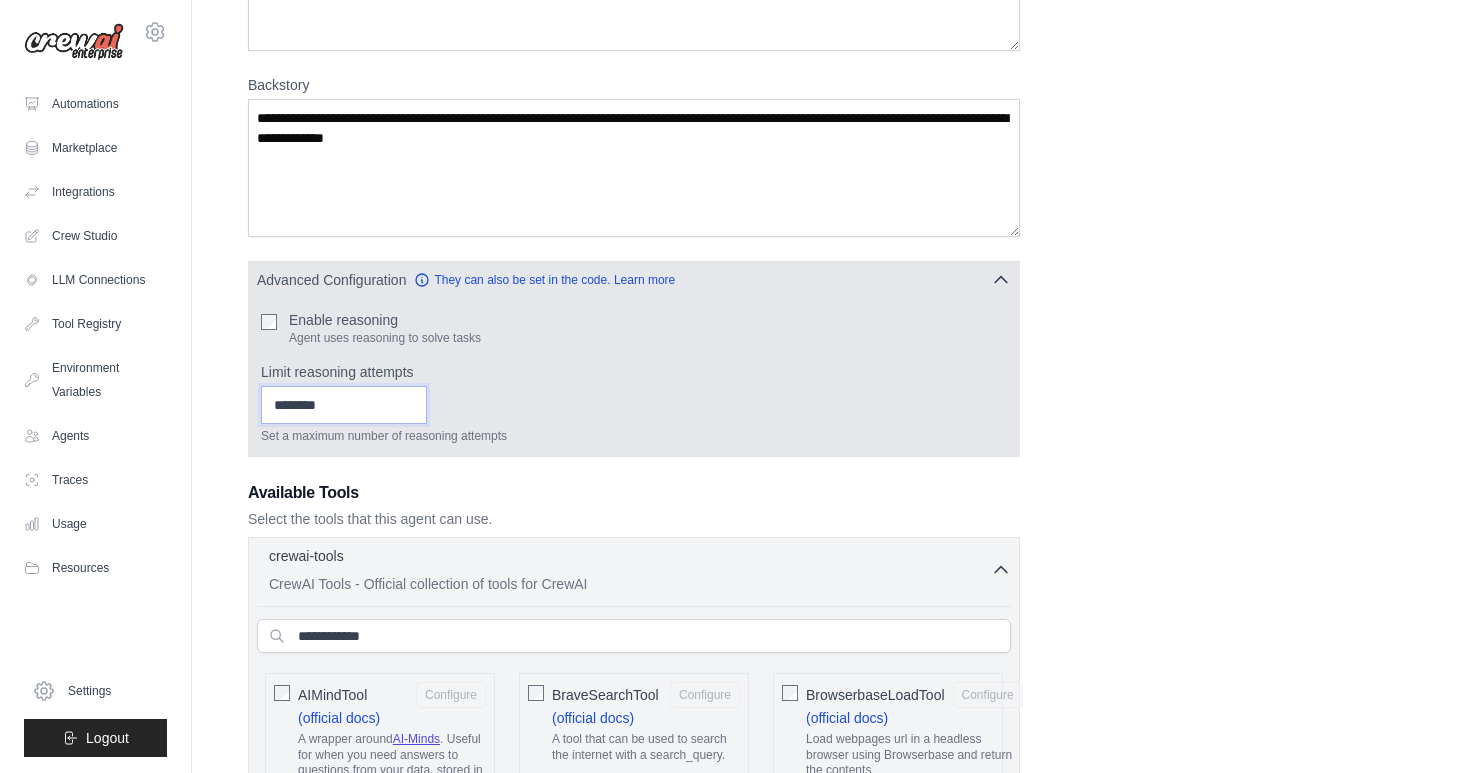 click on "Limit reasoning attempts" at bounding box center (344, 405) 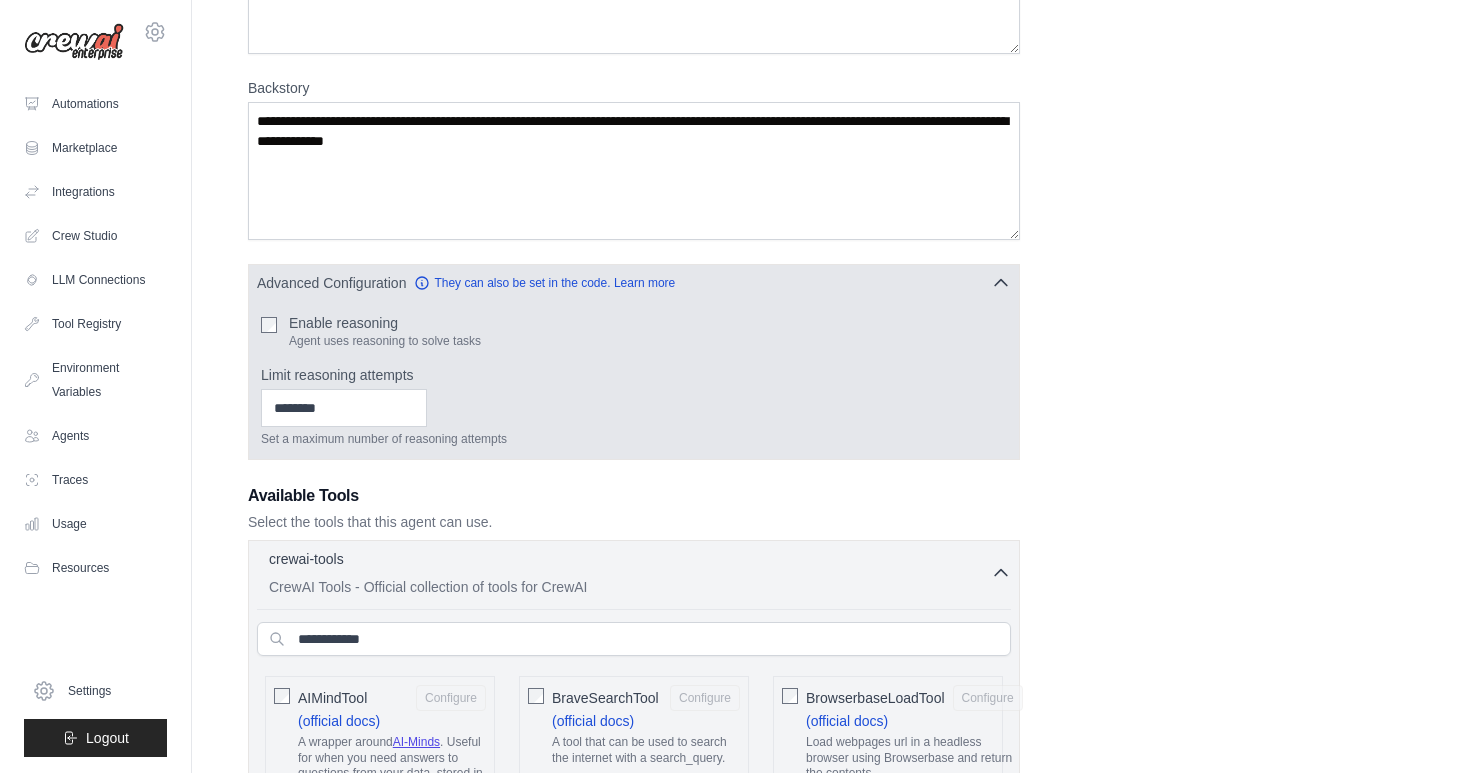 click on "Limit reasoning attempts" at bounding box center [634, 375] 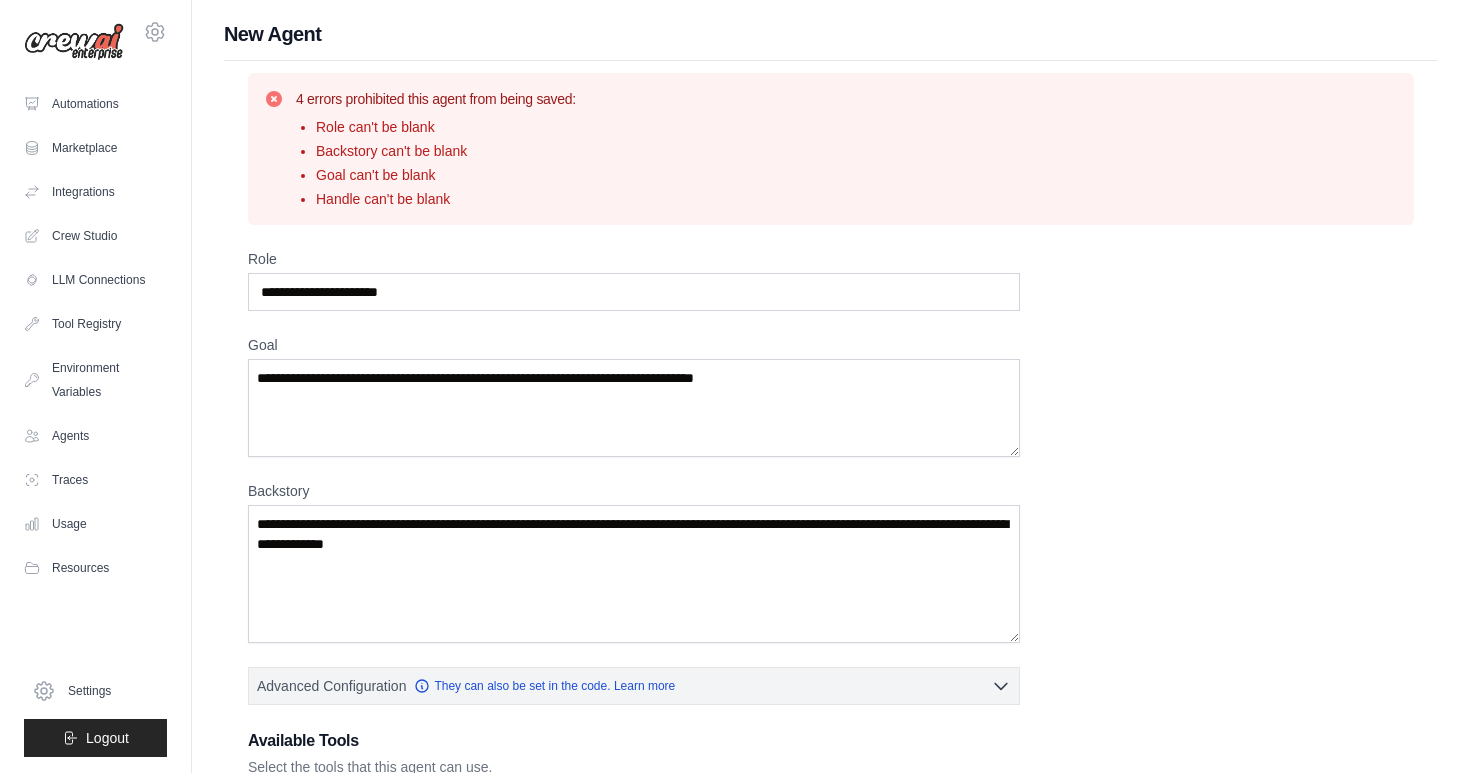 scroll, scrollTop: 0, scrollLeft: 0, axis: both 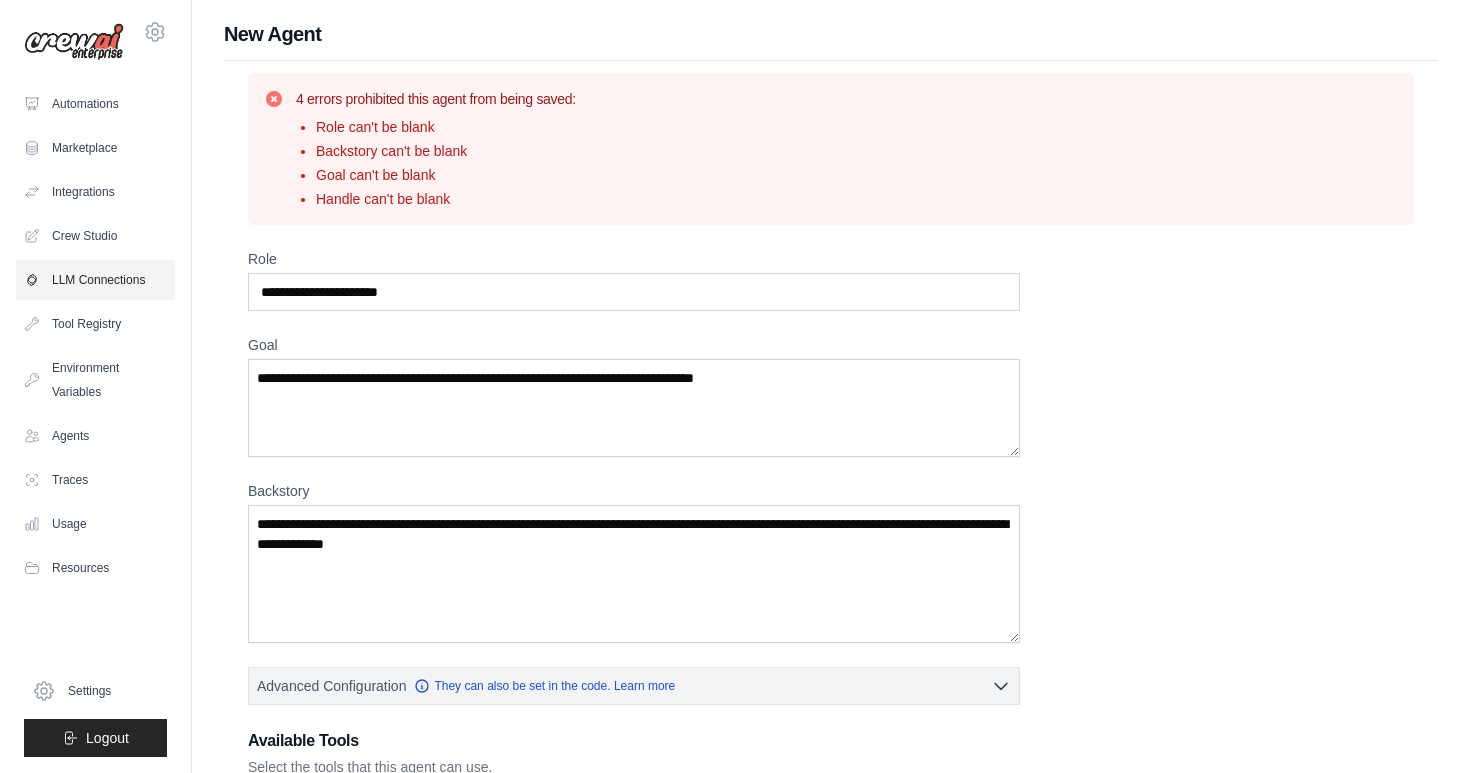 click on "LLM Connections" at bounding box center (95, 280) 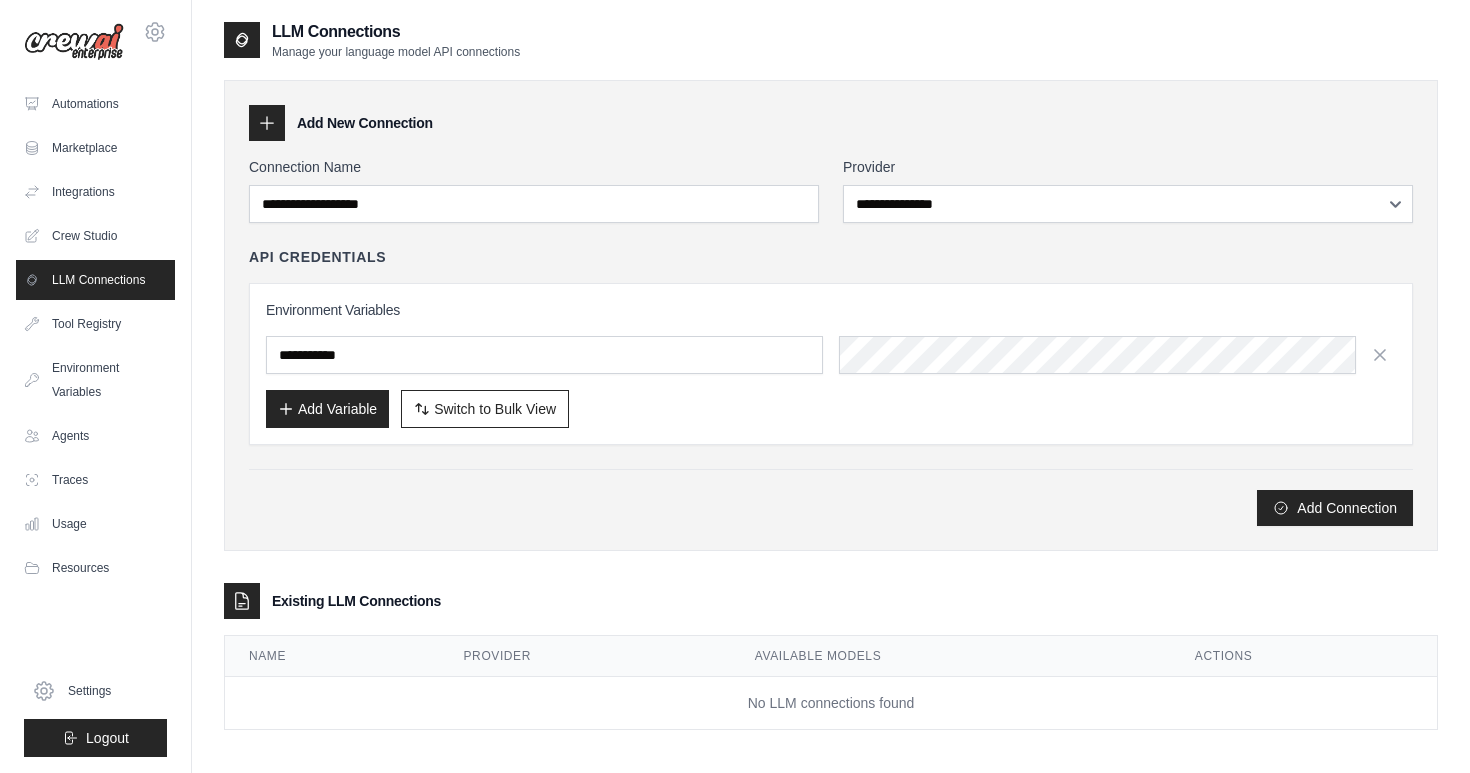 scroll, scrollTop: 0, scrollLeft: 0, axis: both 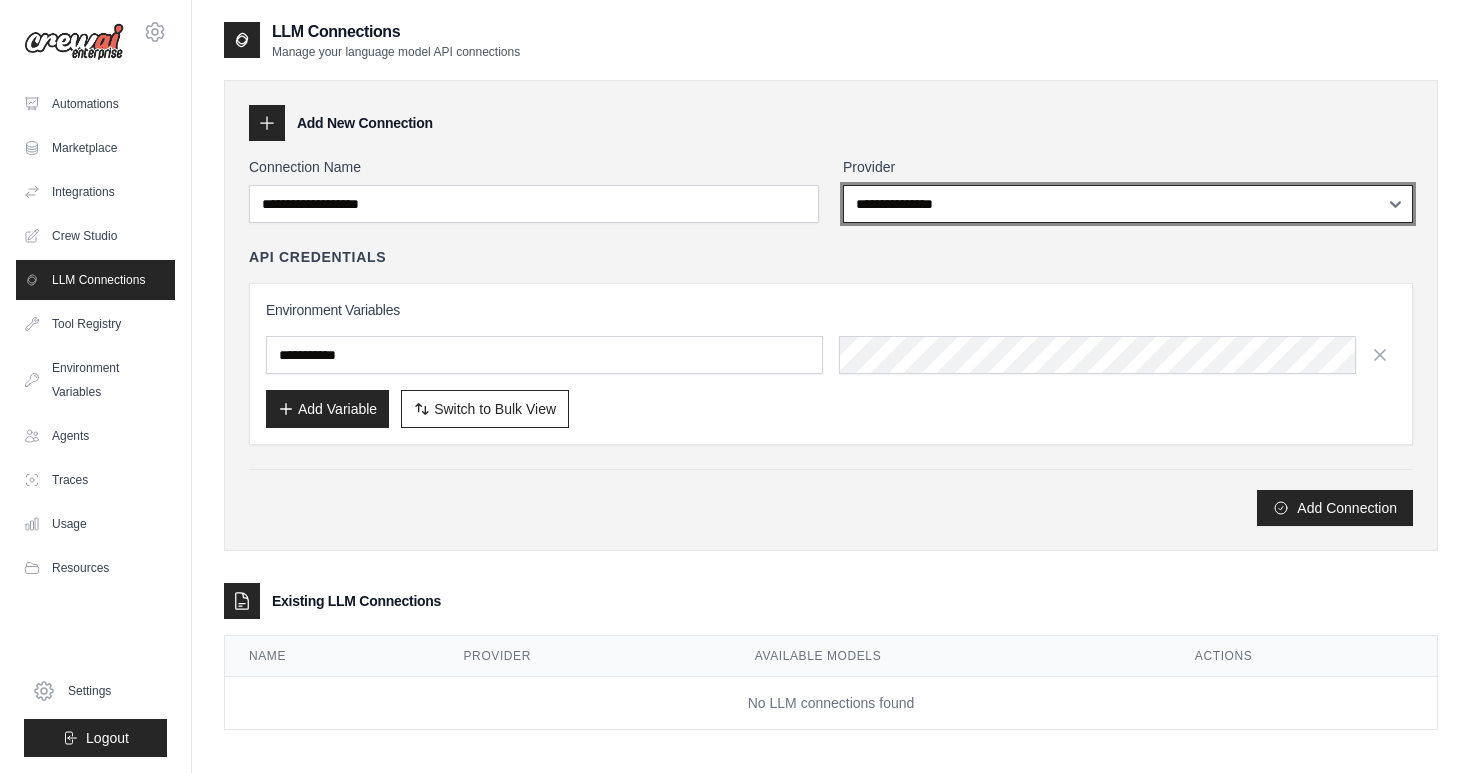 select on "******" 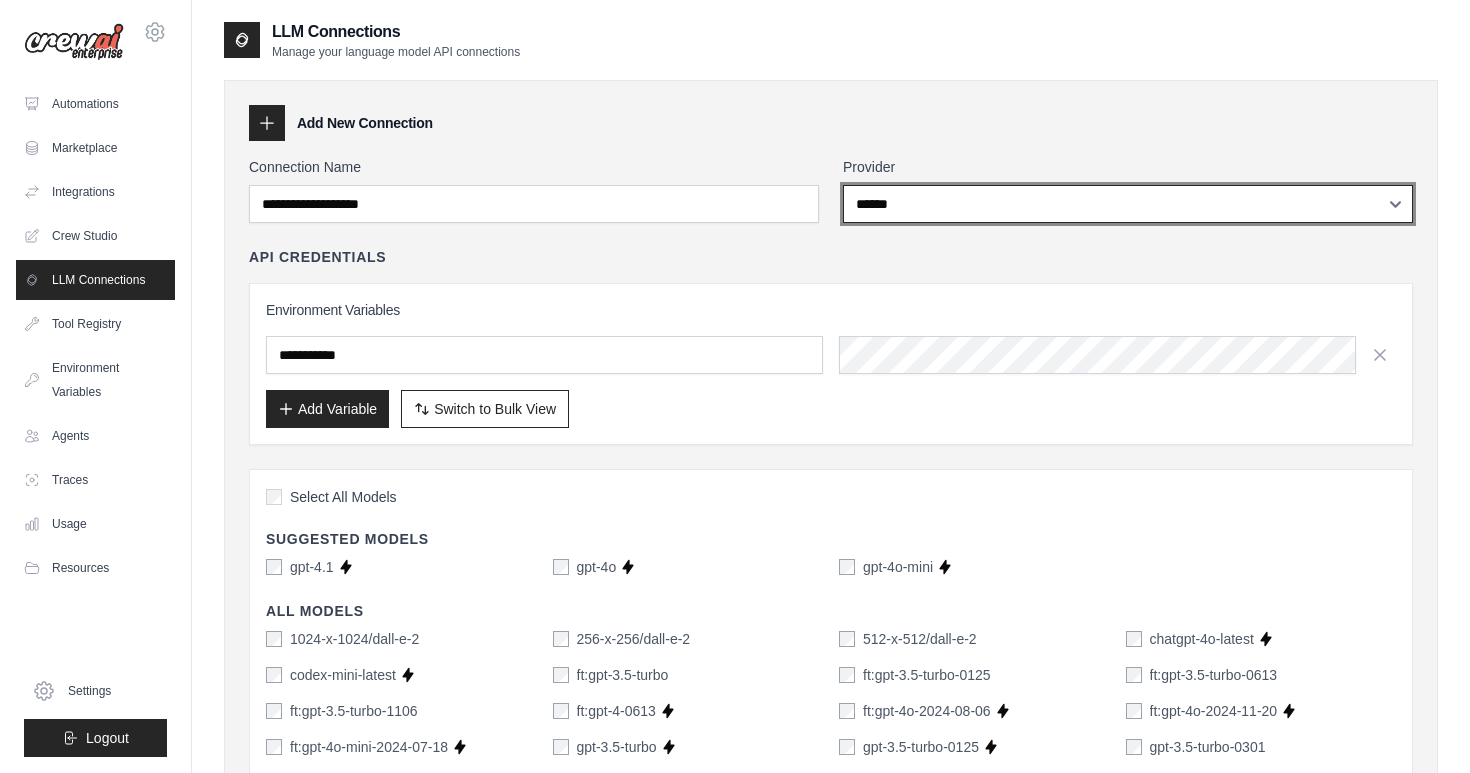 scroll, scrollTop: 0, scrollLeft: 0, axis: both 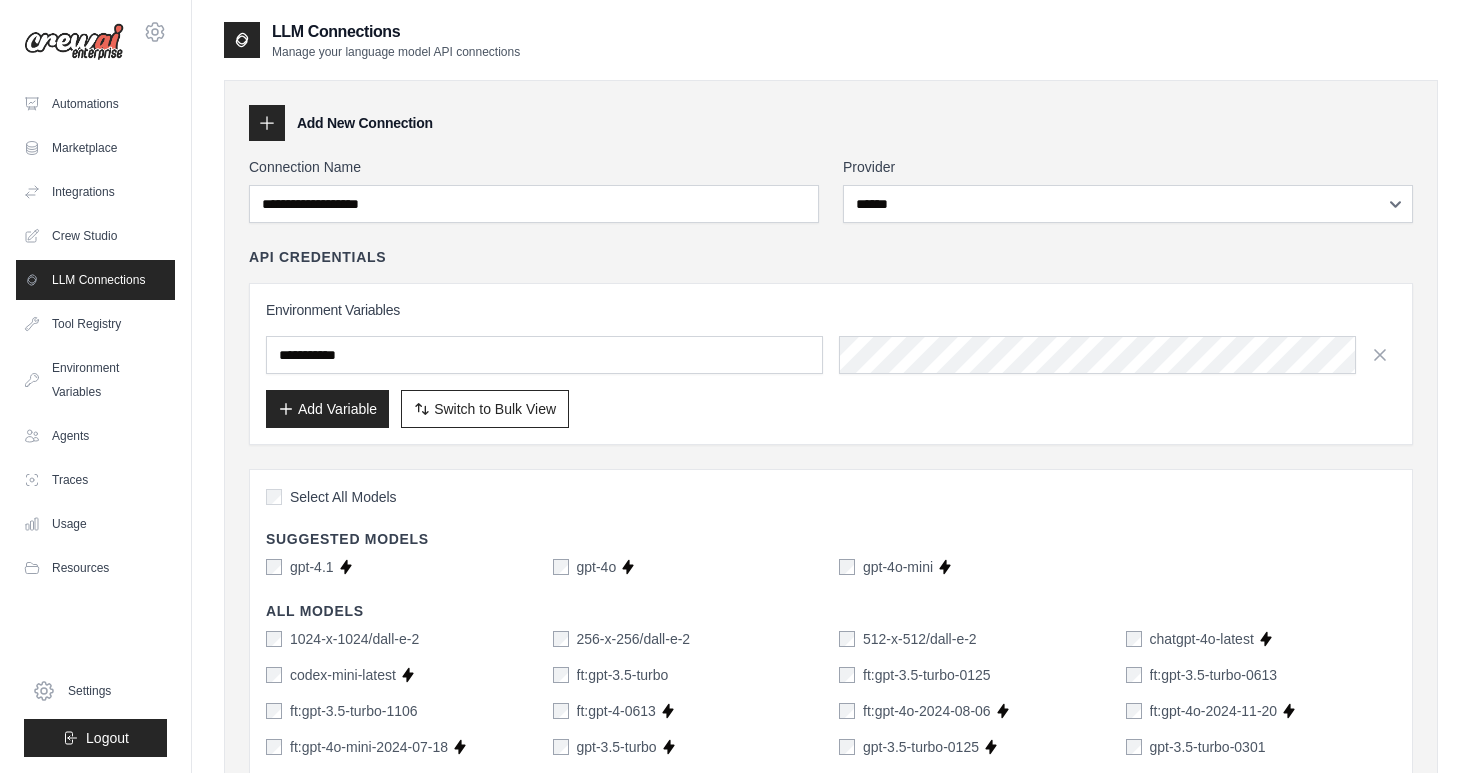 click on "Add Variable
Switch to Bulk View
Switch to Table View" at bounding box center [831, 409] 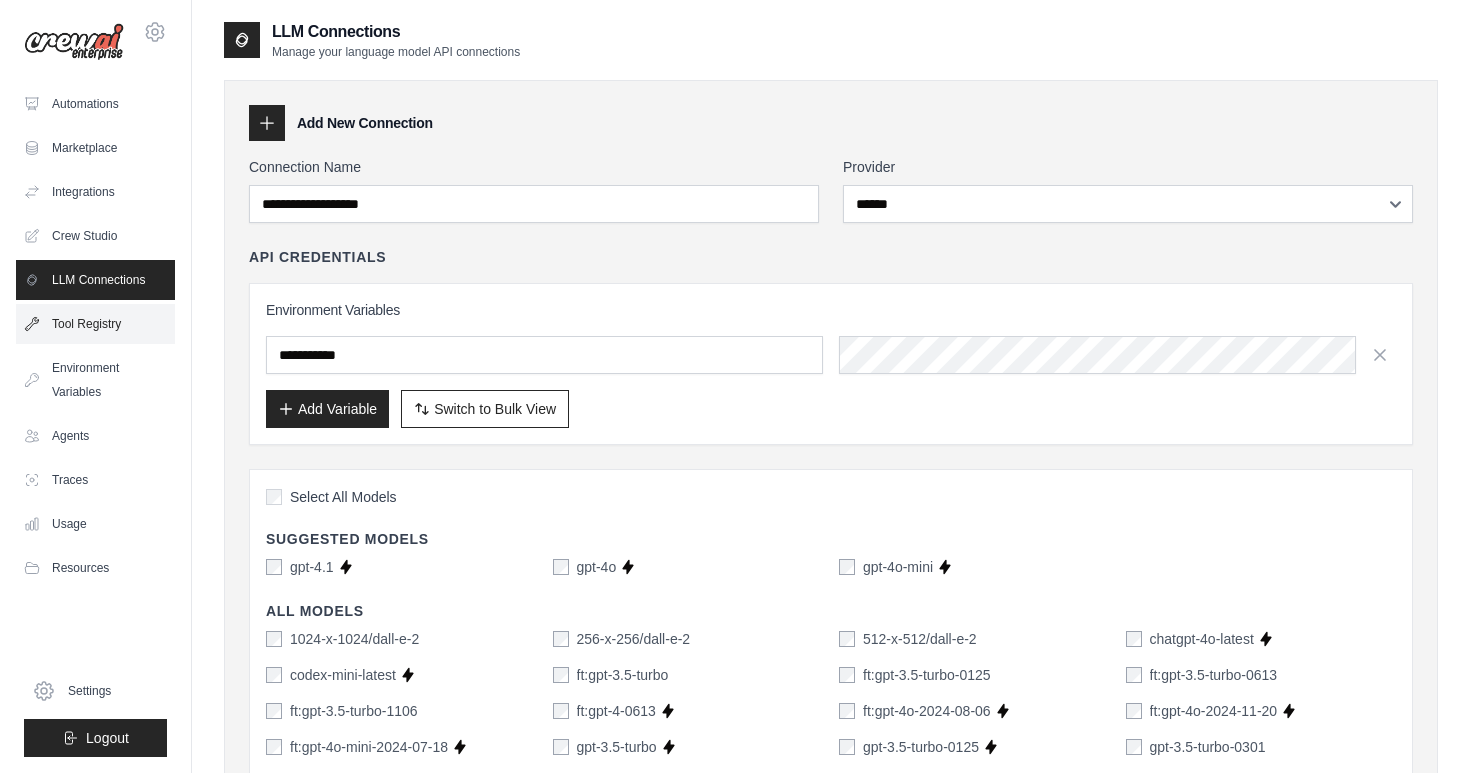 click on "Tool Registry" at bounding box center (95, 324) 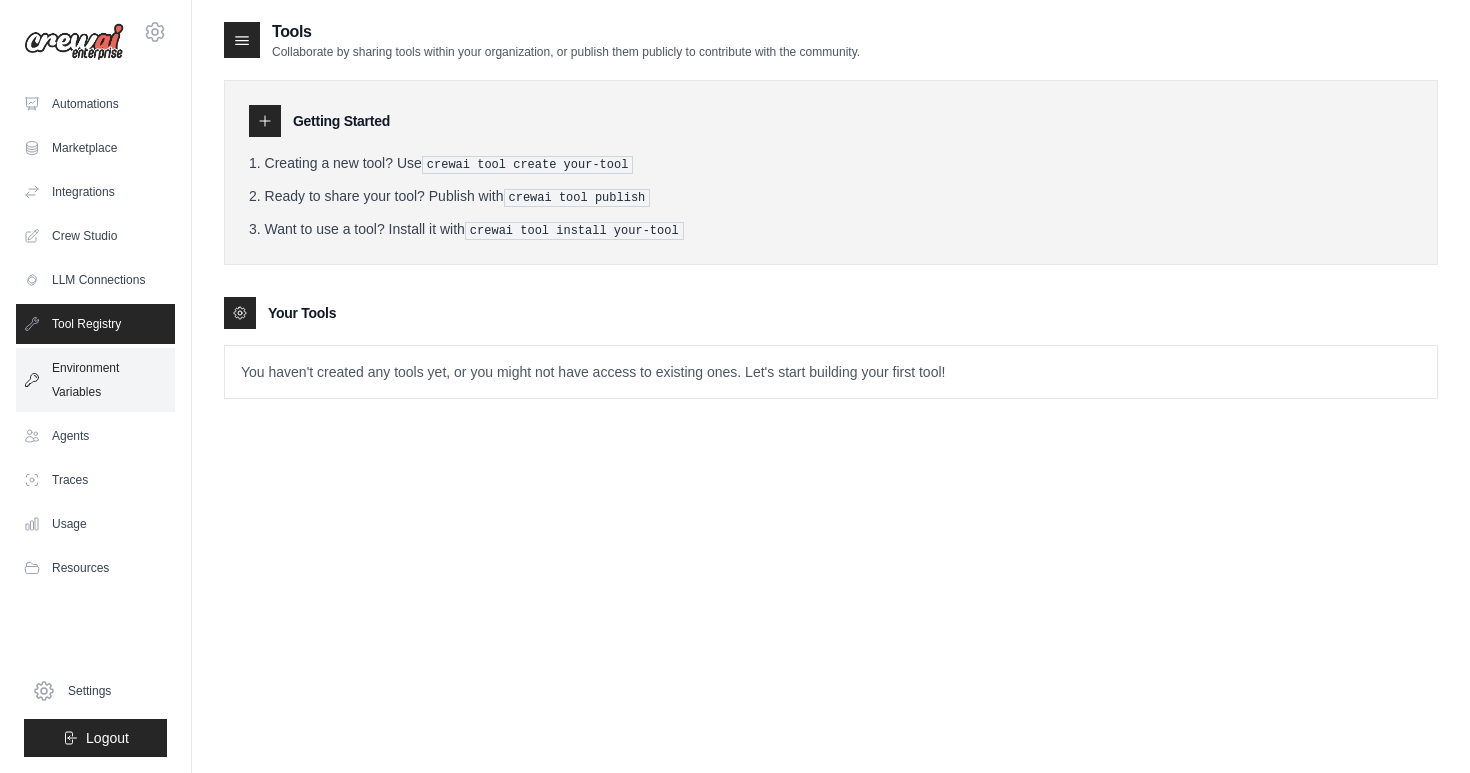 click on "Environment Variables" at bounding box center [95, 380] 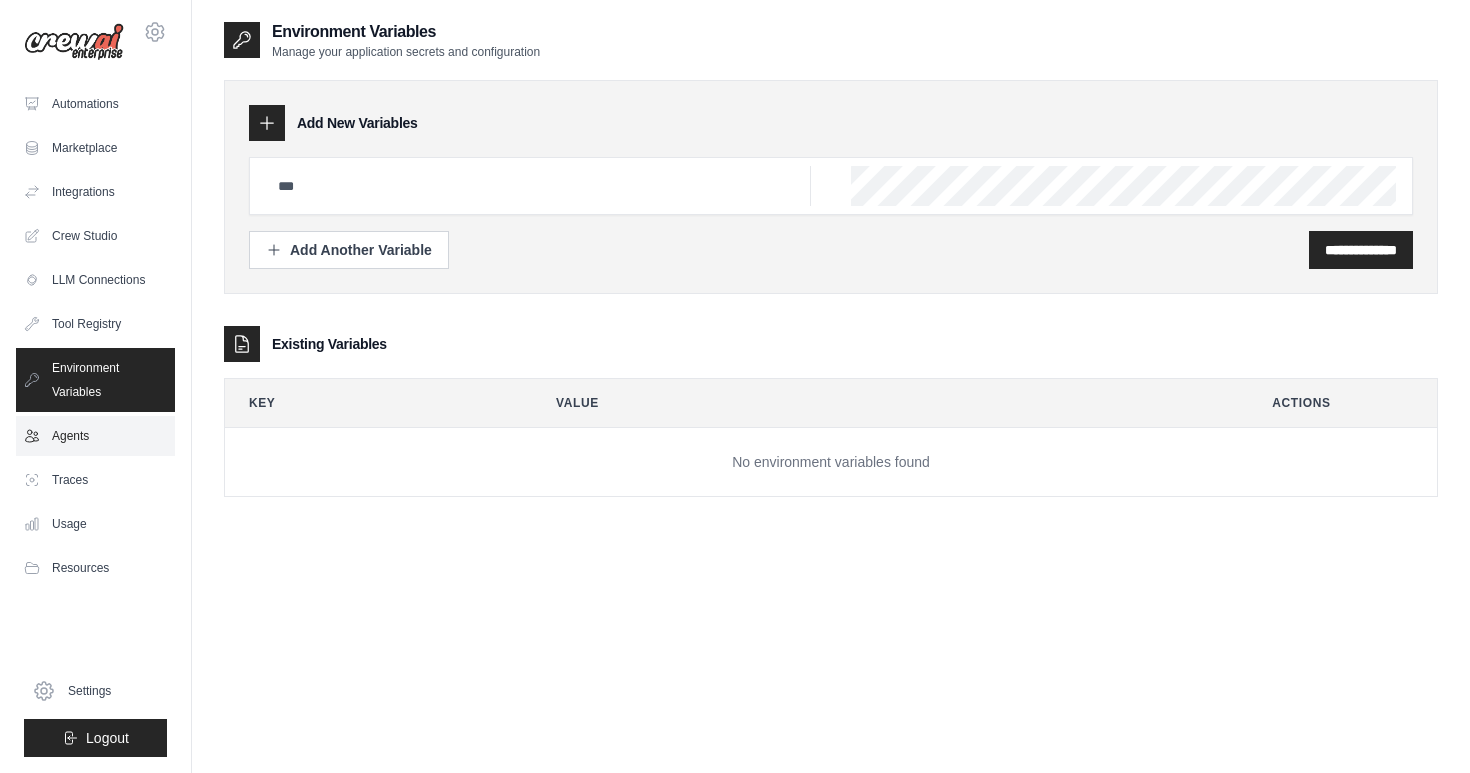 click on "Agents" at bounding box center (95, 436) 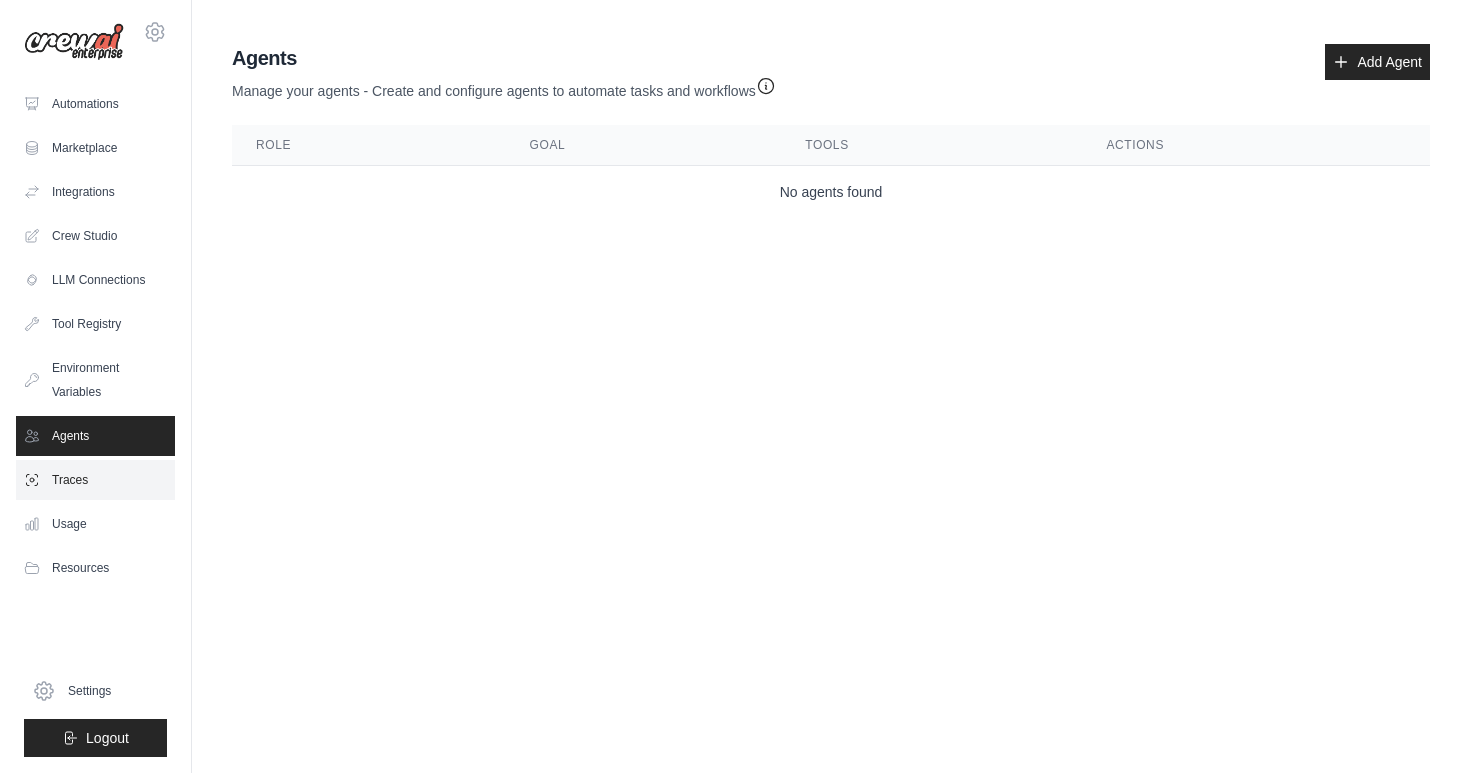 click on "Traces" at bounding box center [95, 480] 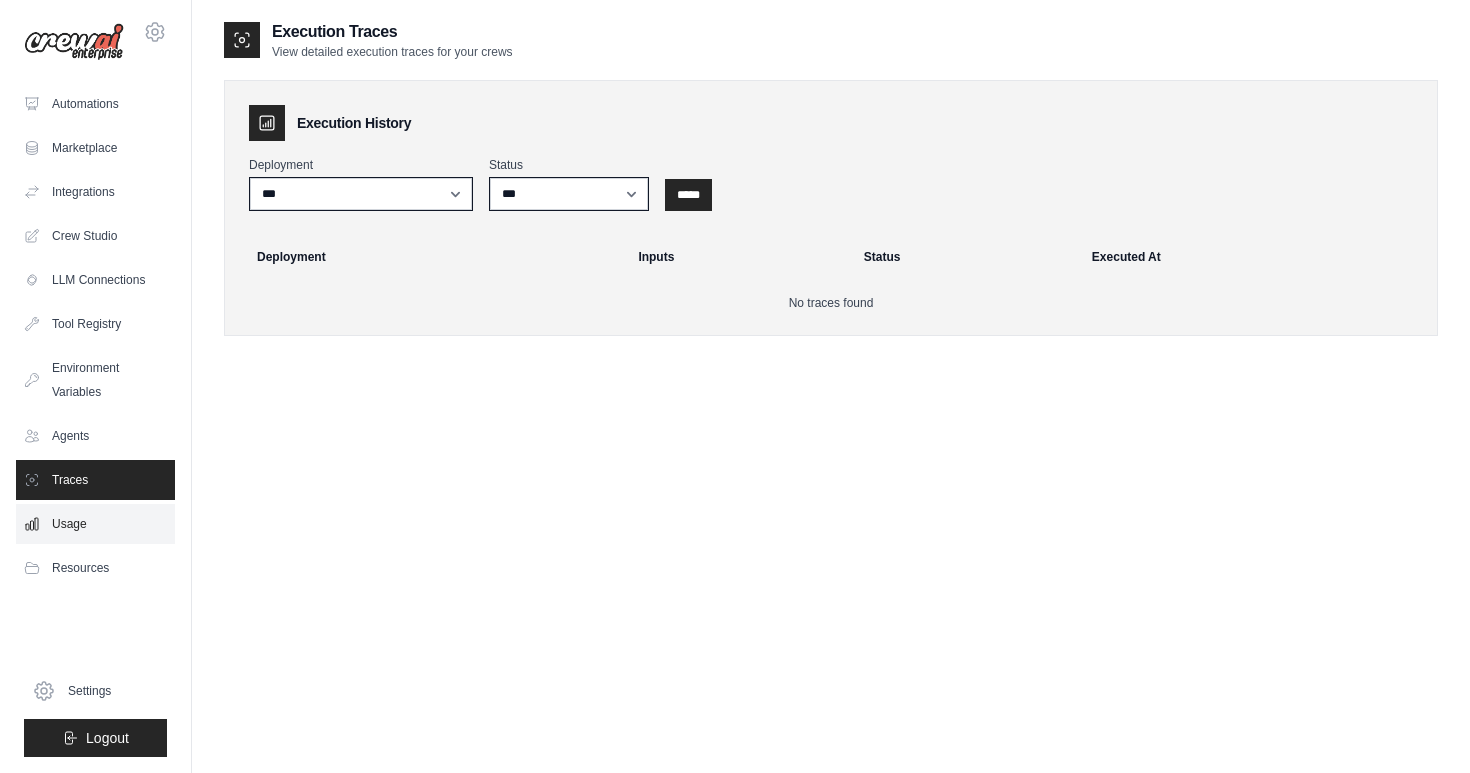 click on "Usage" at bounding box center [95, 524] 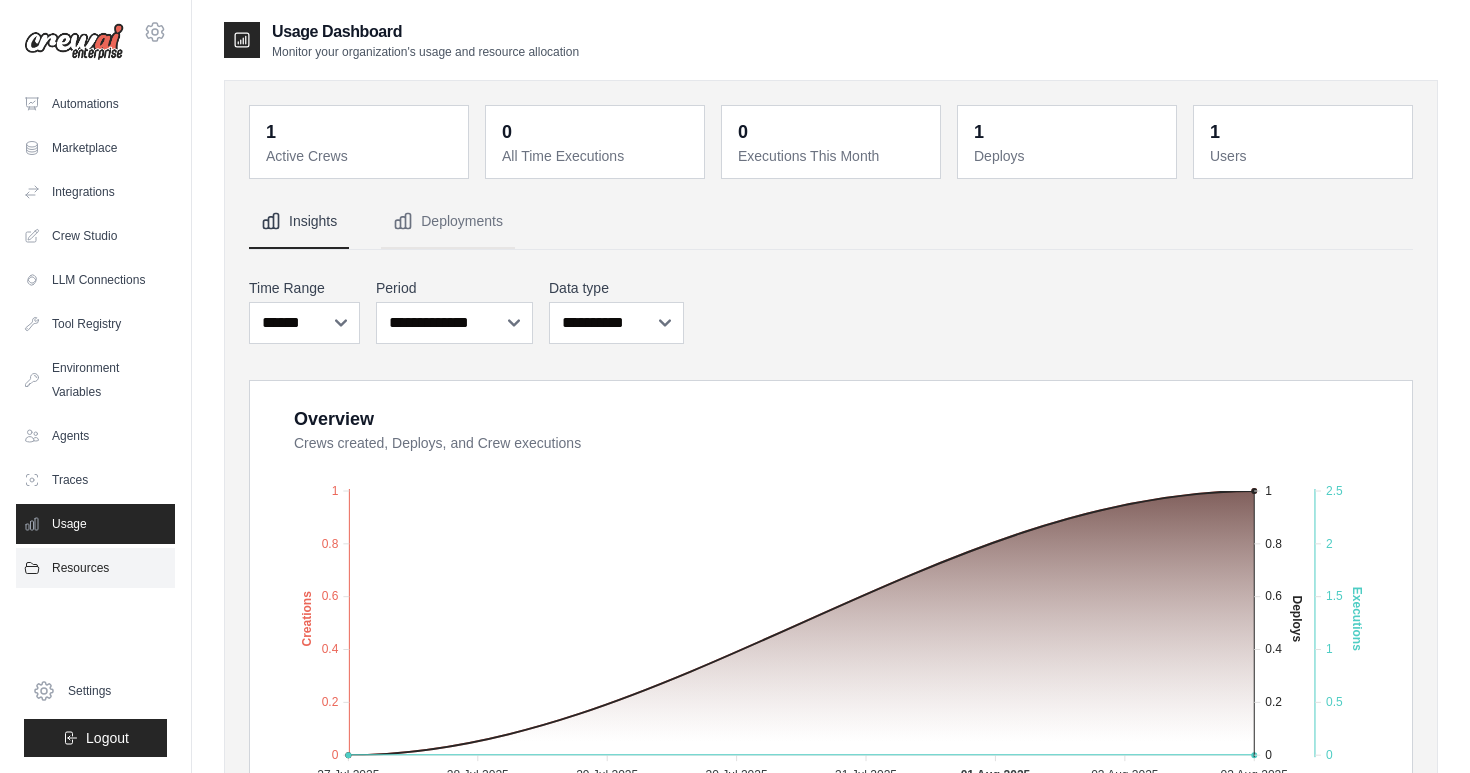 scroll, scrollTop: 0, scrollLeft: 0, axis: both 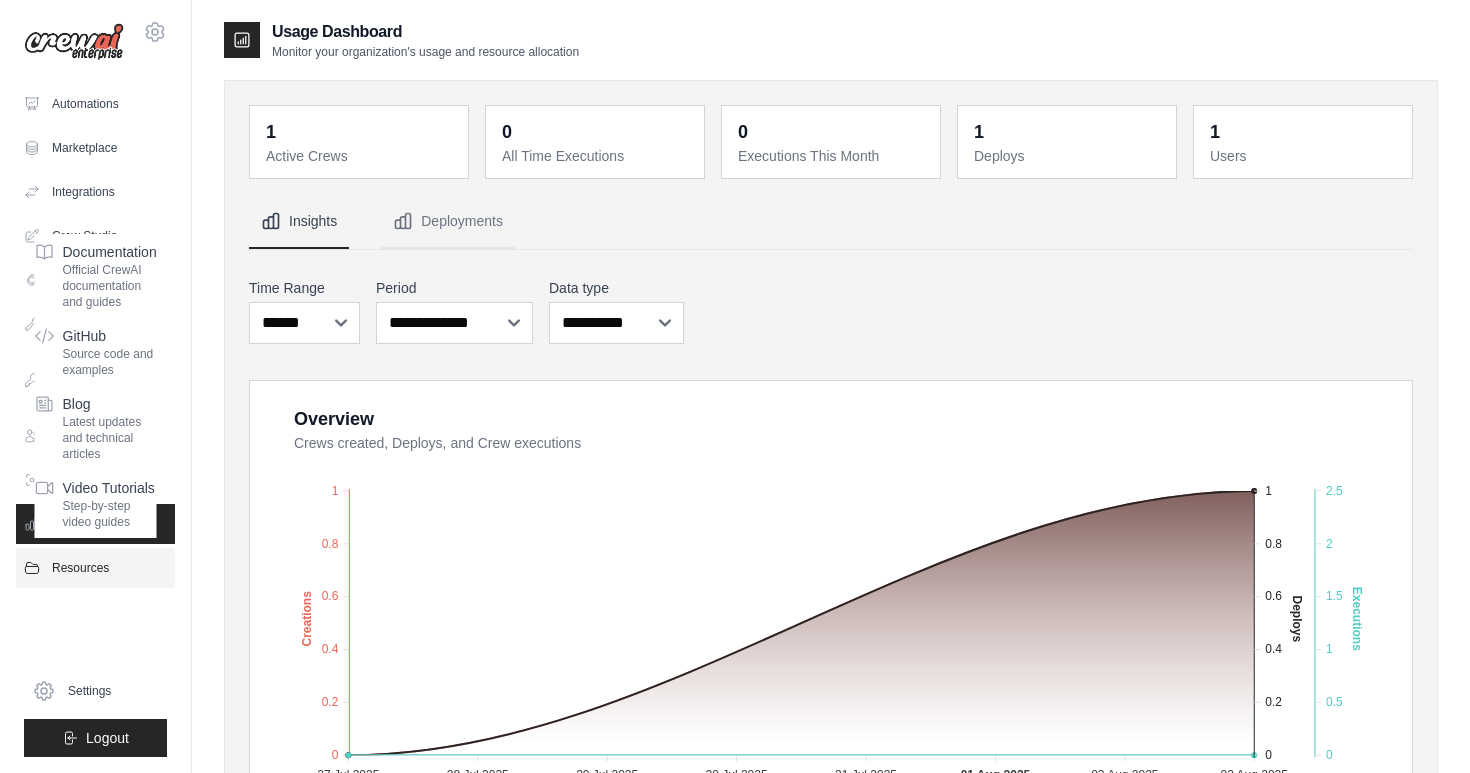 click on "Resources" at bounding box center [95, 568] 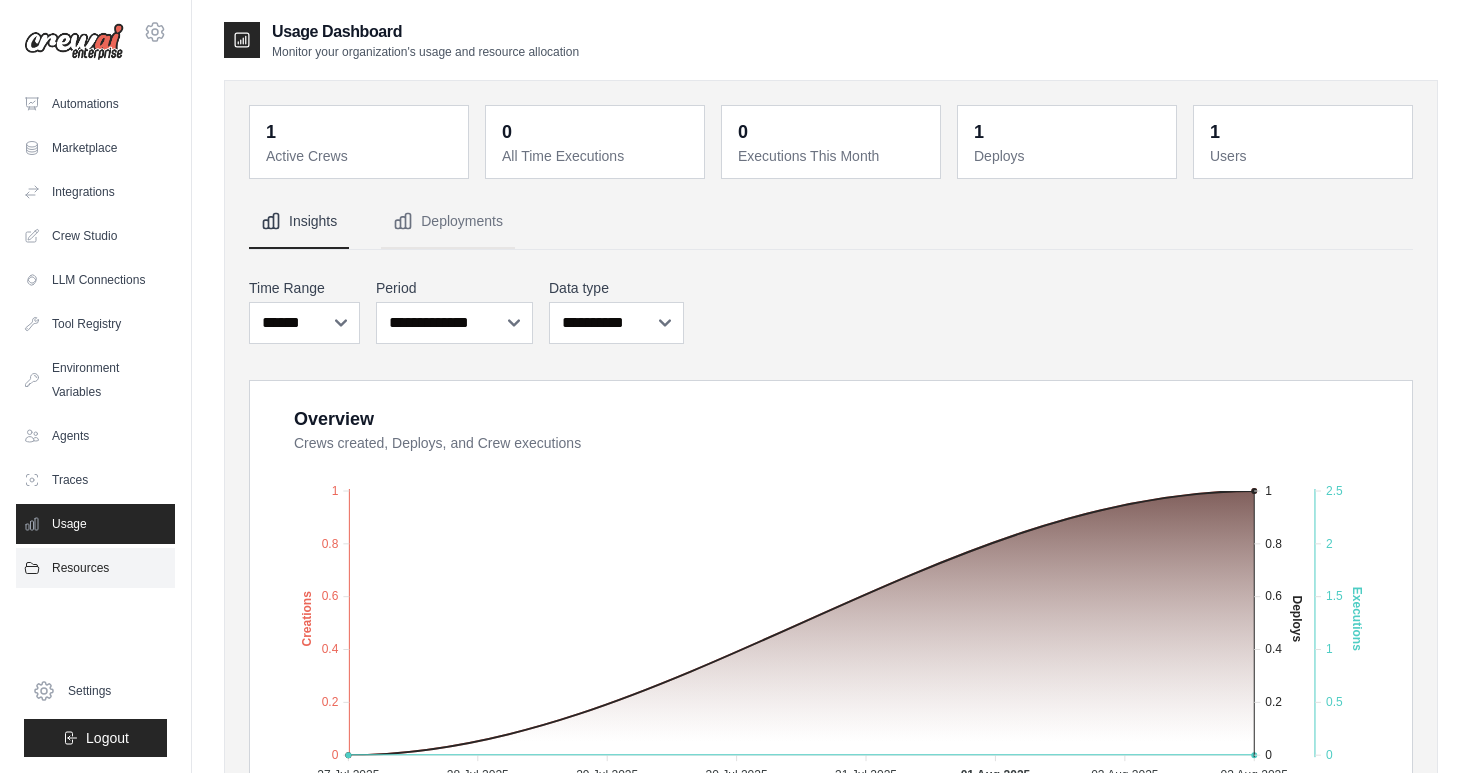 click on "Resources" at bounding box center [95, 568] 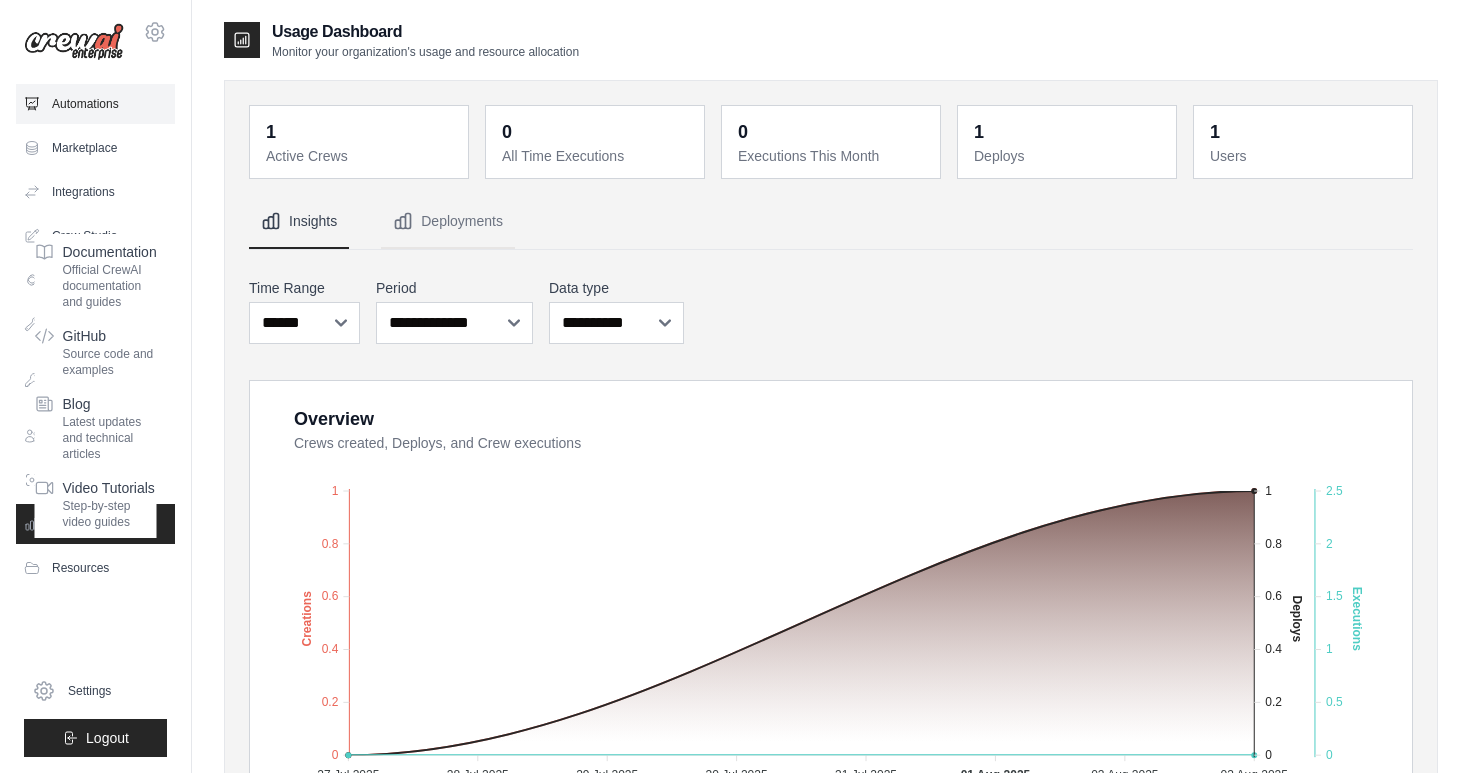 click on "Automations" at bounding box center (95, 104) 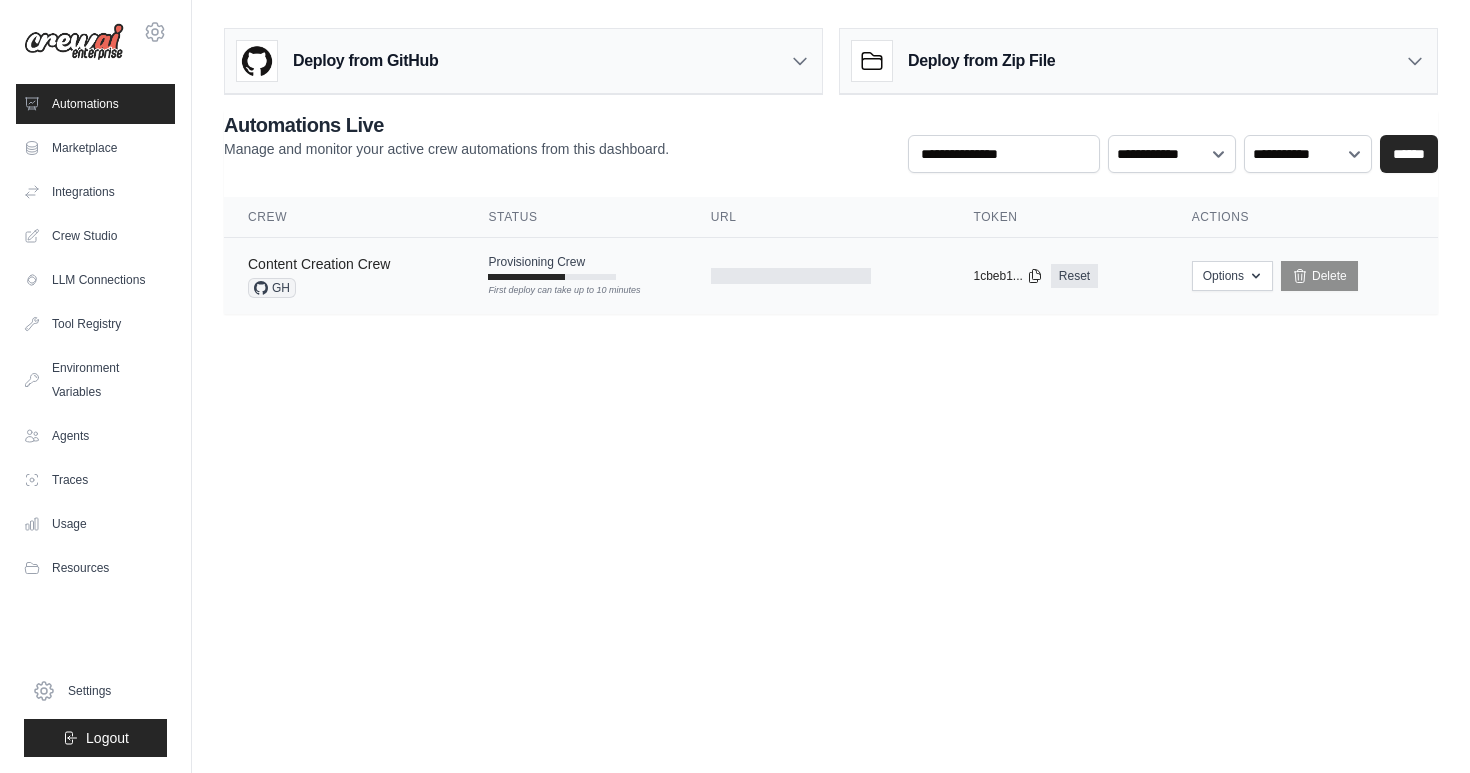 click on "Content Creation Crew" at bounding box center (319, 264) 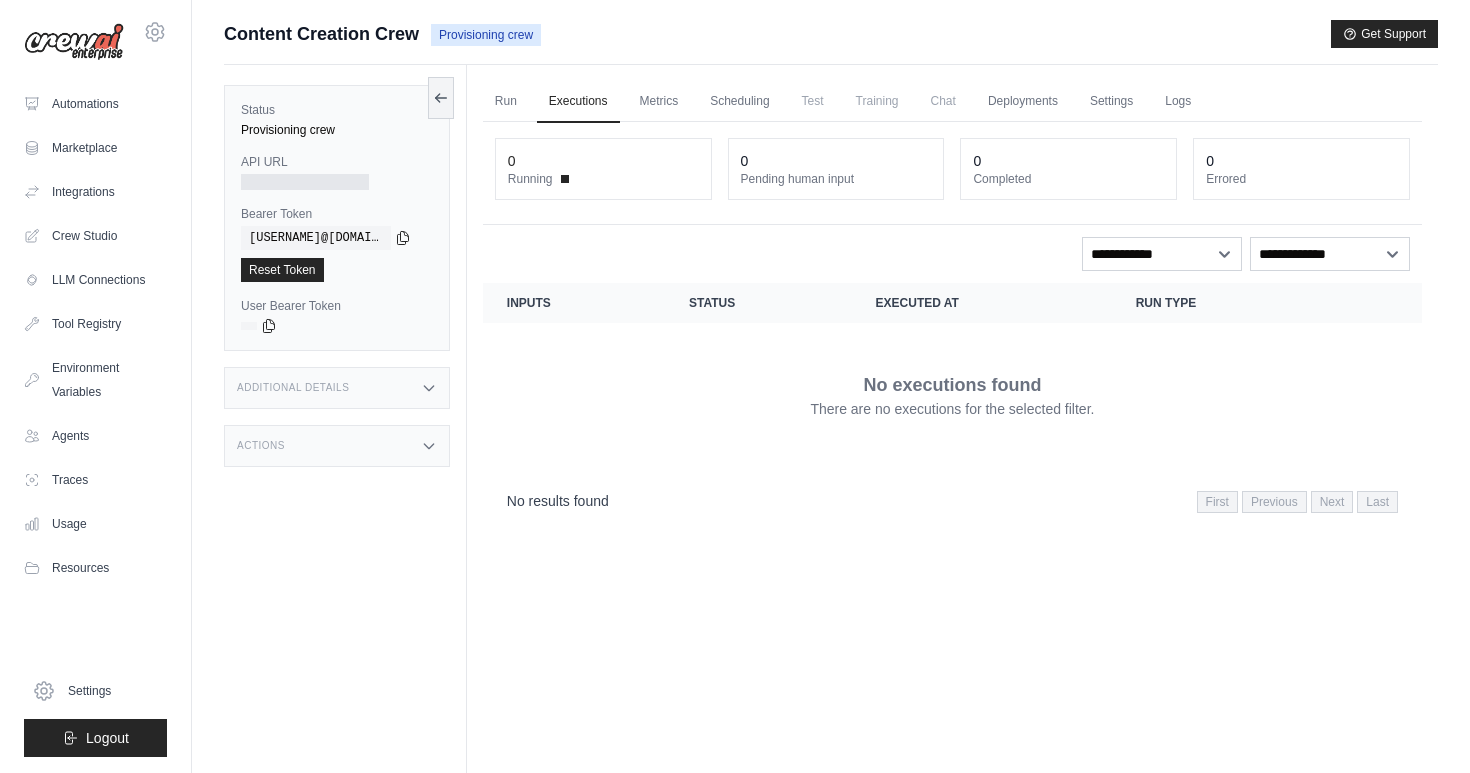 click 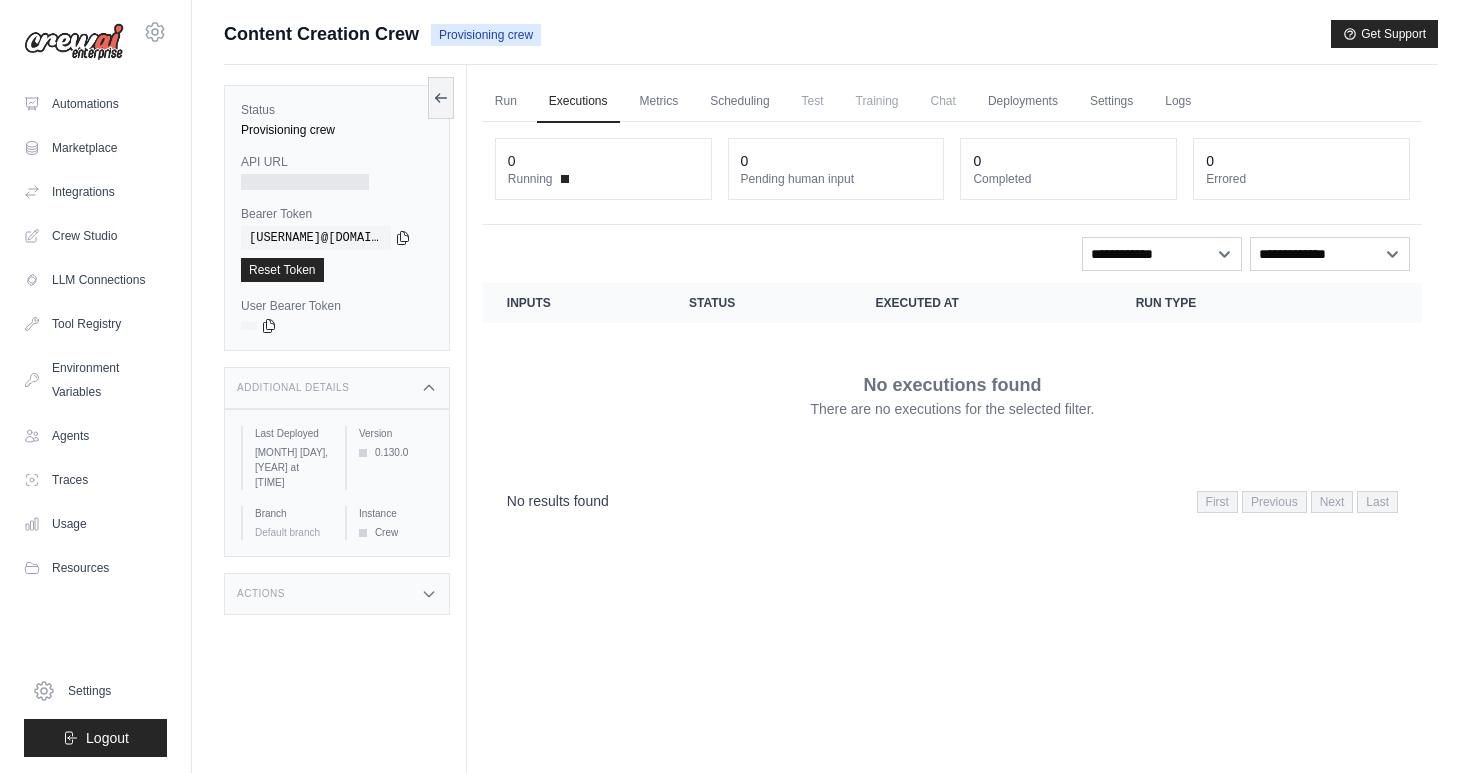click on "Actions" at bounding box center [337, 594] 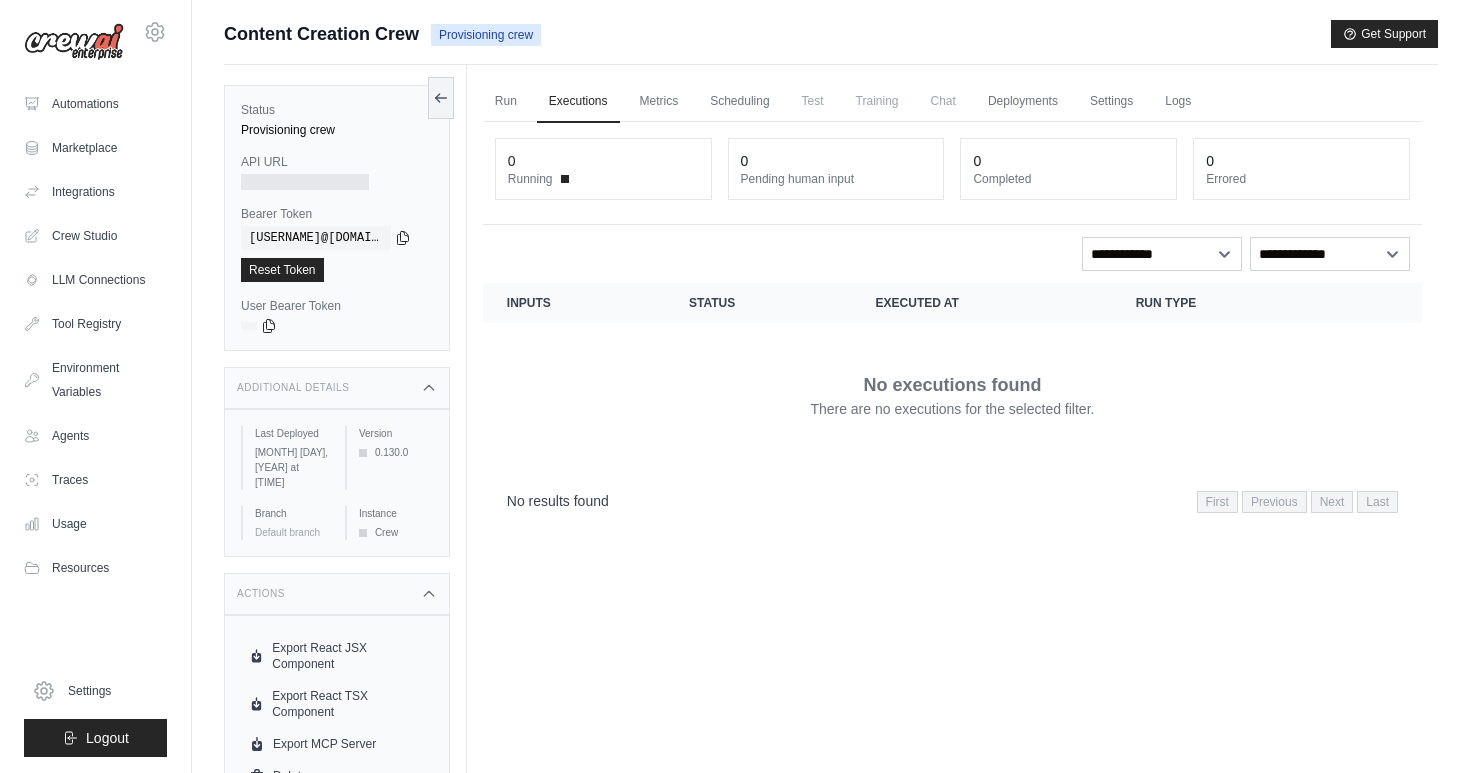 scroll, scrollTop: 0, scrollLeft: 0, axis: both 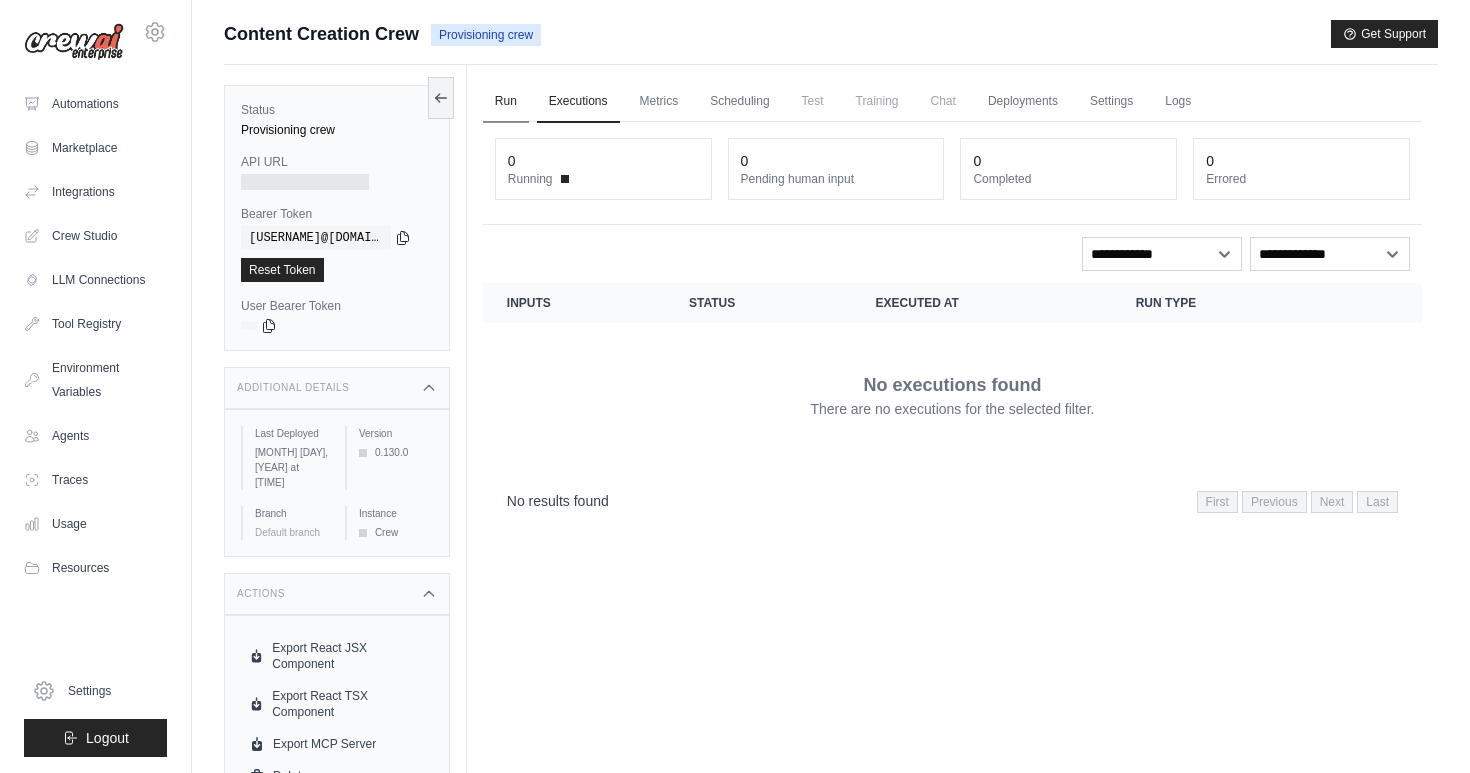 click on "Run" at bounding box center (506, 102) 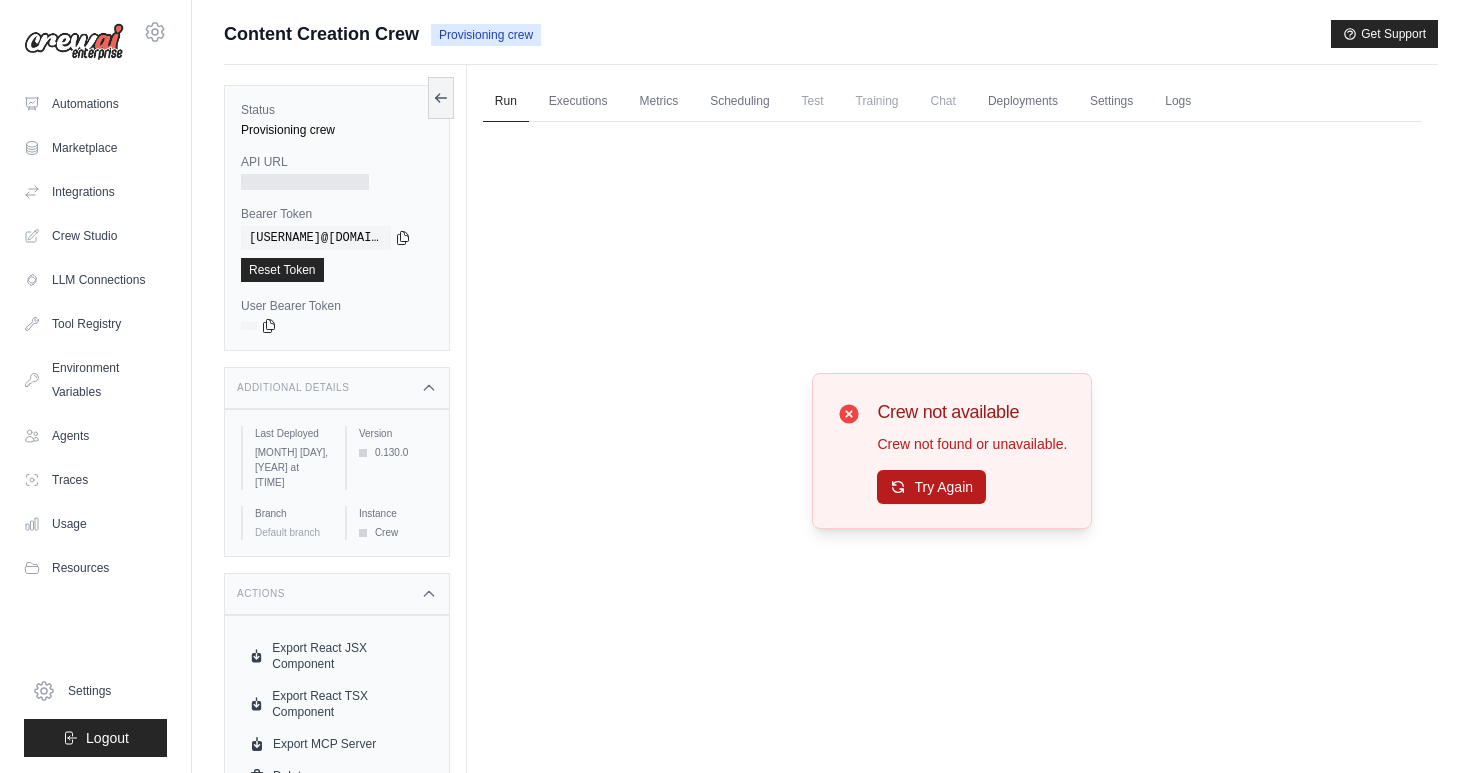 click 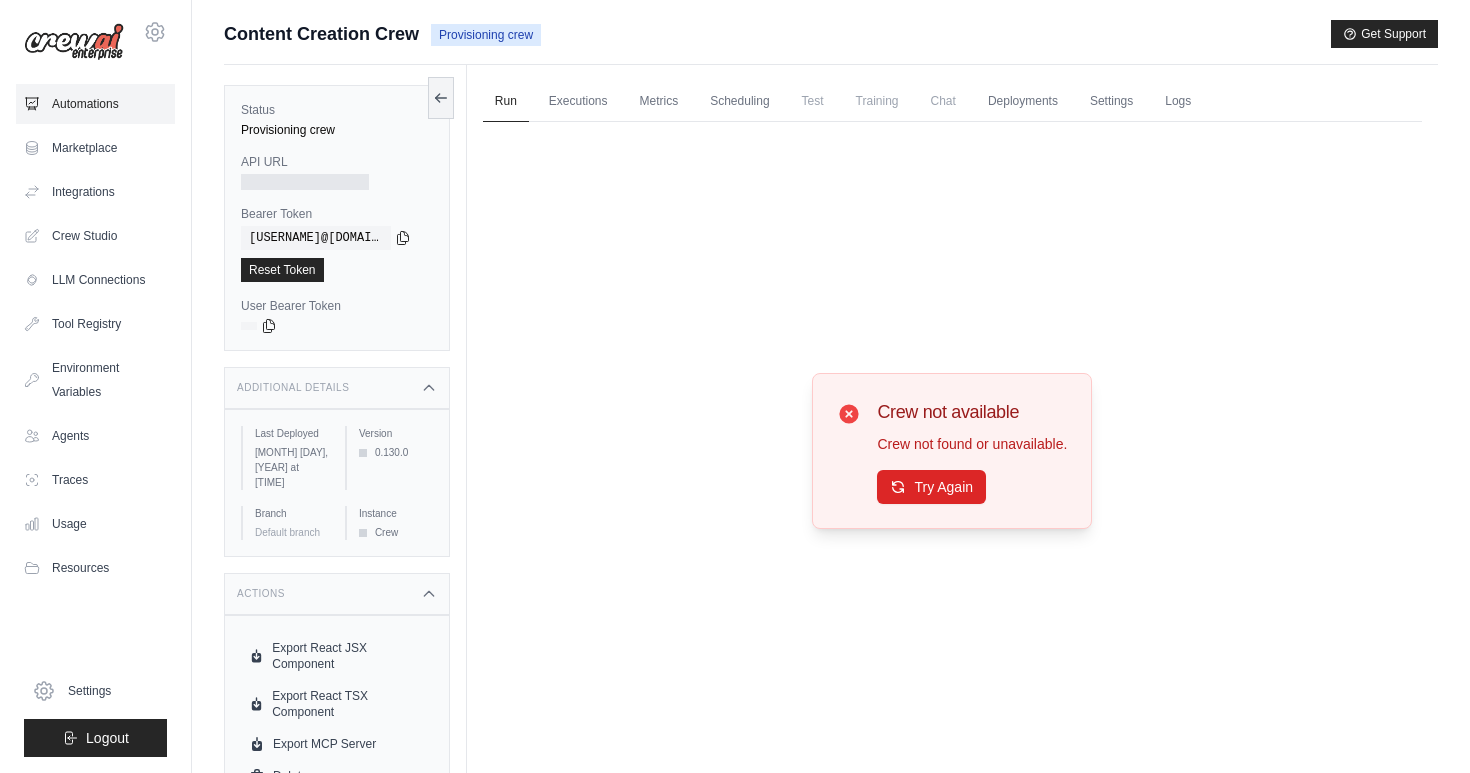click on "Automations" at bounding box center (95, 104) 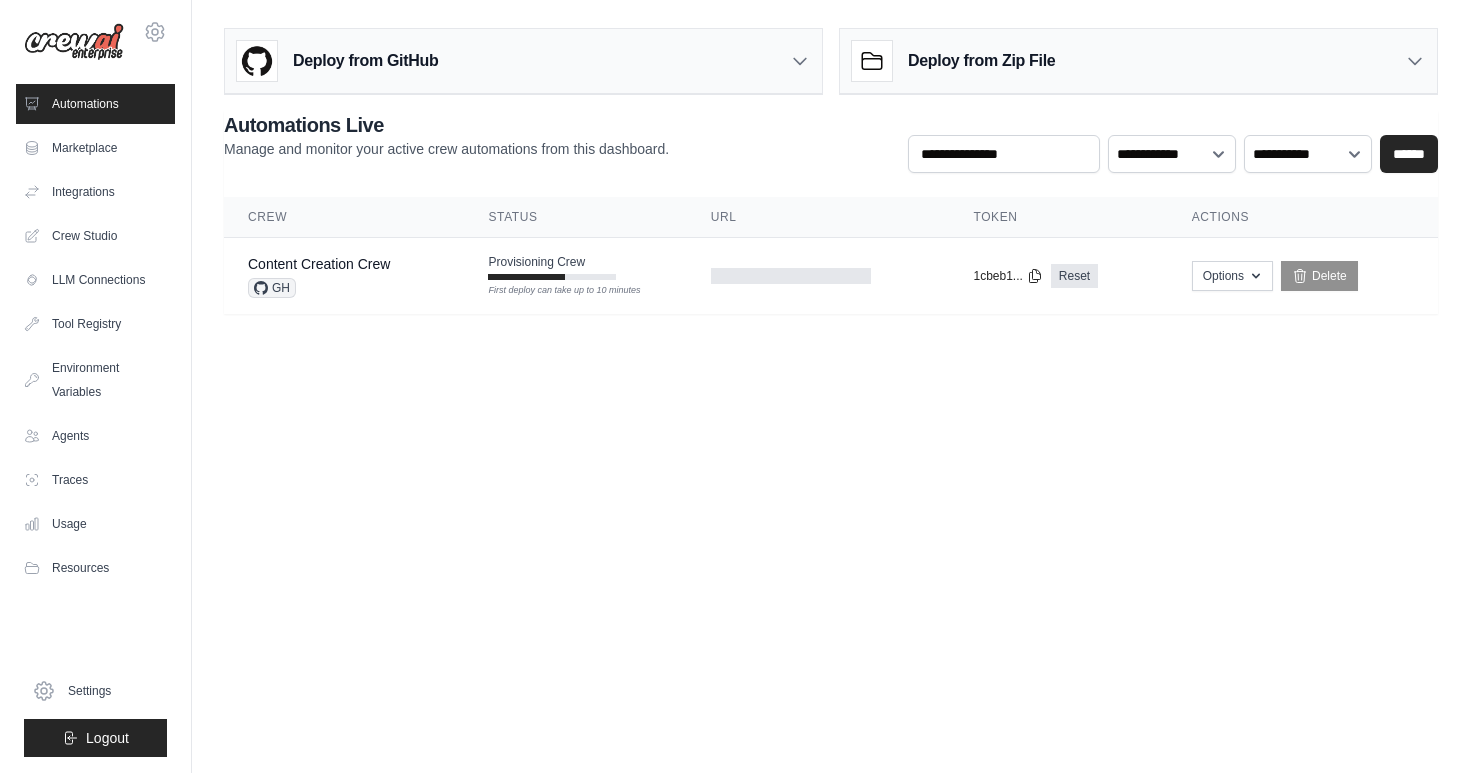 click 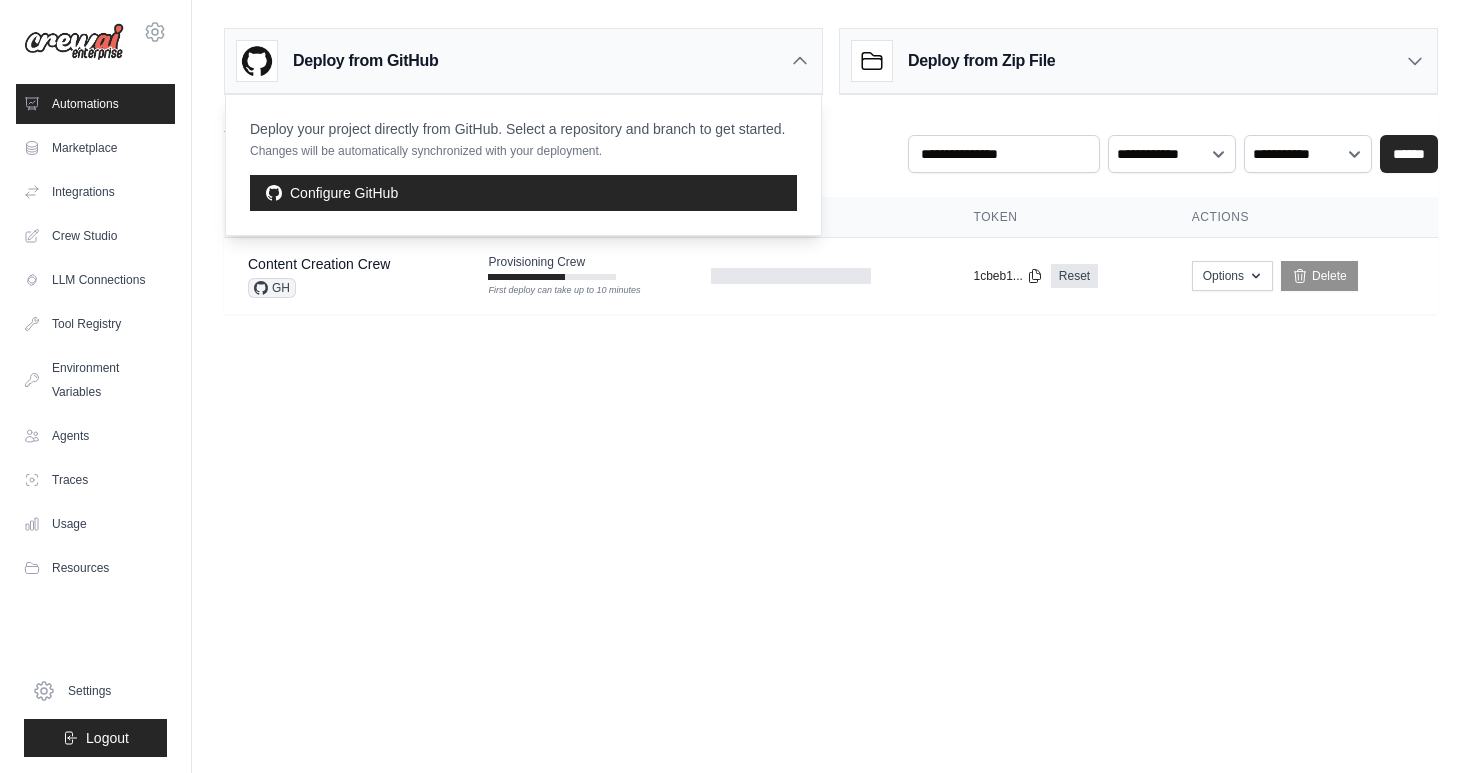 click 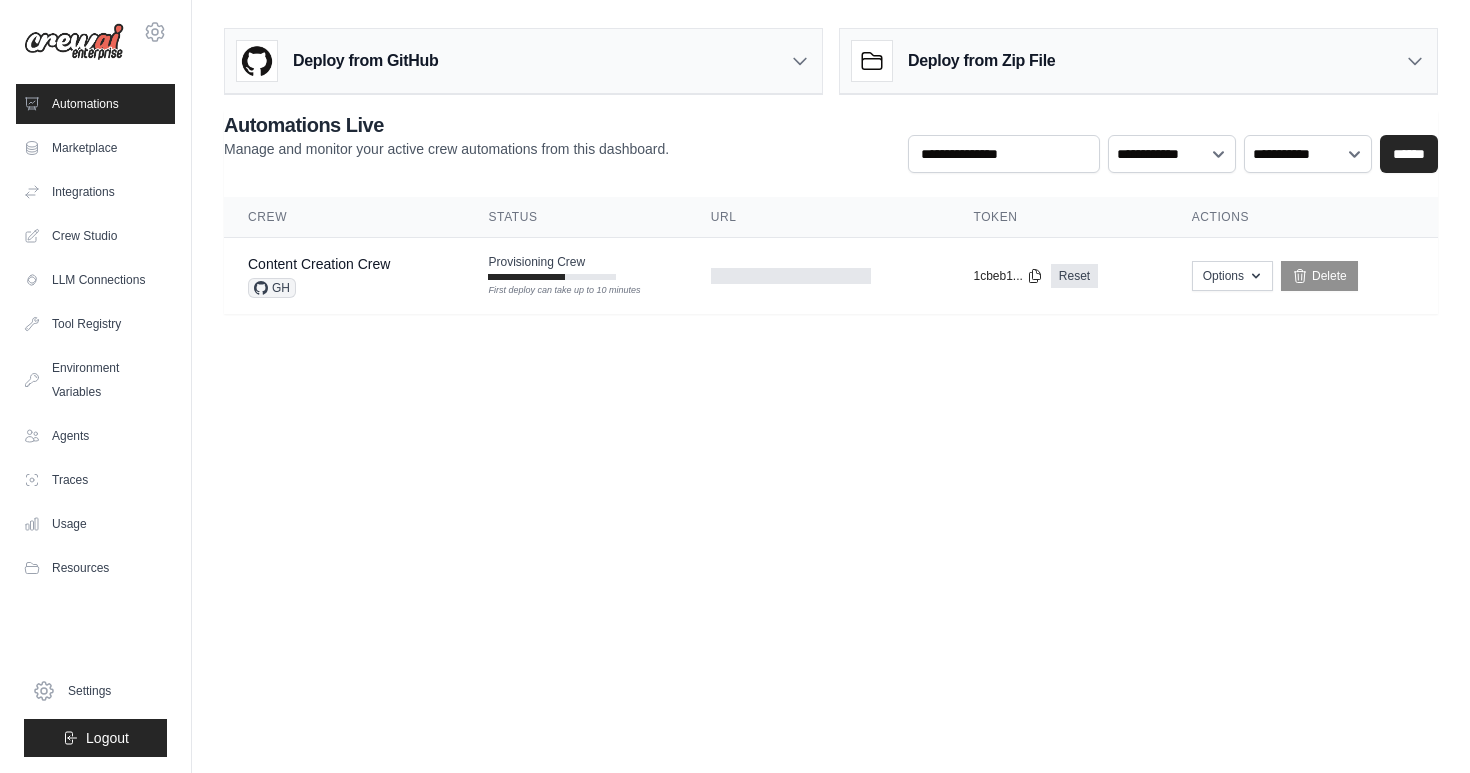 click on "Deploy from Zip File" at bounding box center (1138, 61) 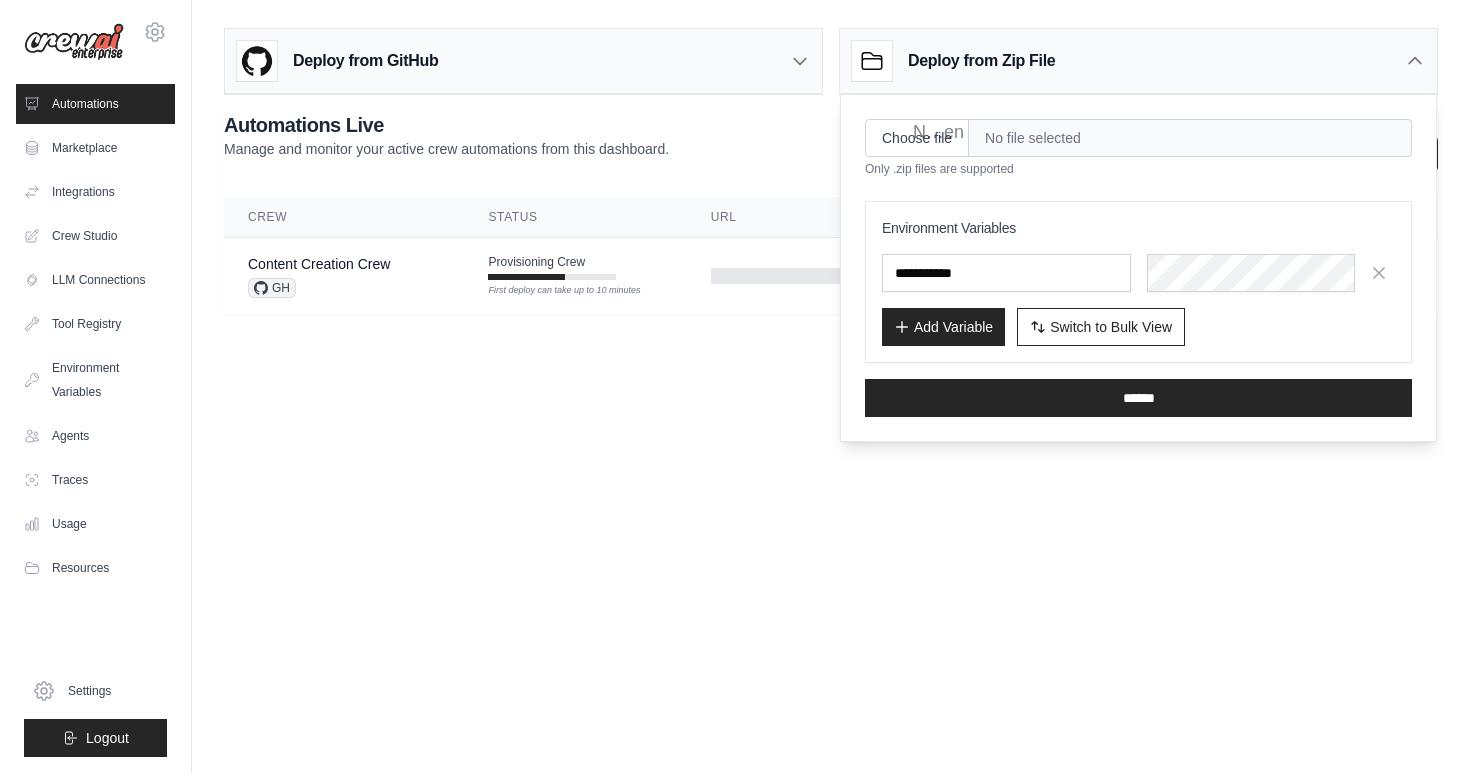 click on "Deploy from Zip File" at bounding box center (1138, 61) 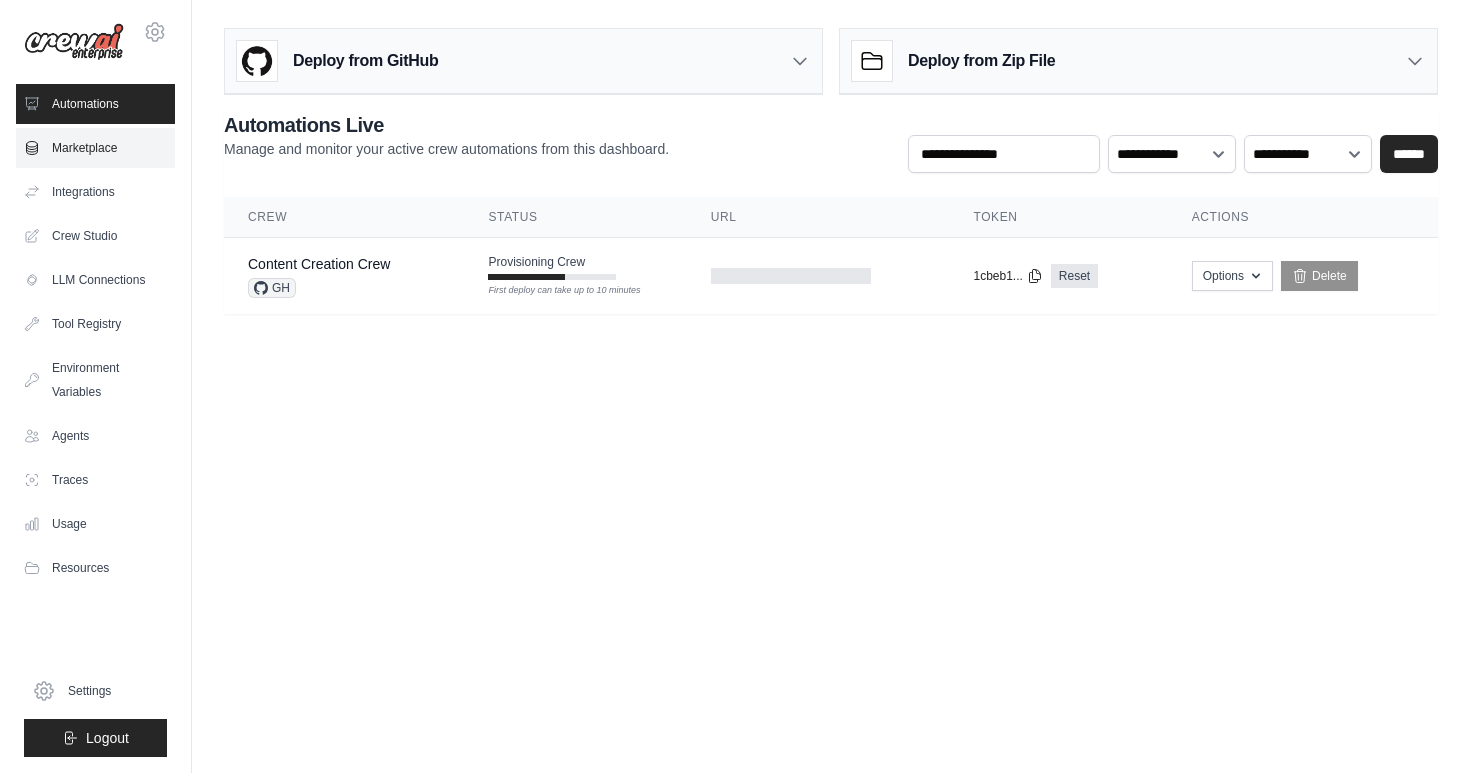 click on "Marketplace" at bounding box center (95, 148) 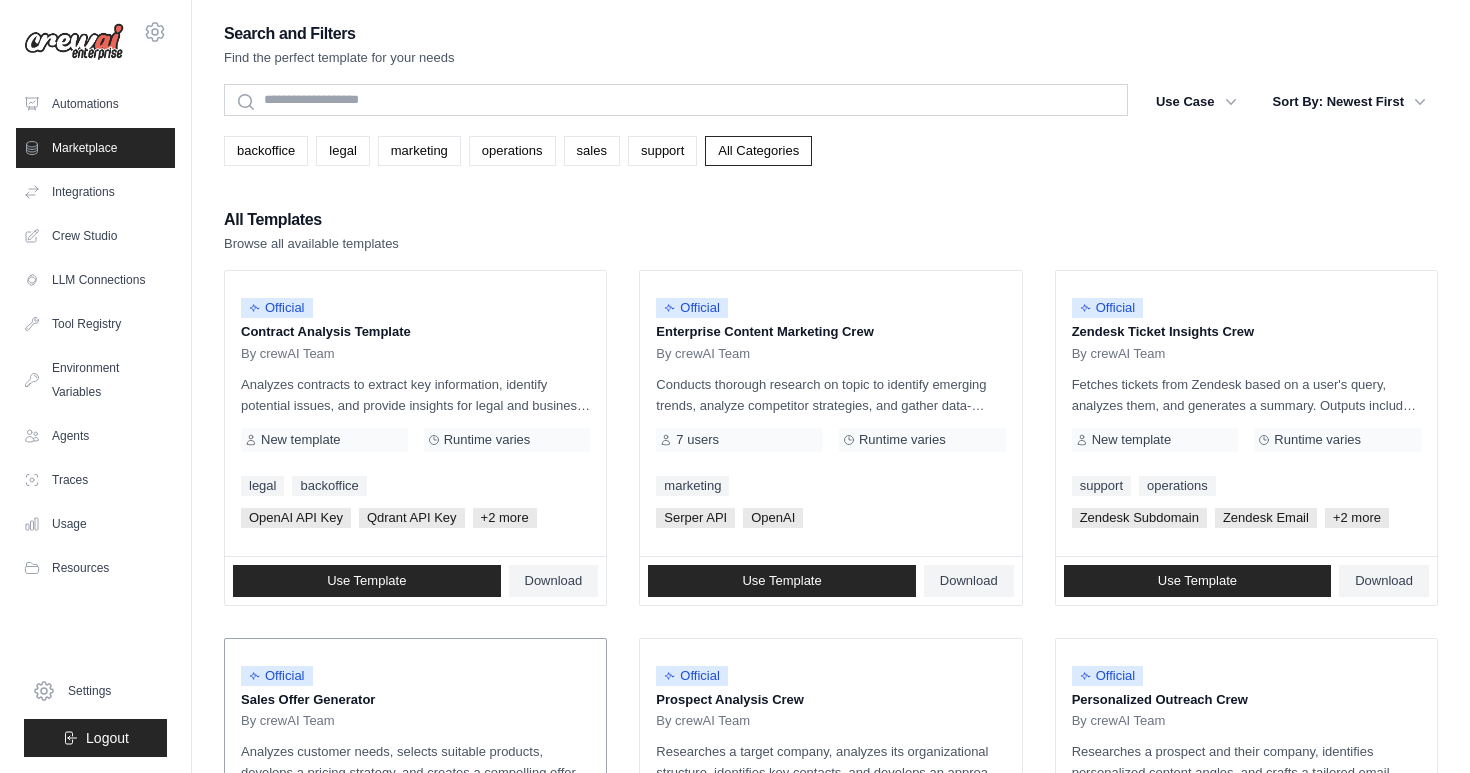 scroll, scrollTop: 0, scrollLeft: 0, axis: both 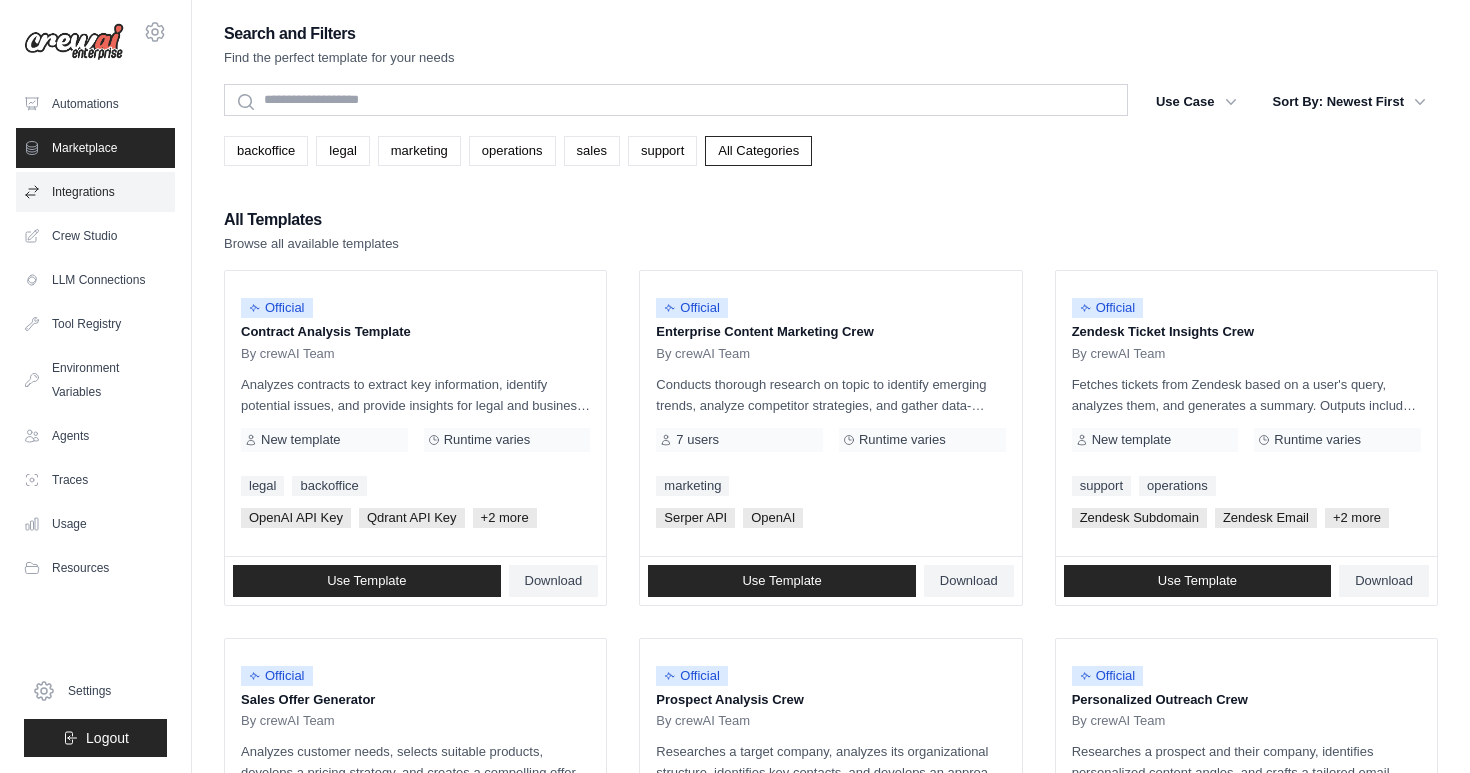 click on "Integrations" at bounding box center [95, 192] 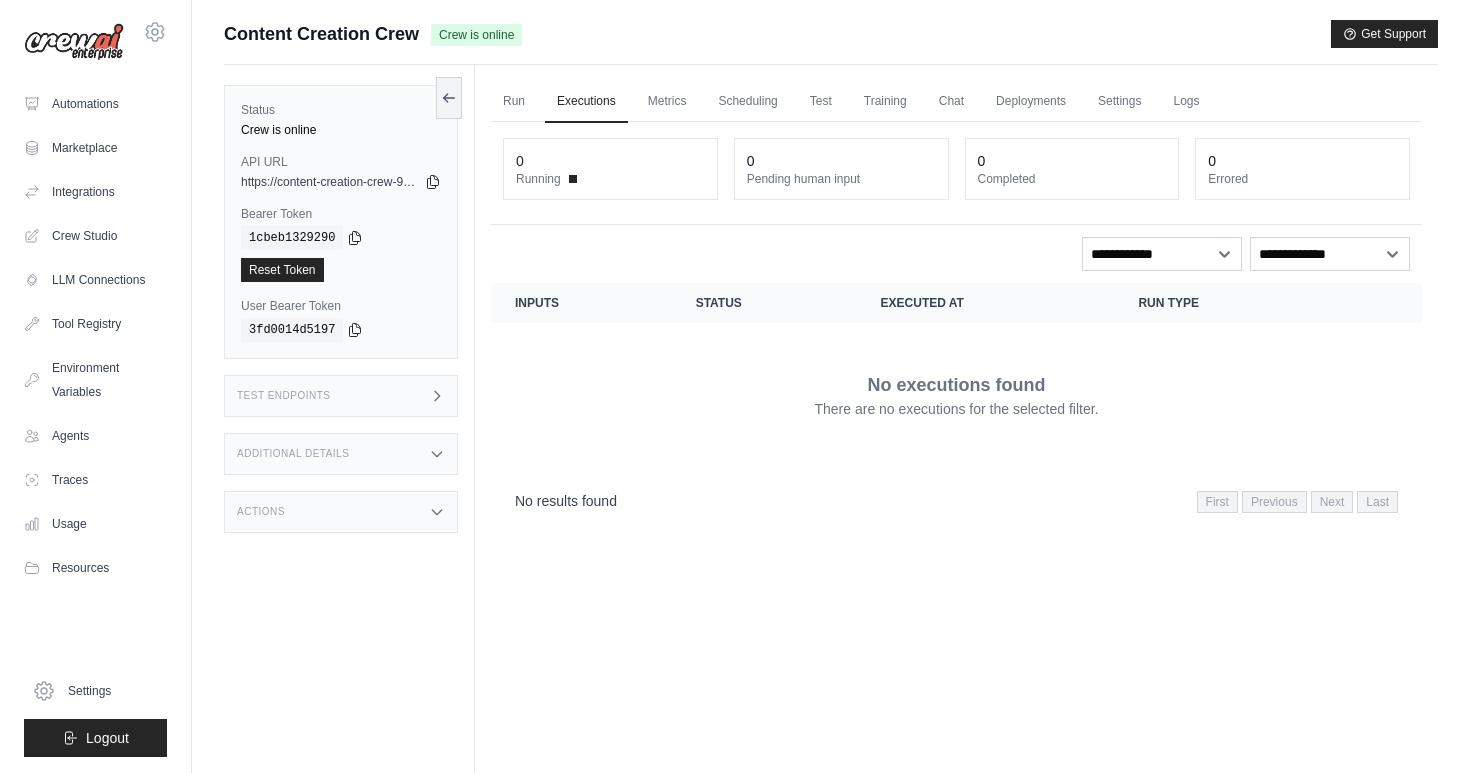 scroll, scrollTop: 0, scrollLeft: 0, axis: both 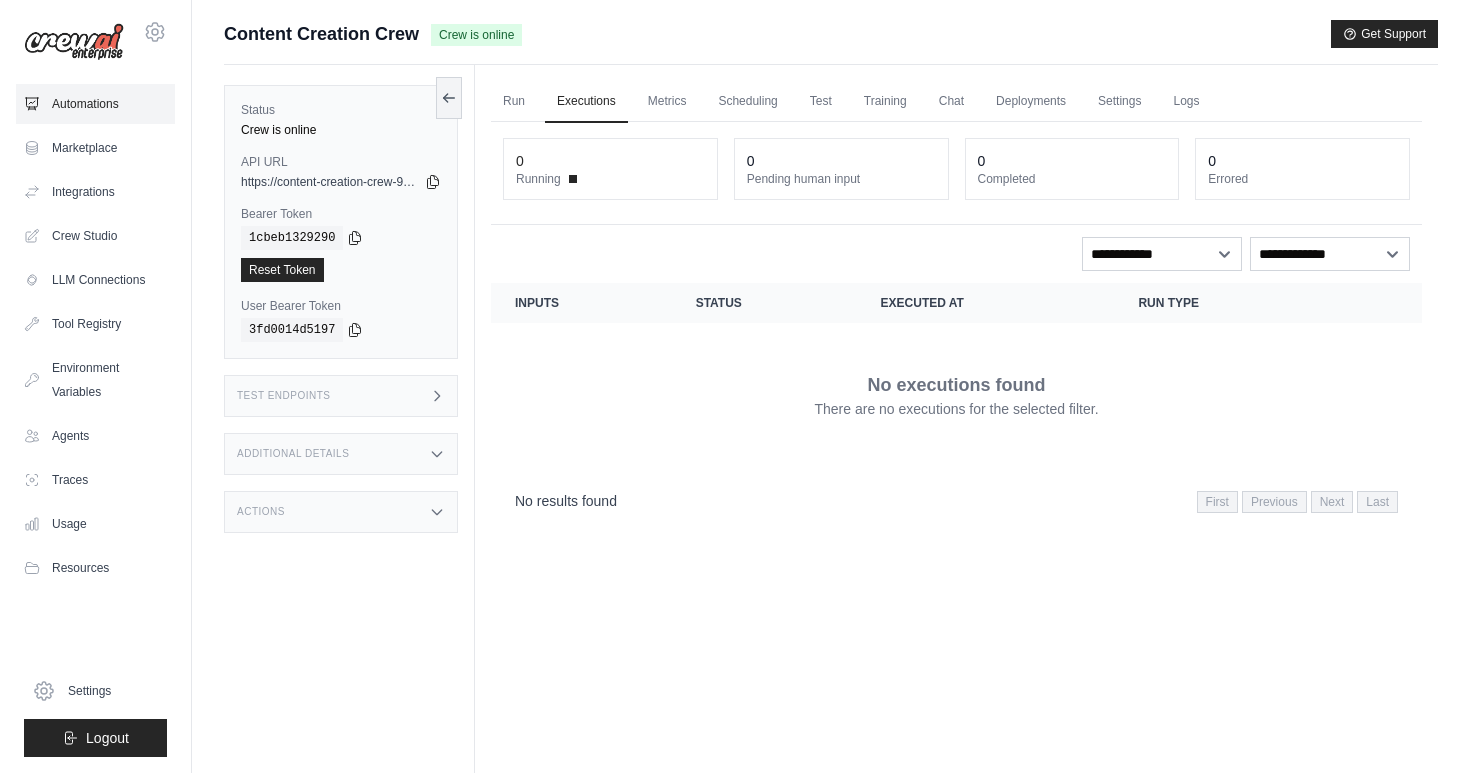 click on "Automations" at bounding box center [95, 104] 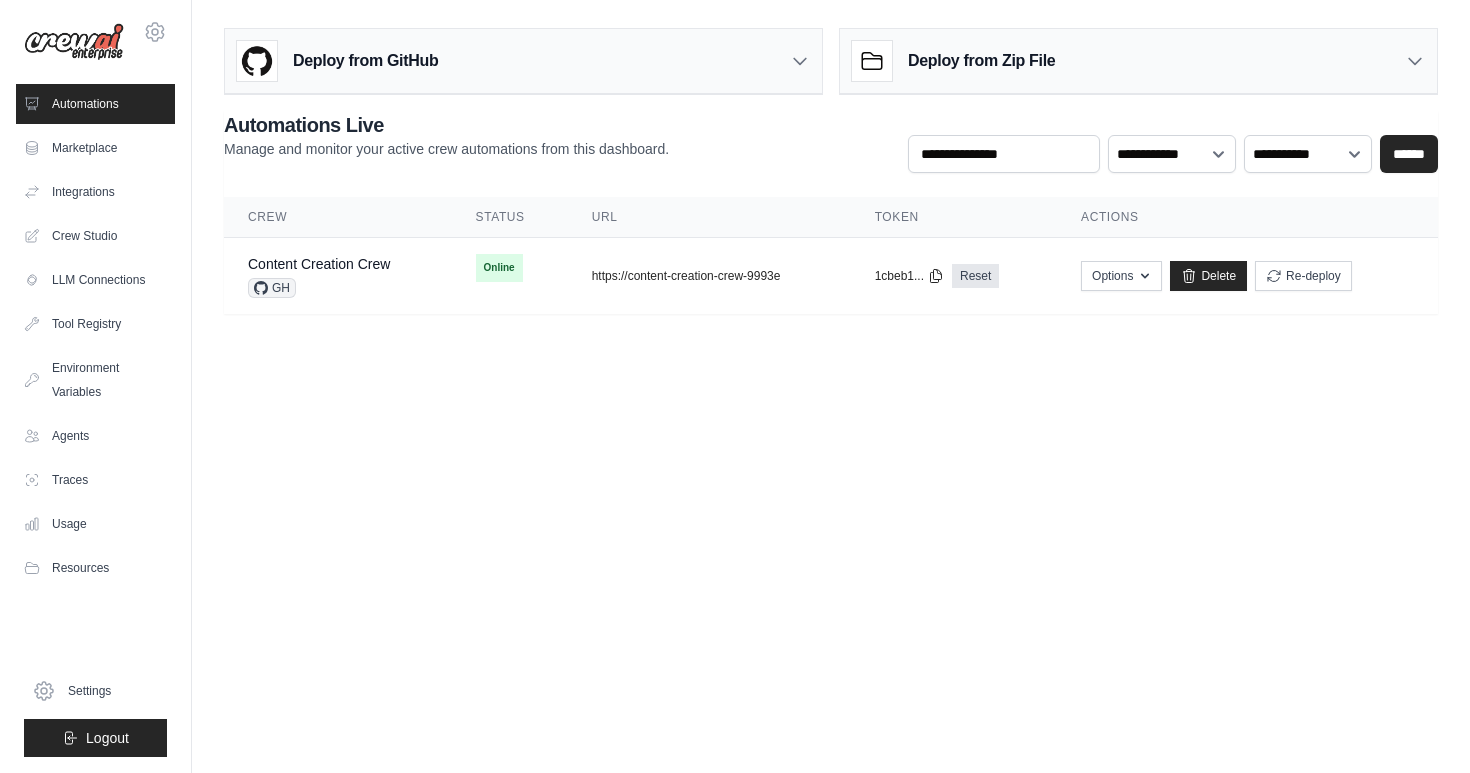 click on "Deploy from Zip File" at bounding box center [981, 61] 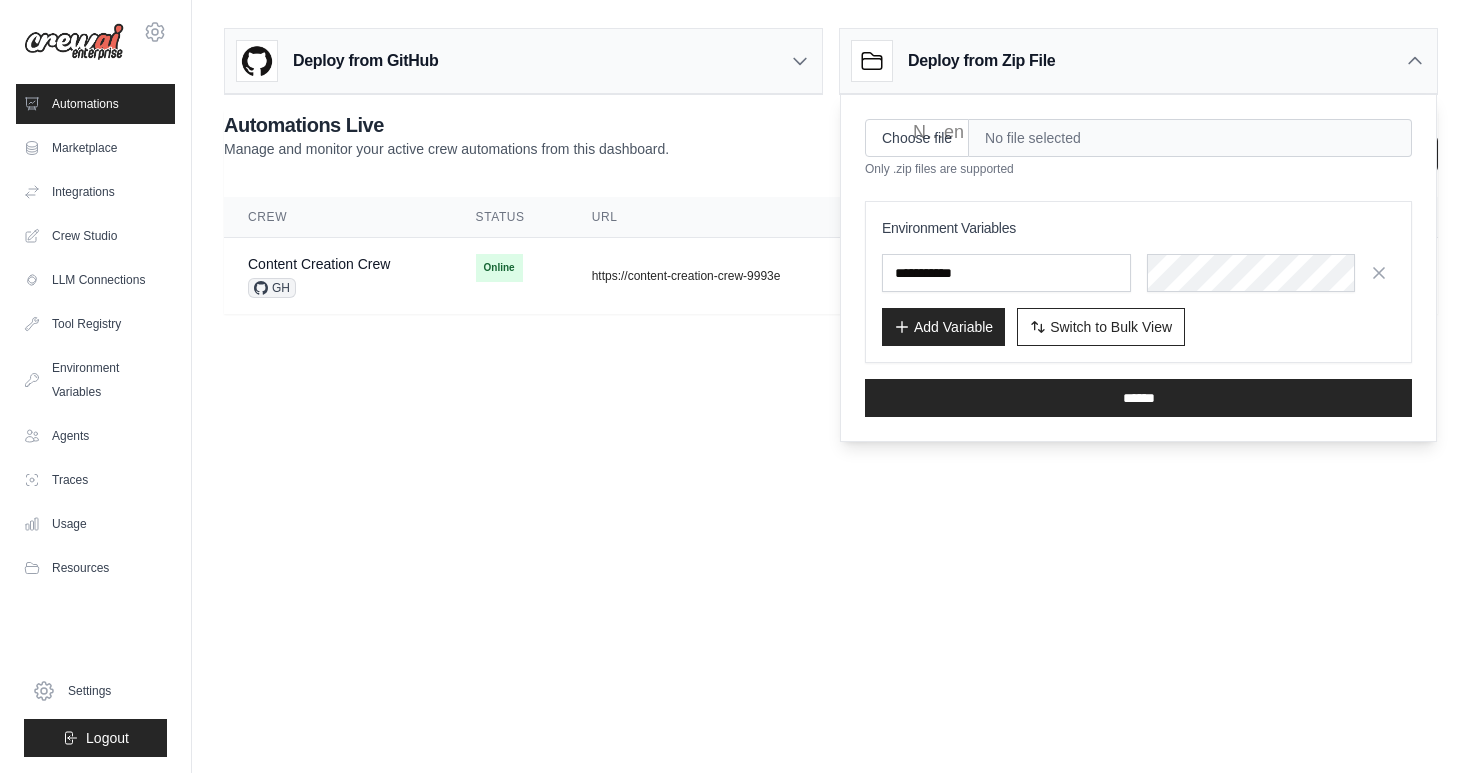 click on "Choose file" at bounding box center [917, 138] 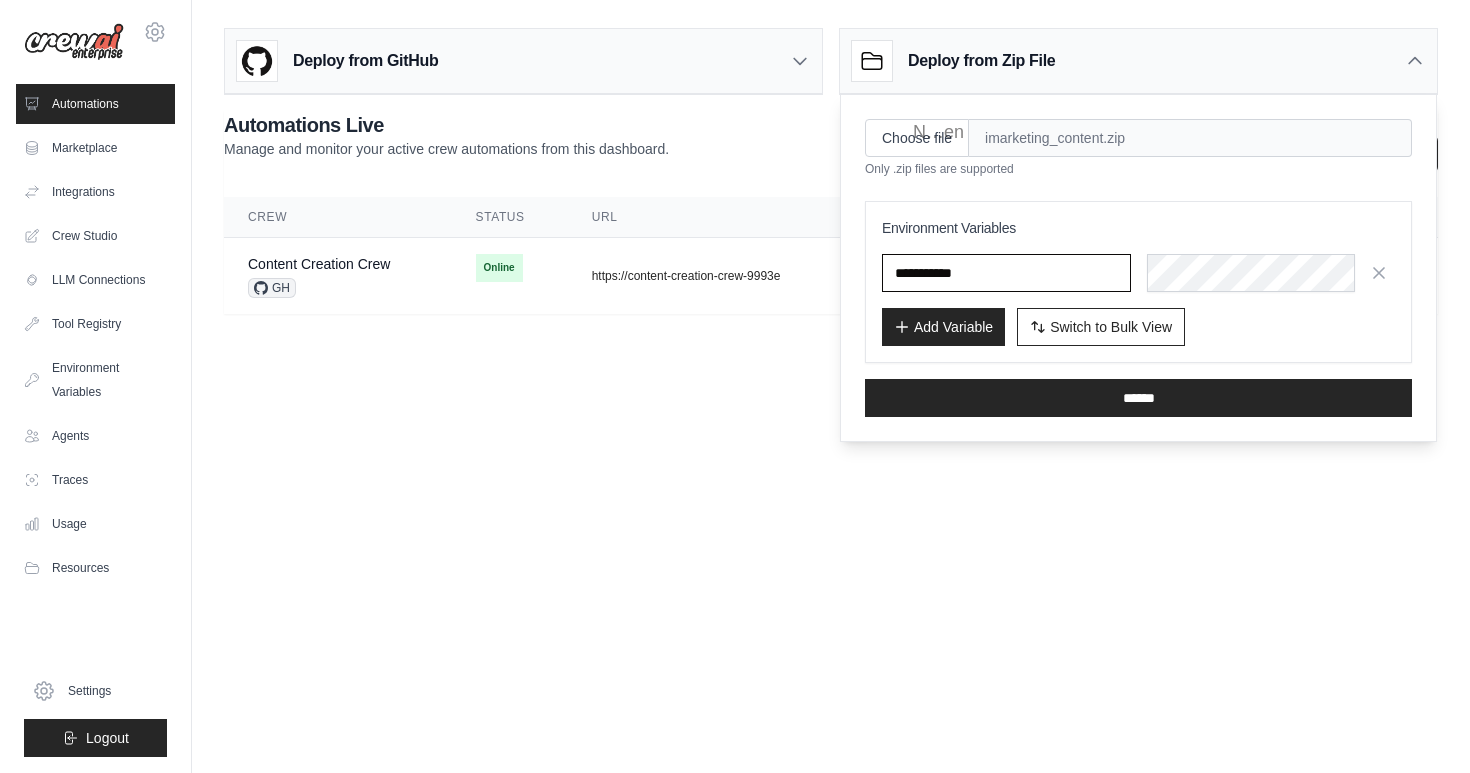 click at bounding box center [1006, 273] 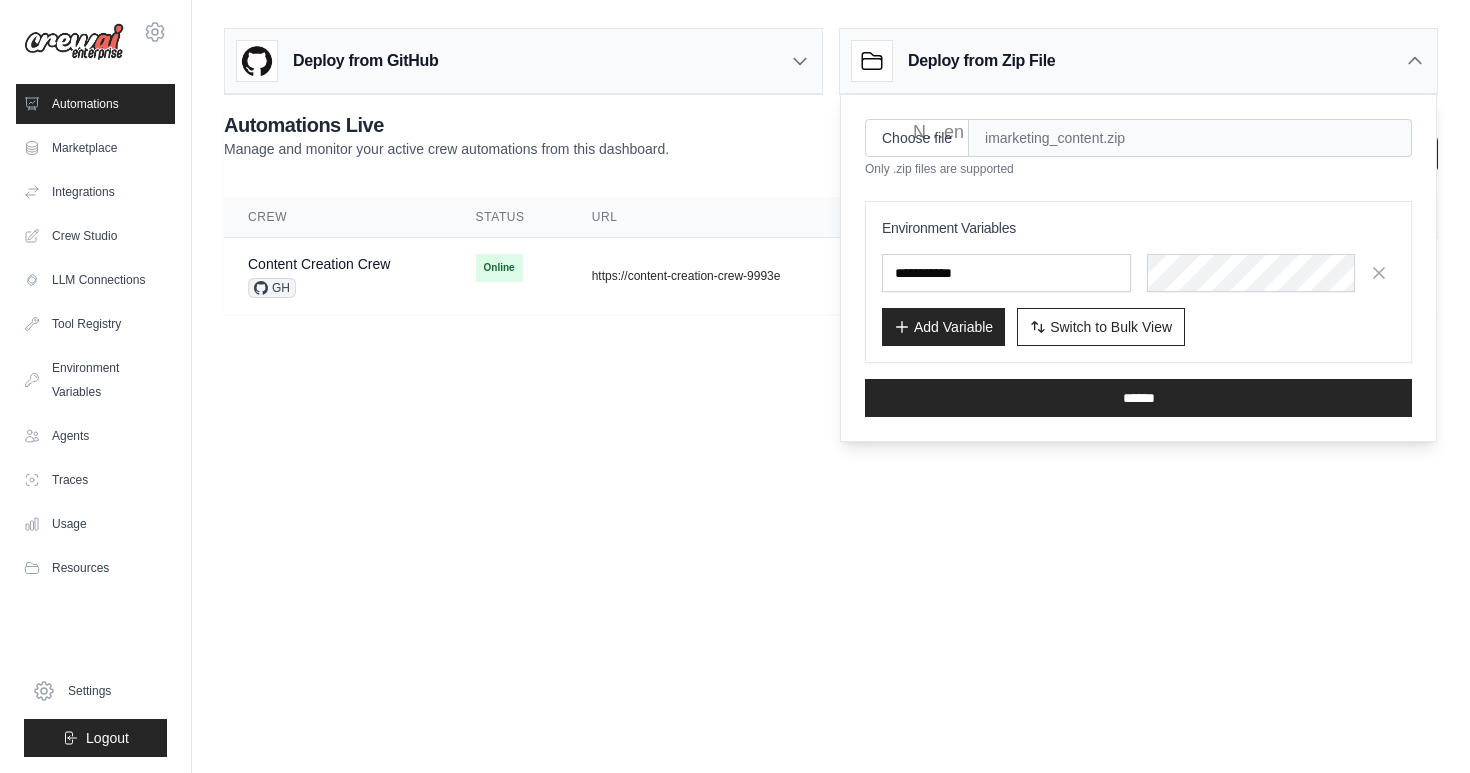 click on "Environment Variables" at bounding box center (1138, 228) 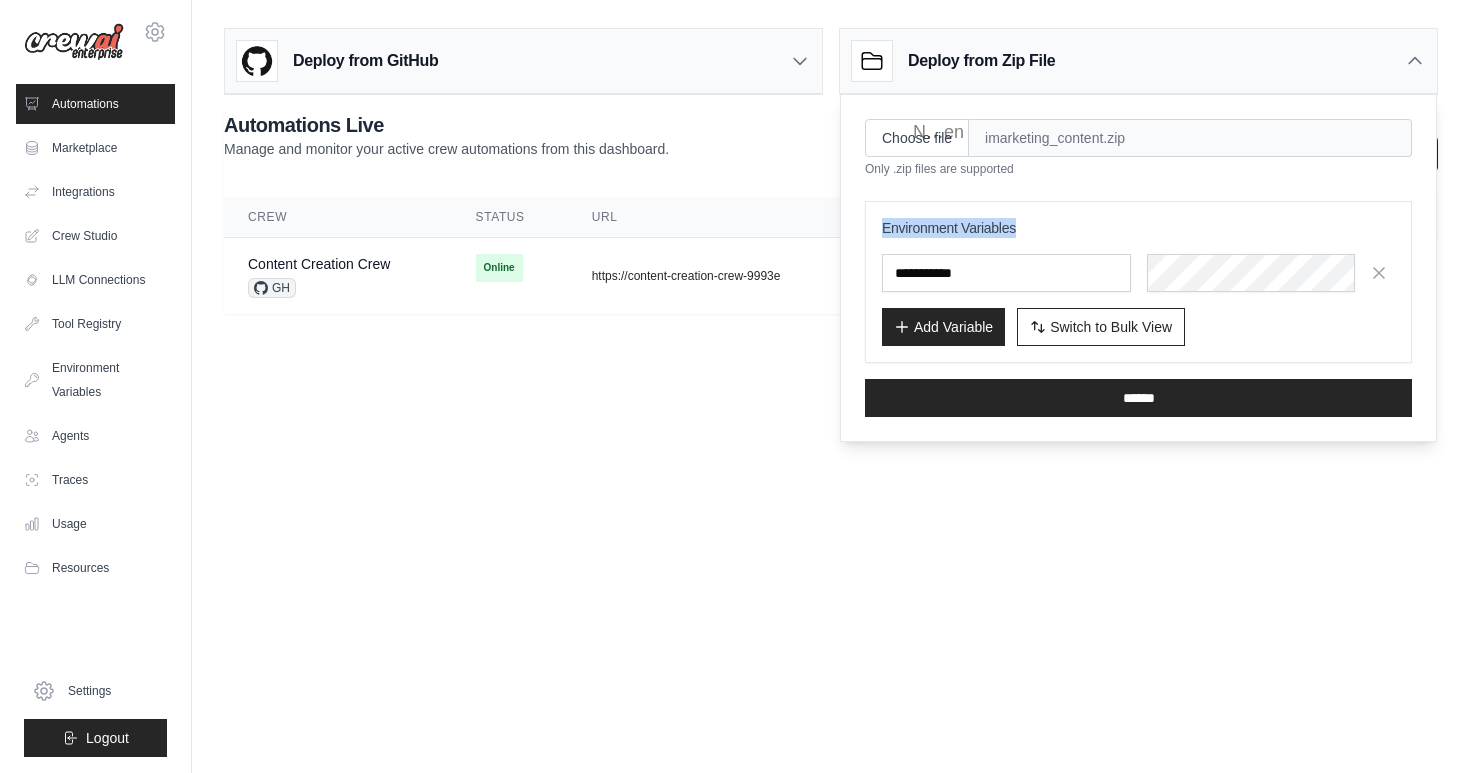 drag, startPoint x: 882, startPoint y: 224, endPoint x: 1090, endPoint y: 230, distance: 208.08652 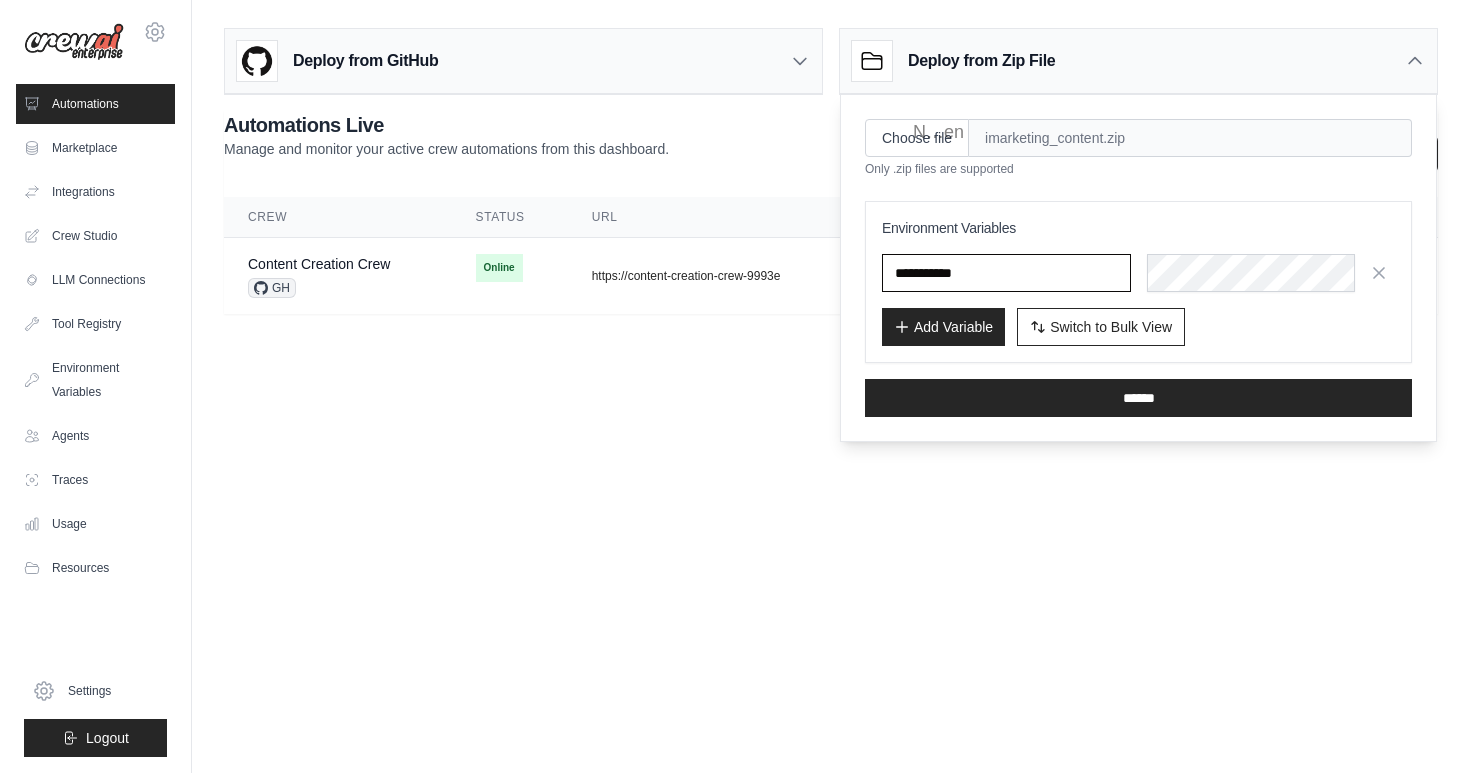 click at bounding box center [1006, 273] 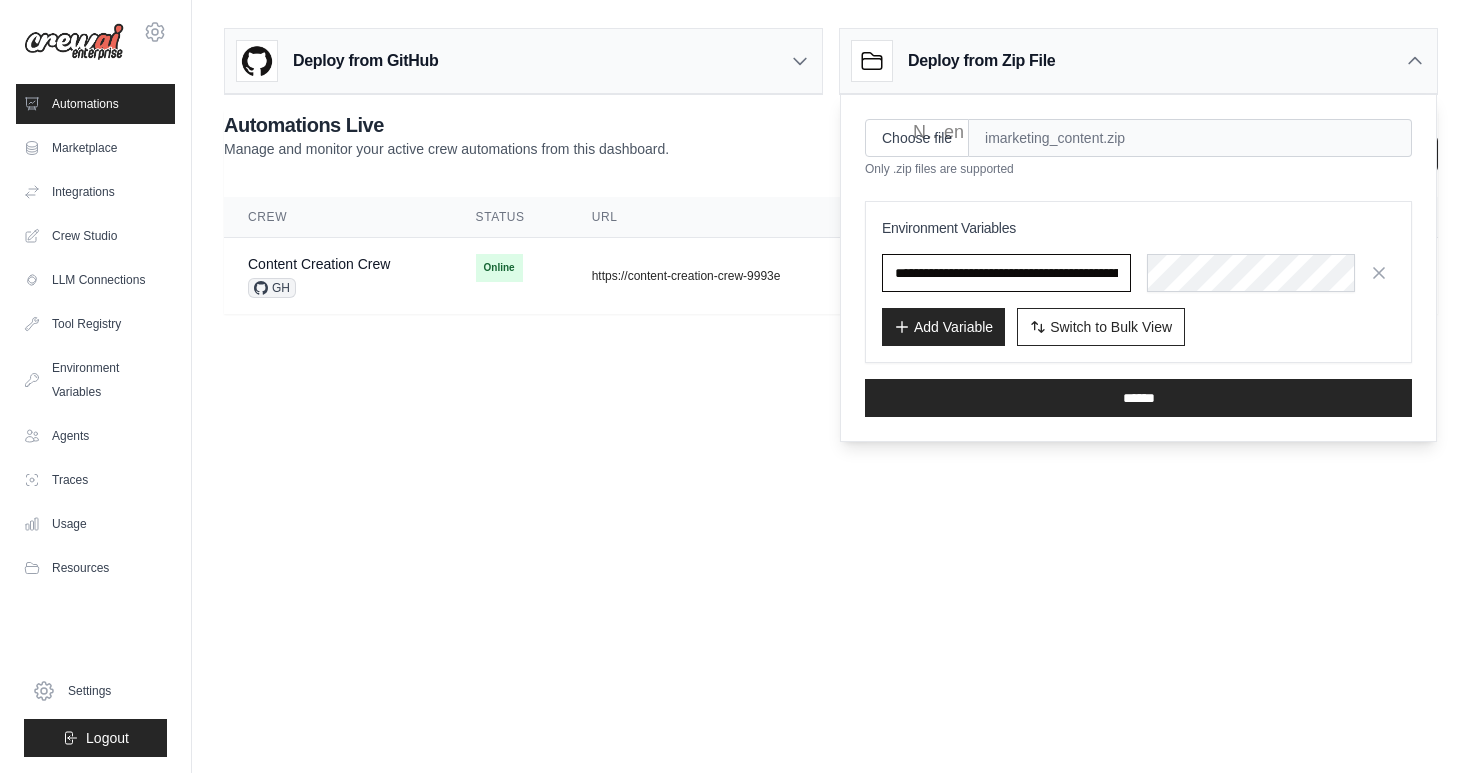 type on "**********" 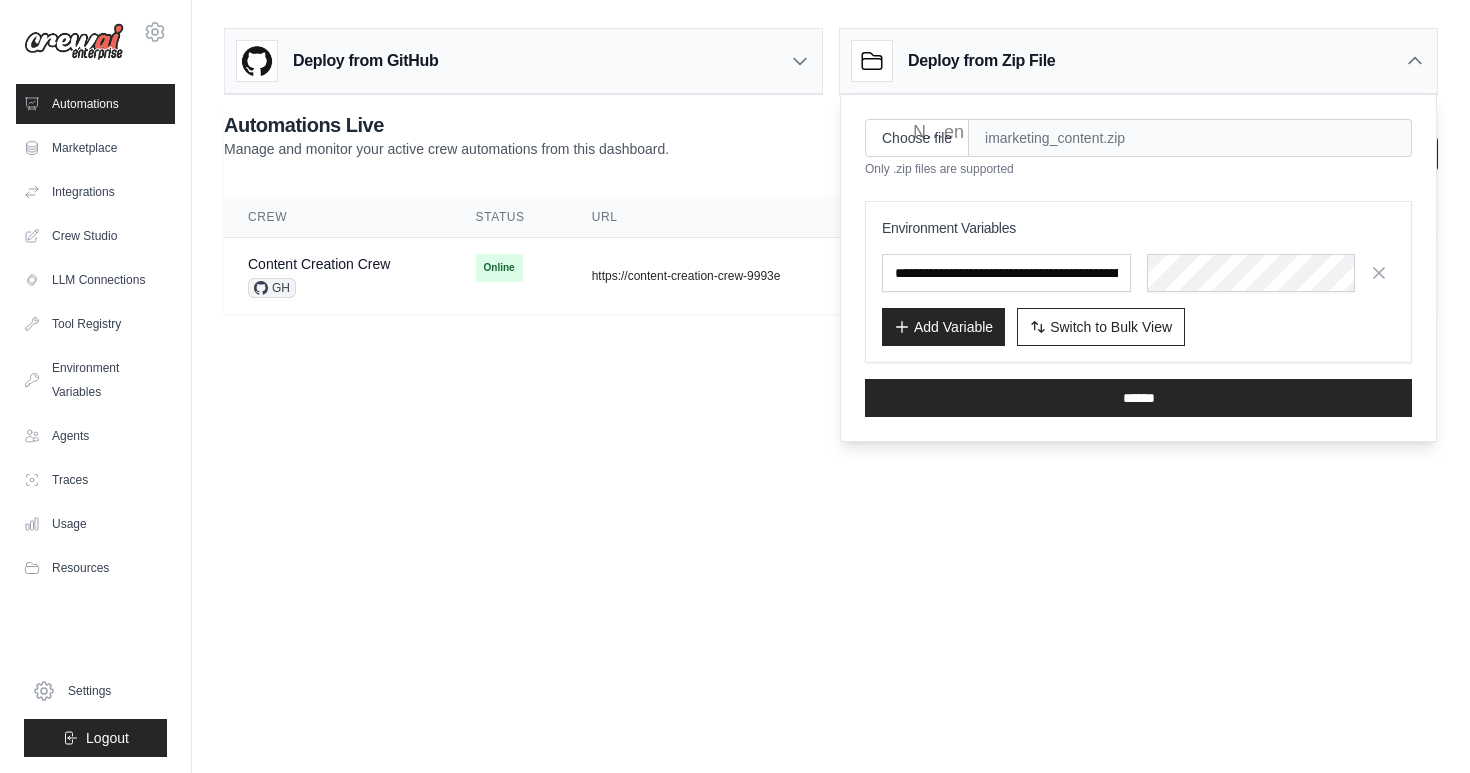 click on "Add Variable" at bounding box center (943, 327) 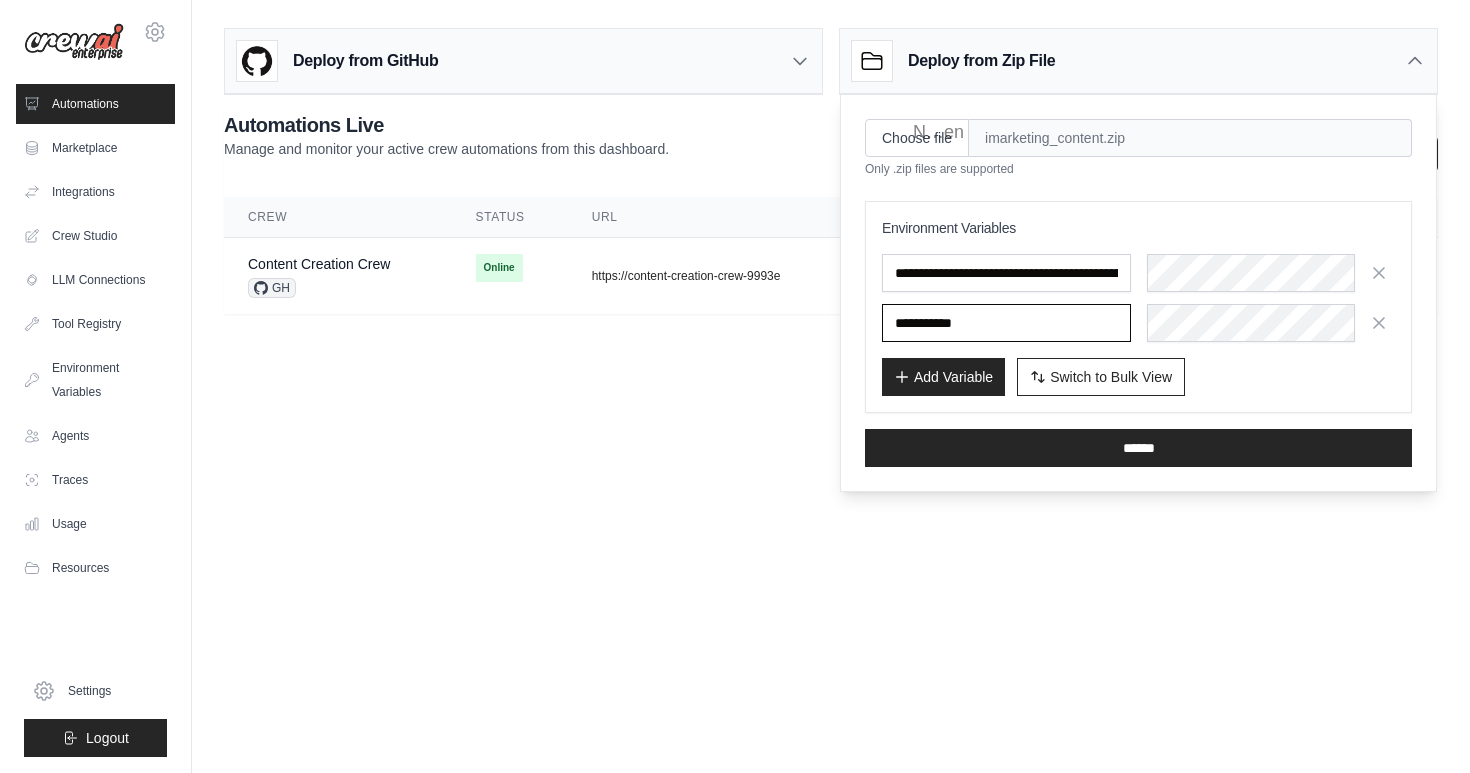 paste on "**********" 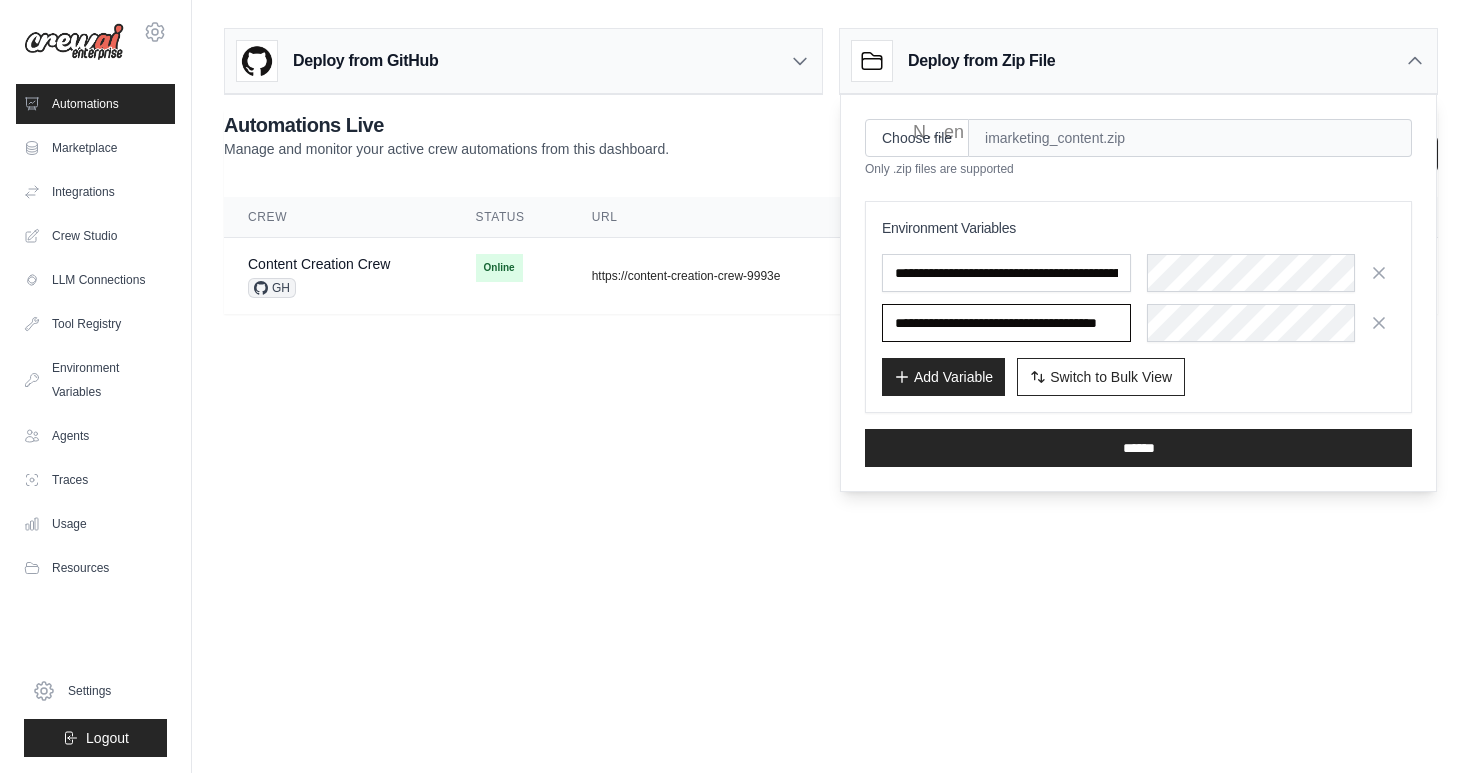 type on "**********" 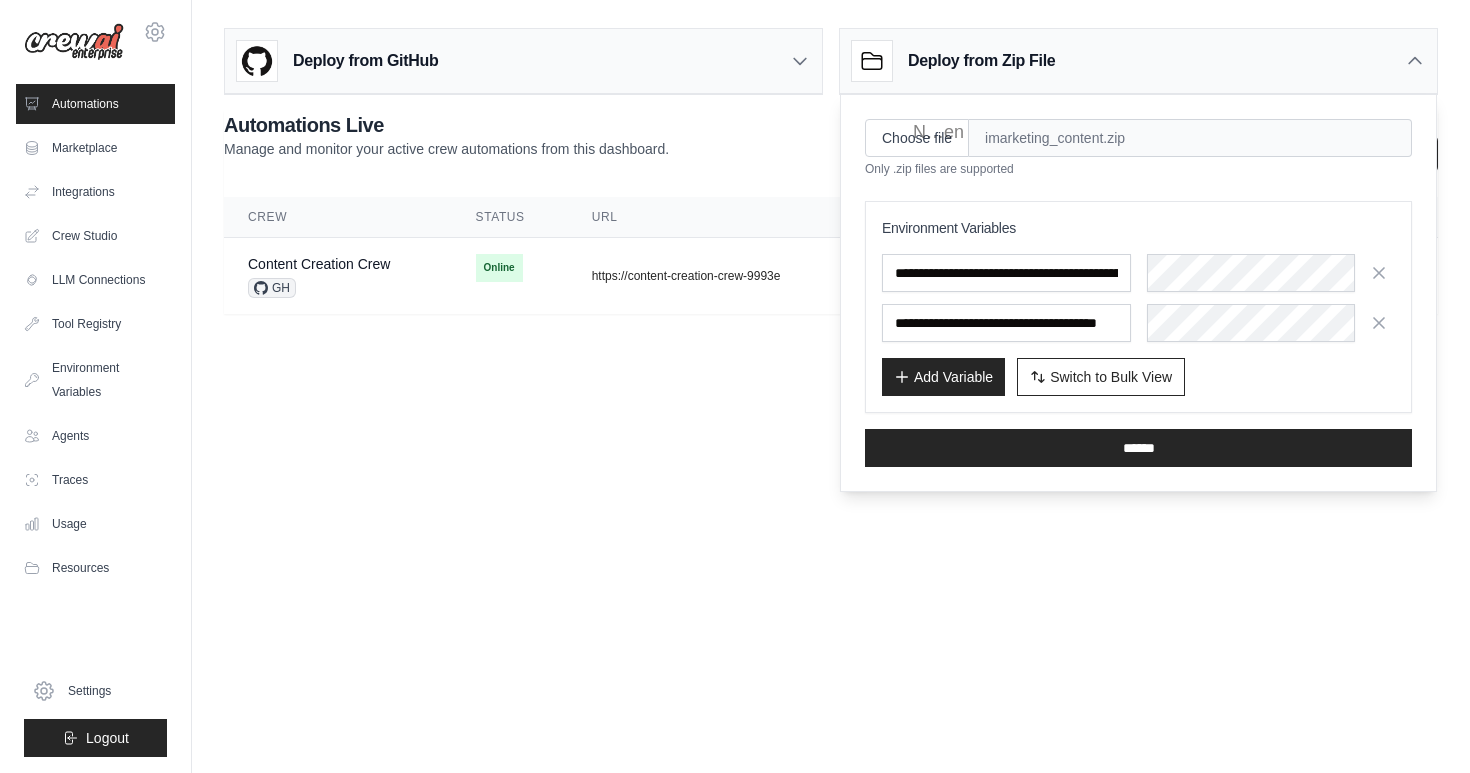 click on "**********" at bounding box center [1138, 307] 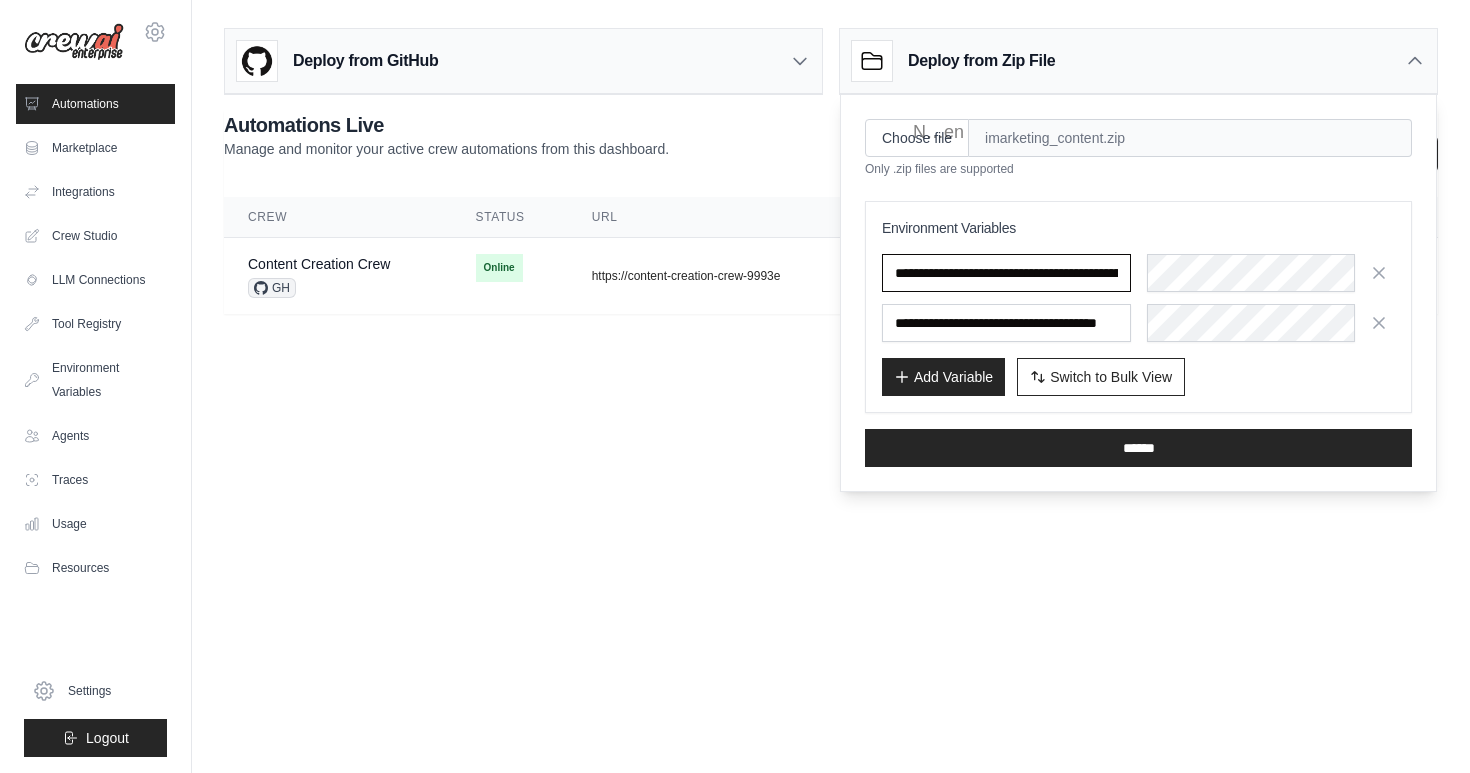 click on "**********" at bounding box center [1006, 273] 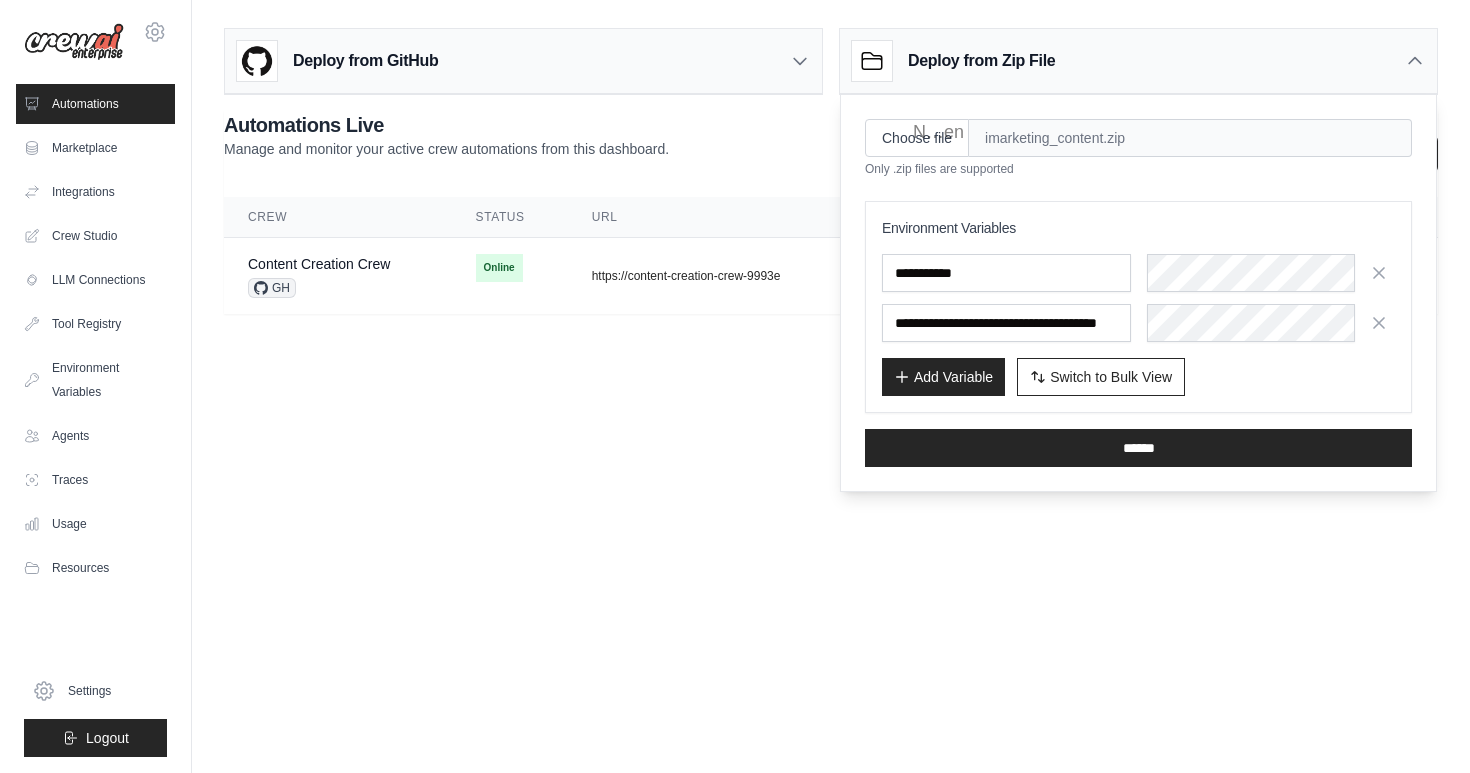 click on "**********" at bounding box center (1138, 307) 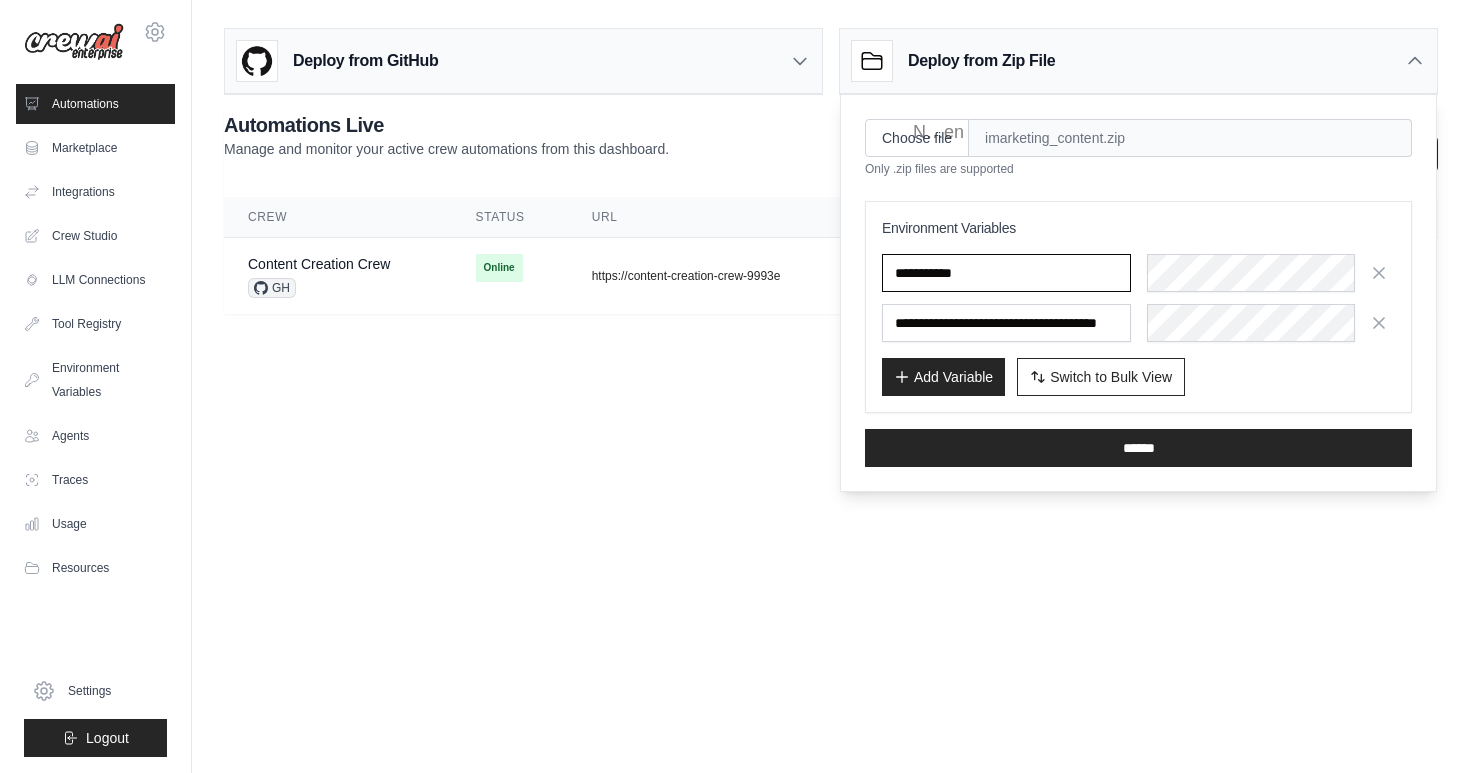 click at bounding box center (1006, 273) 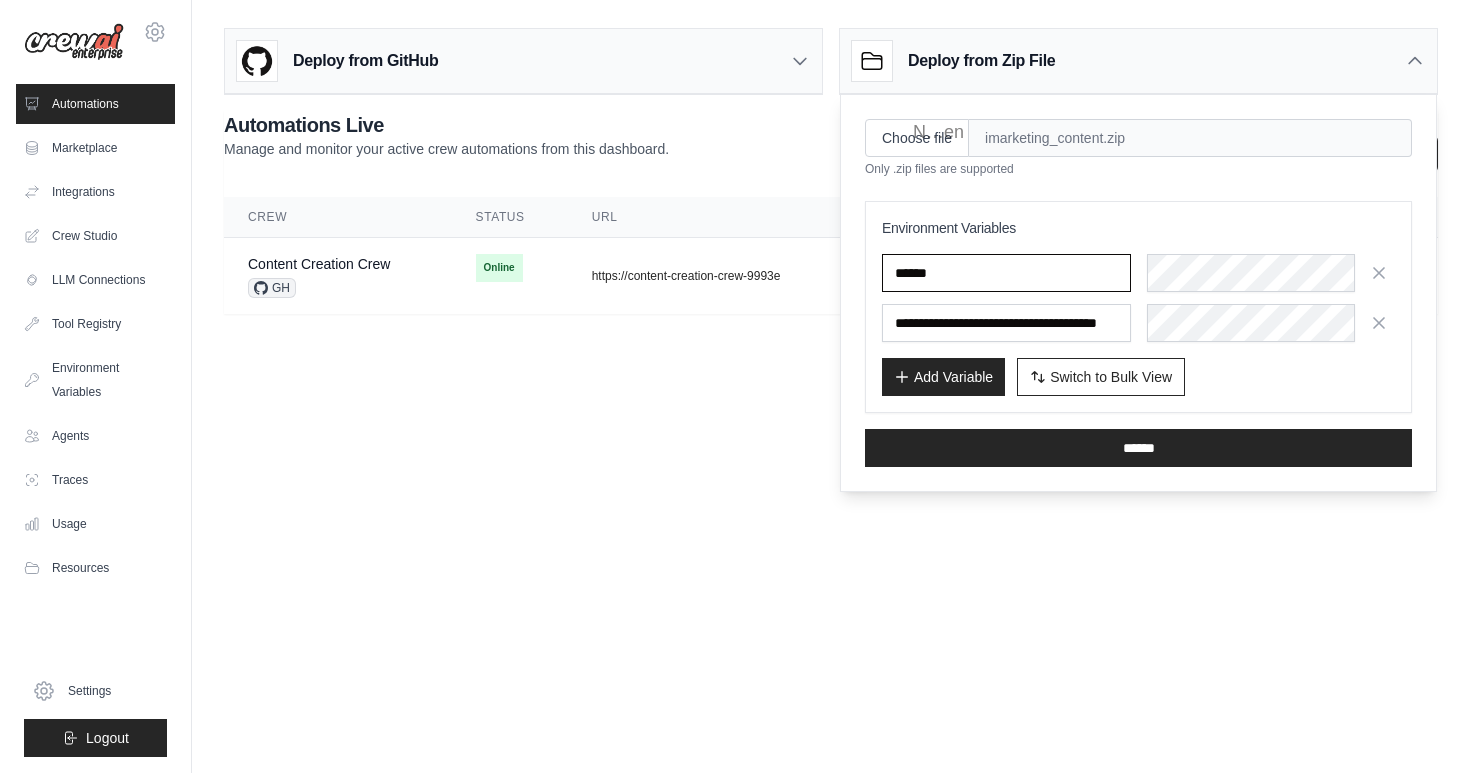 type on "******" 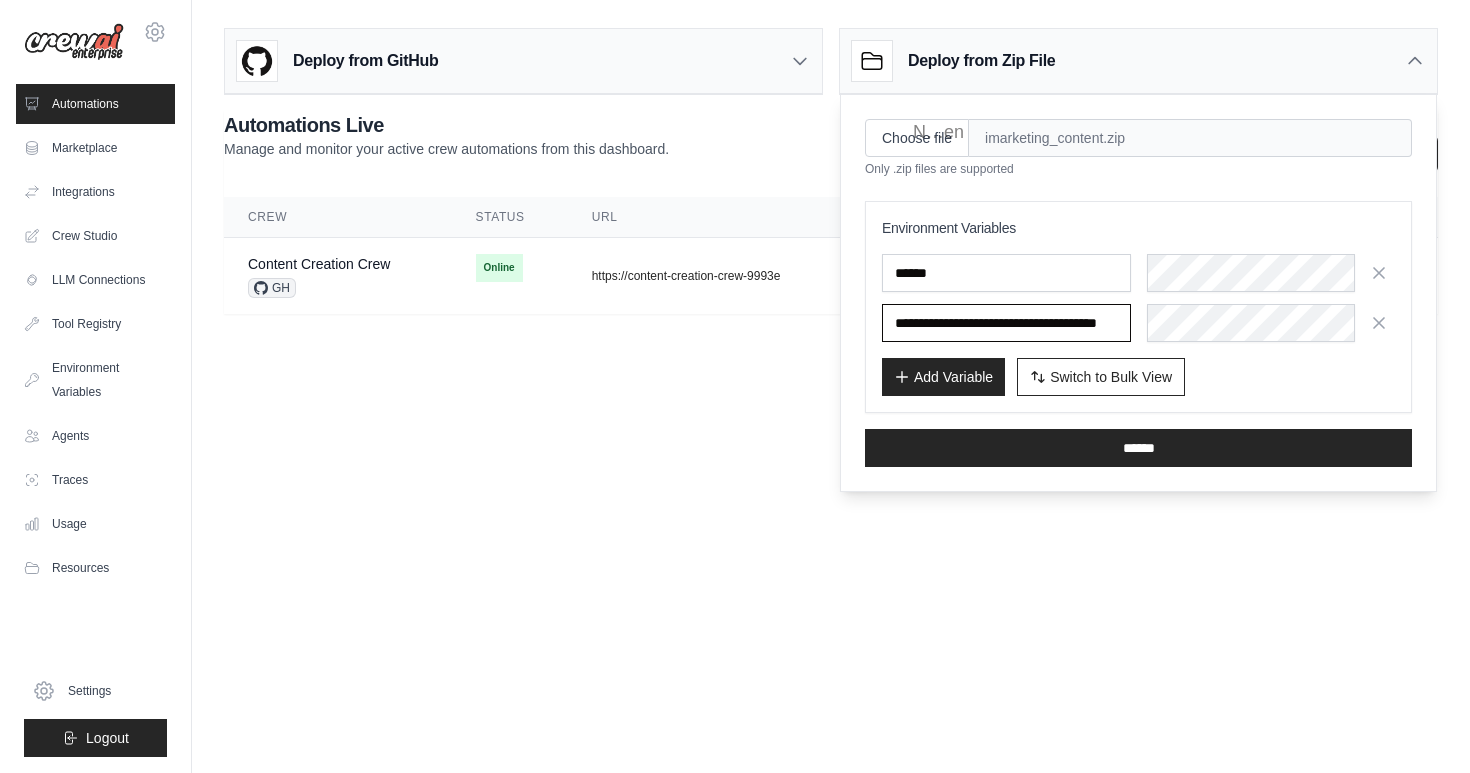 click on "**********" at bounding box center (1006, 323) 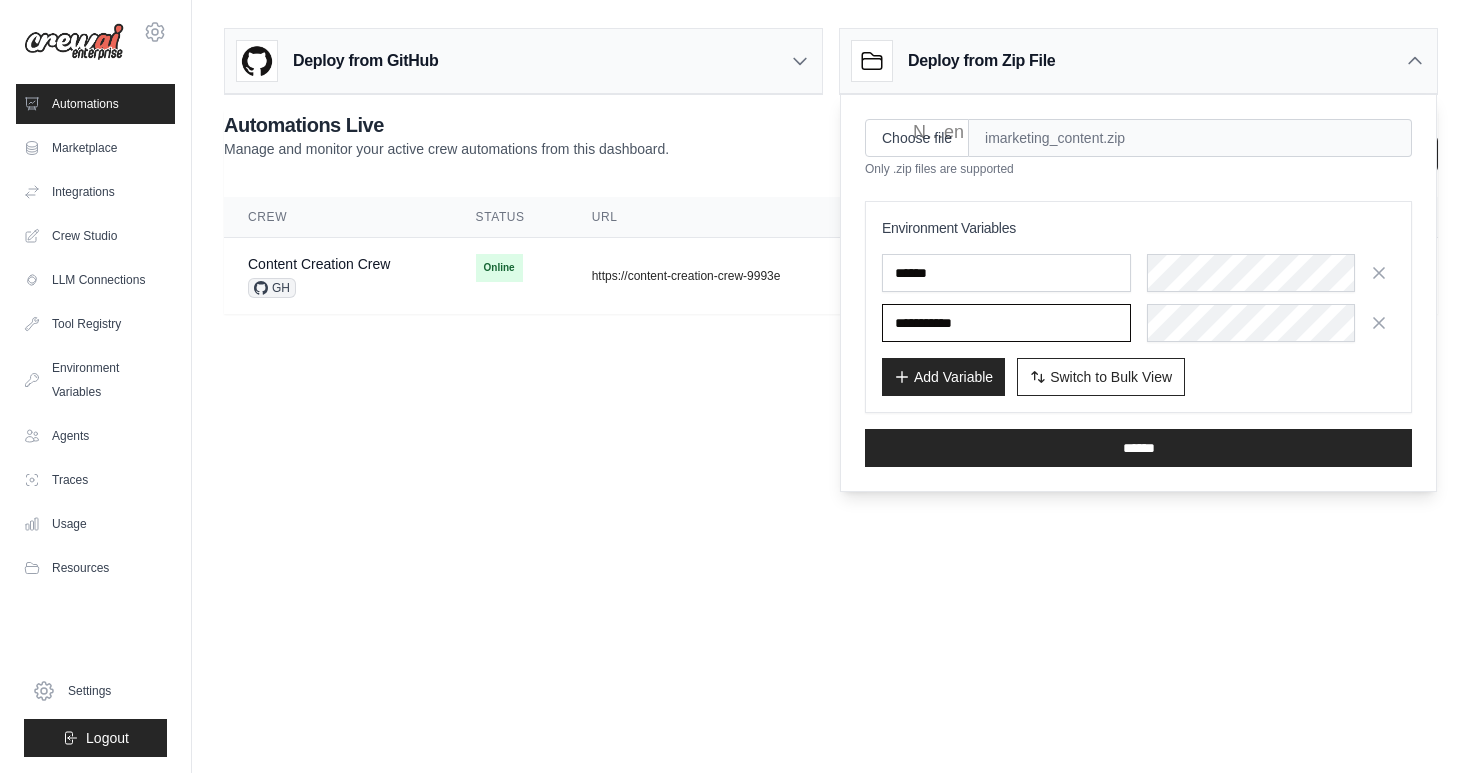 click at bounding box center (1006, 323) 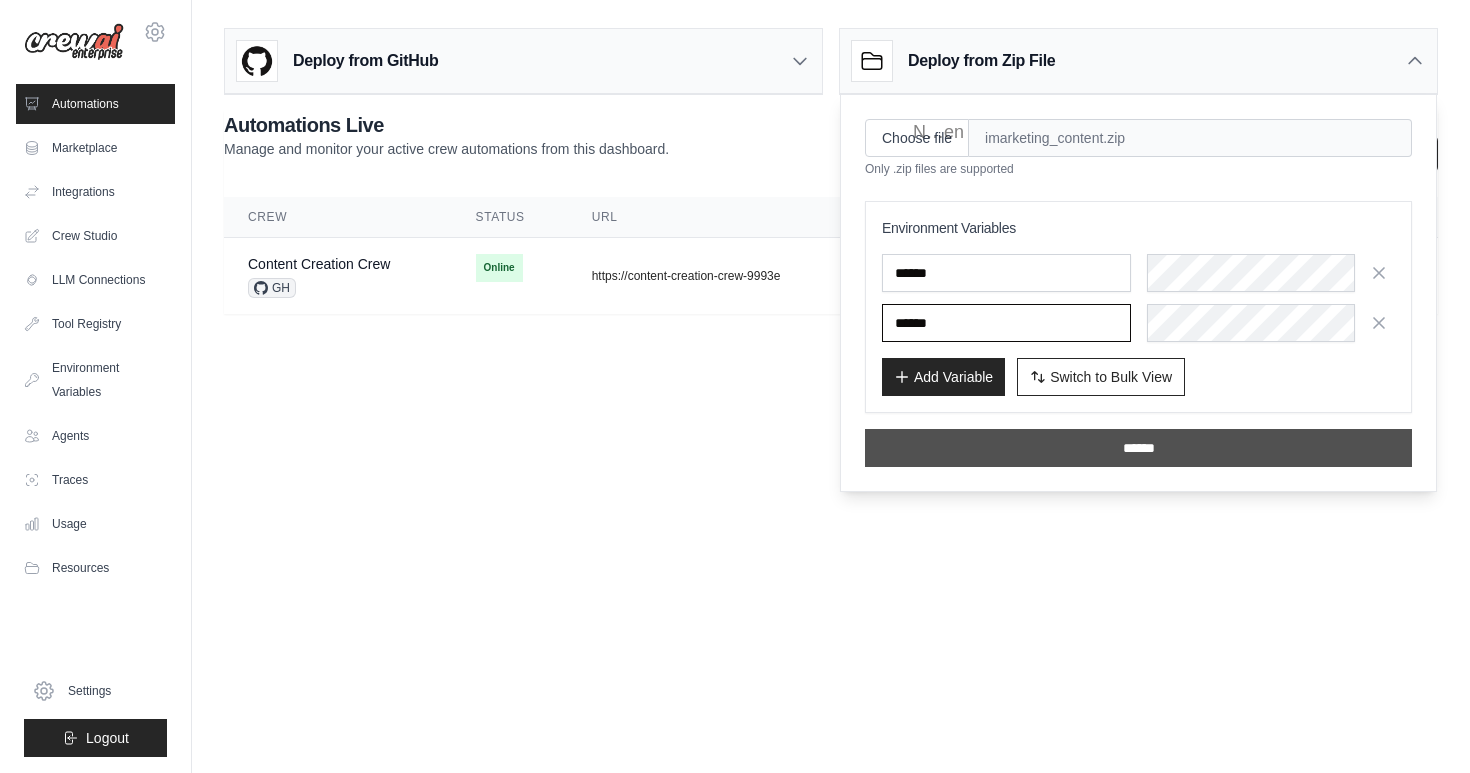 type on "******" 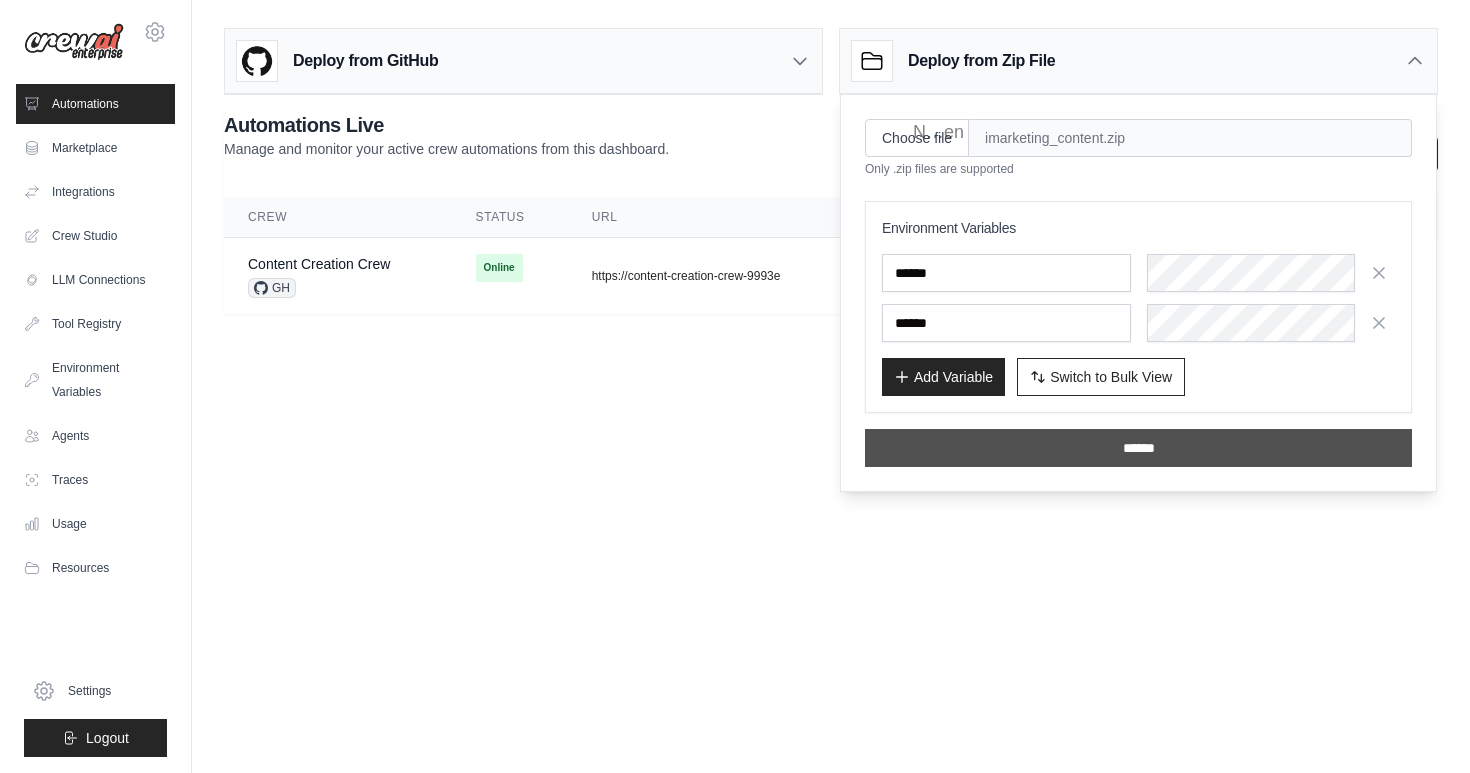 click on "******" at bounding box center [1138, 448] 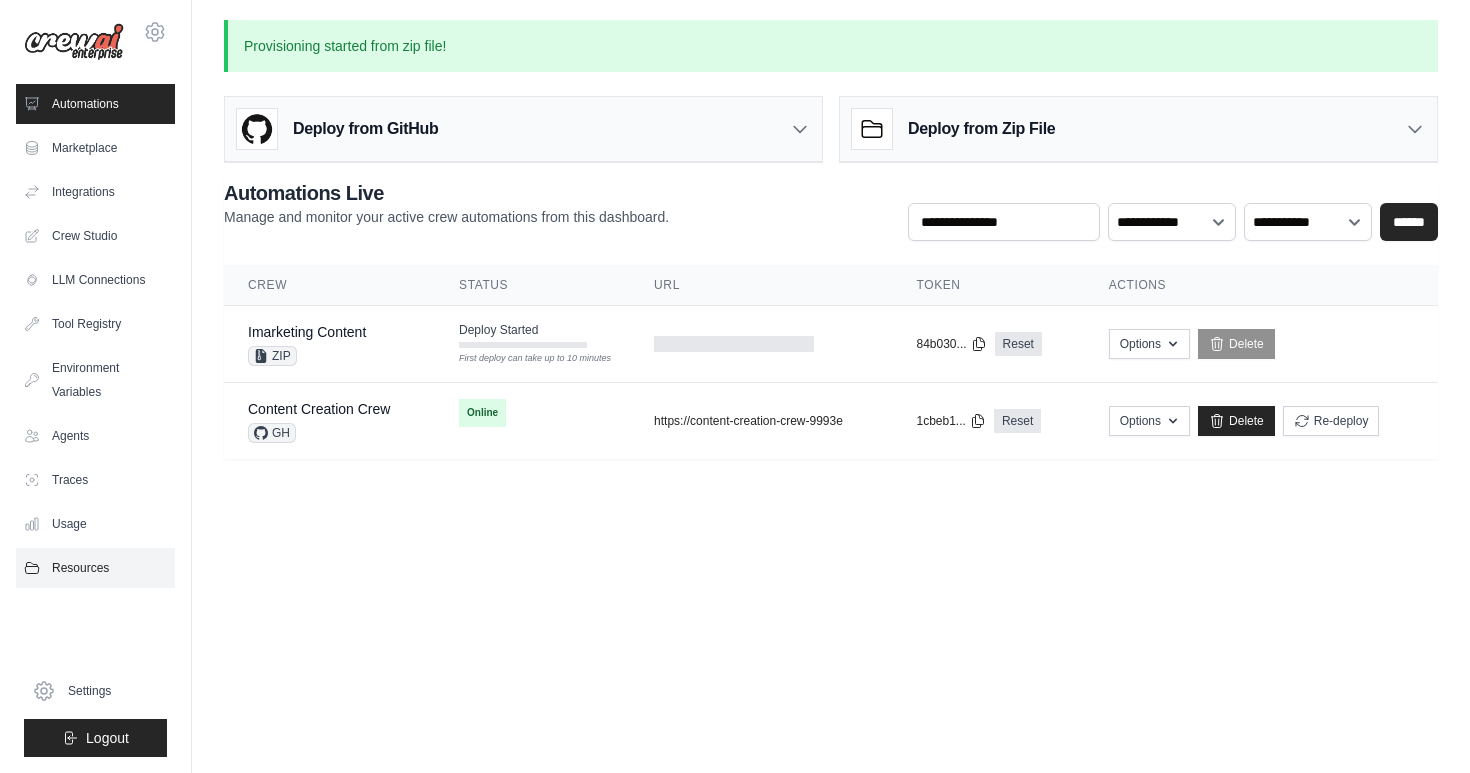 click on "Resources" at bounding box center (95, 568) 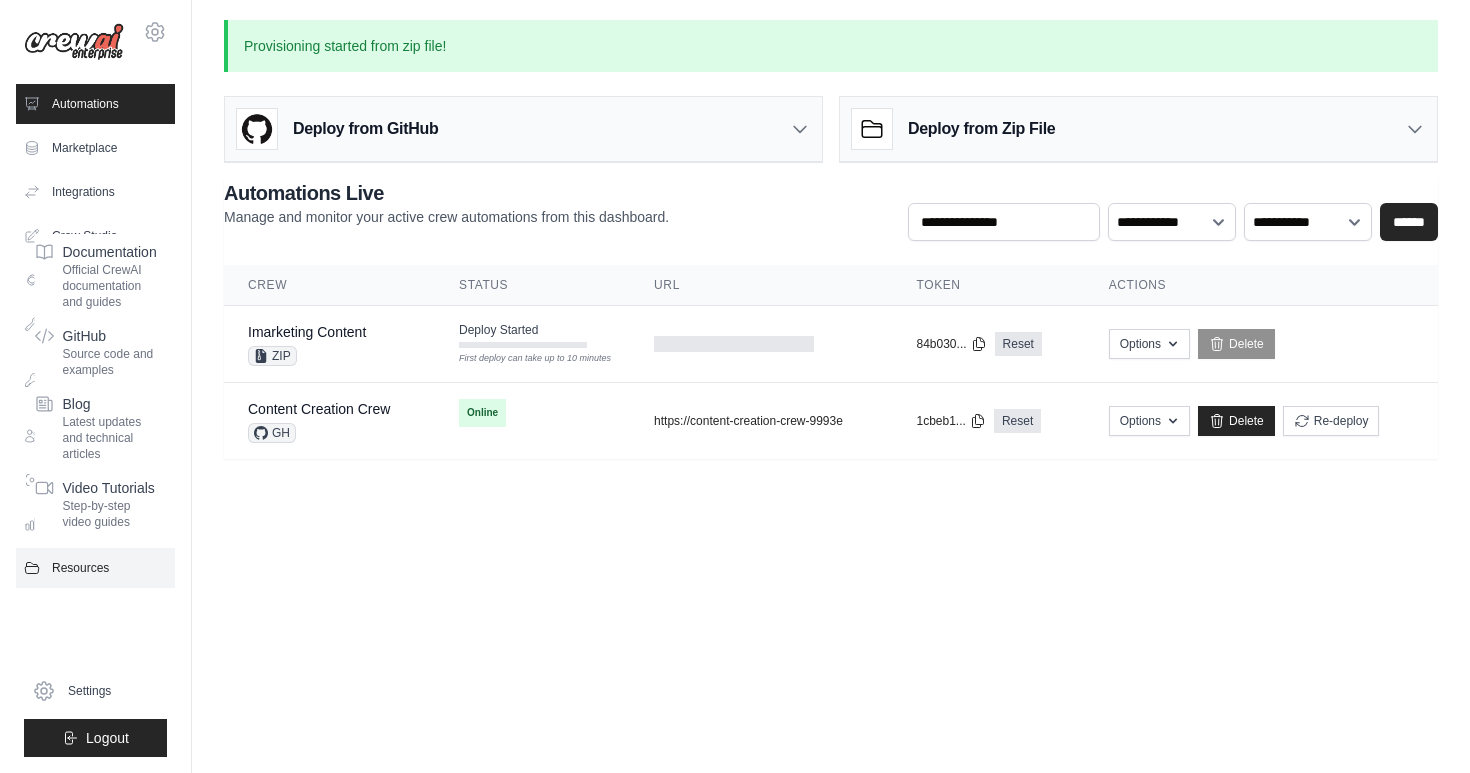 click on "Resources" at bounding box center [95, 568] 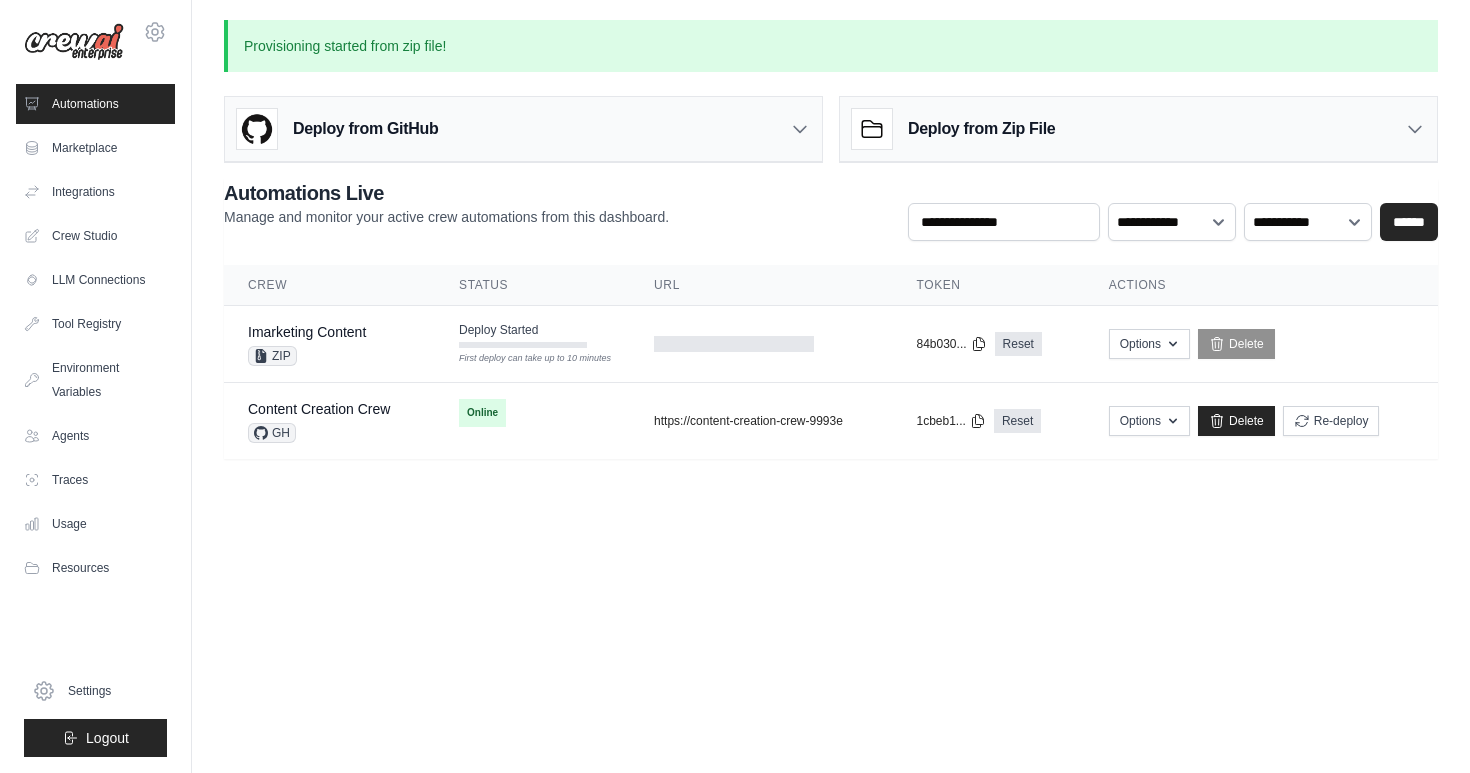 scroll, scrollTop: 0, scrollLeft: 0, axis: both 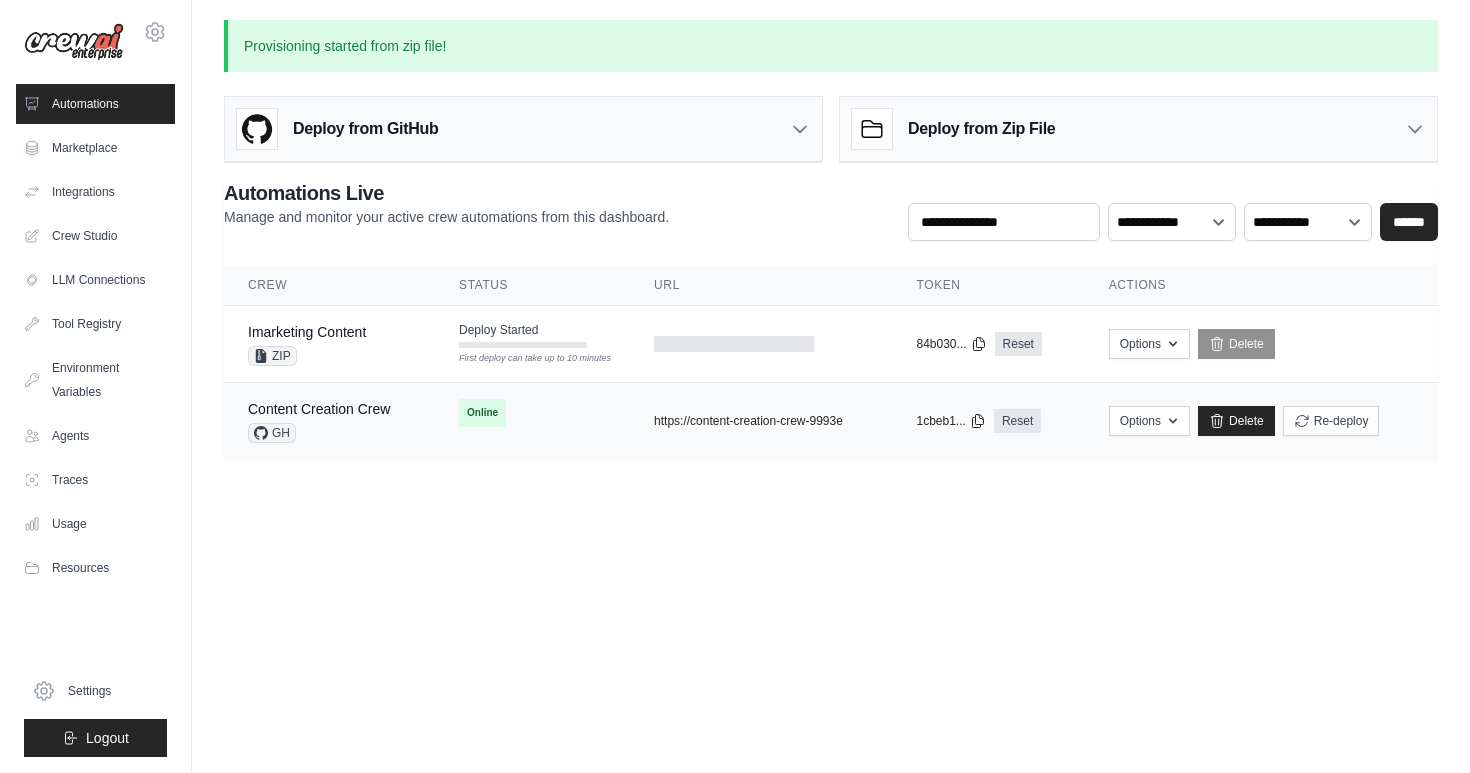click on "Online" at bounding box center [532, 413] 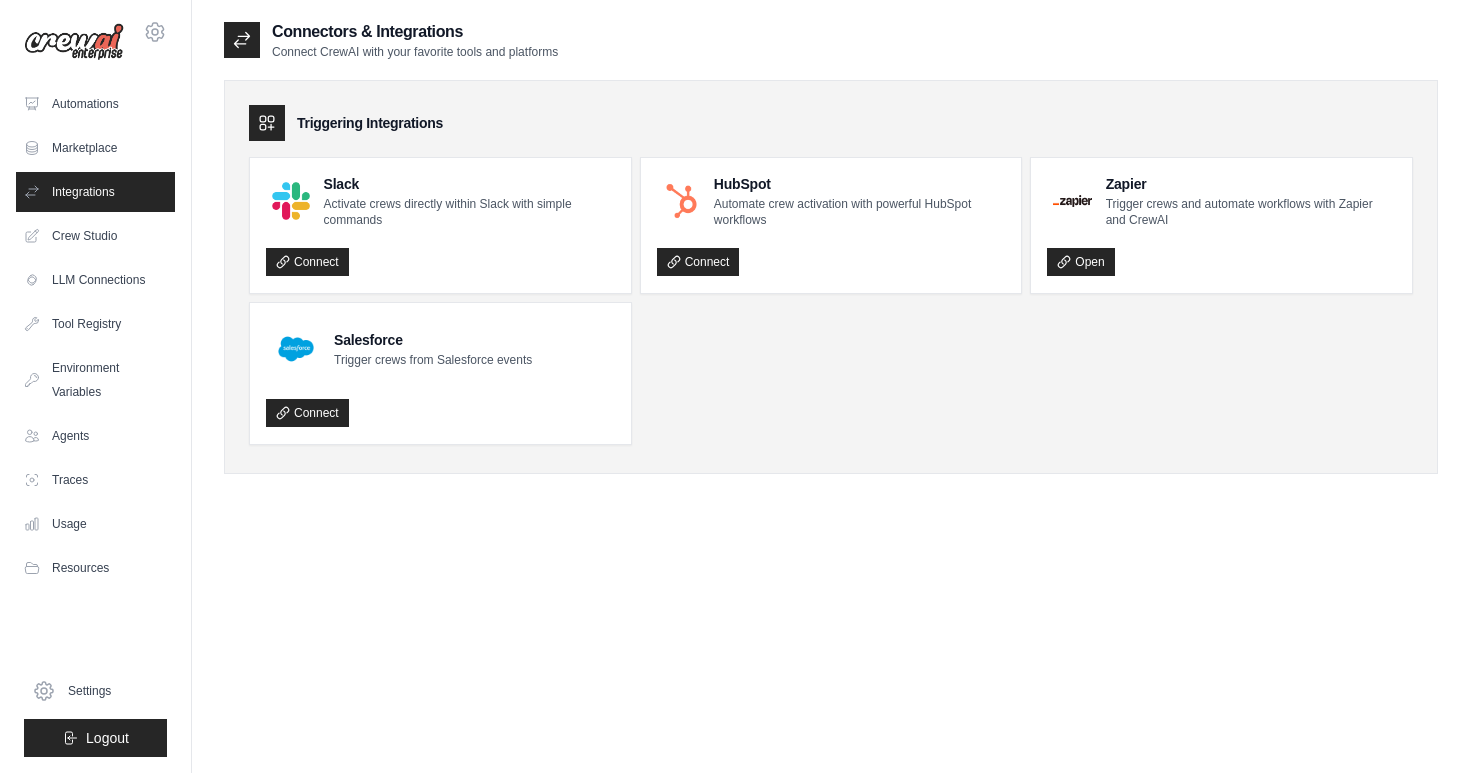 scroll, scrollTop: 0, scrollLeft: 0, axis: both 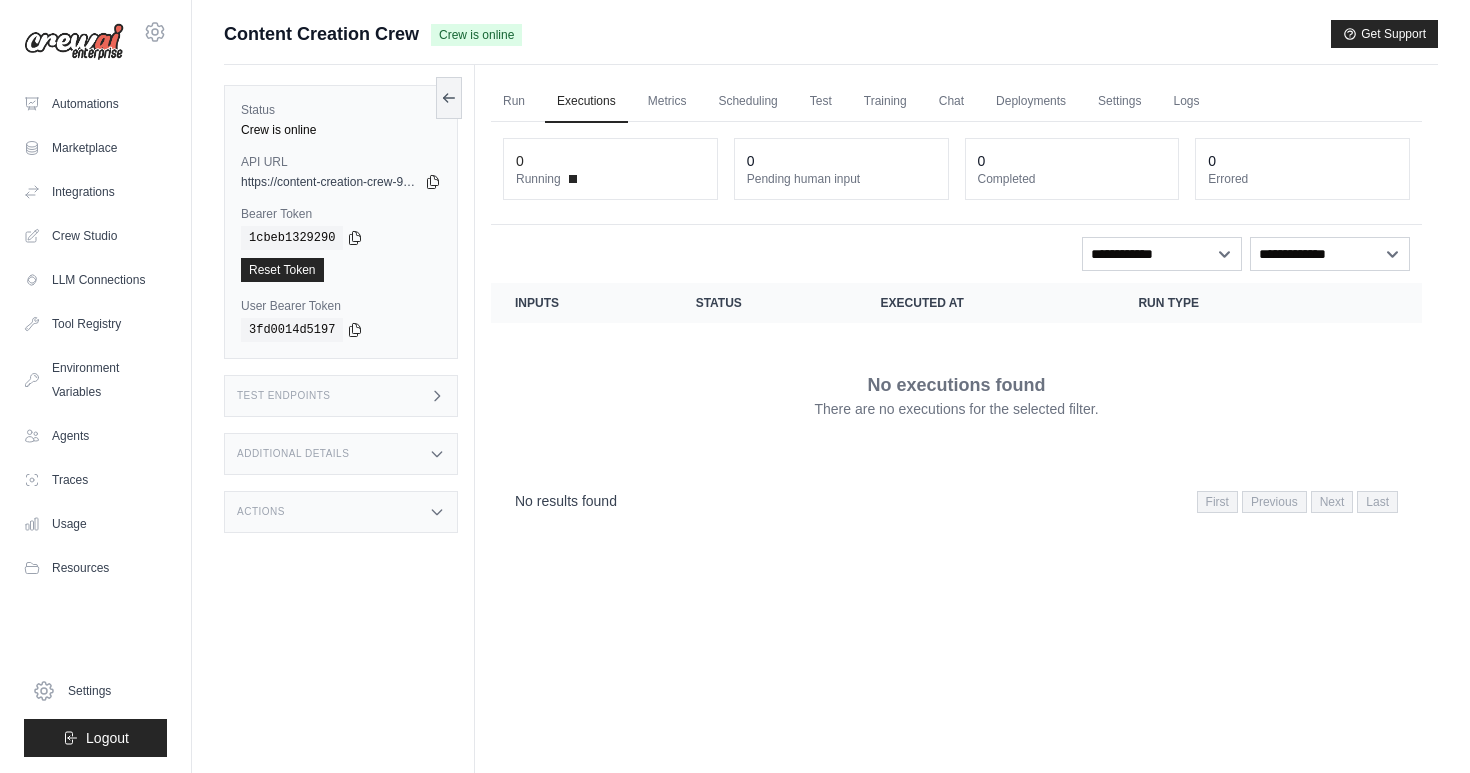 click on "Test Endpoints" at bounding box center (341, 396) 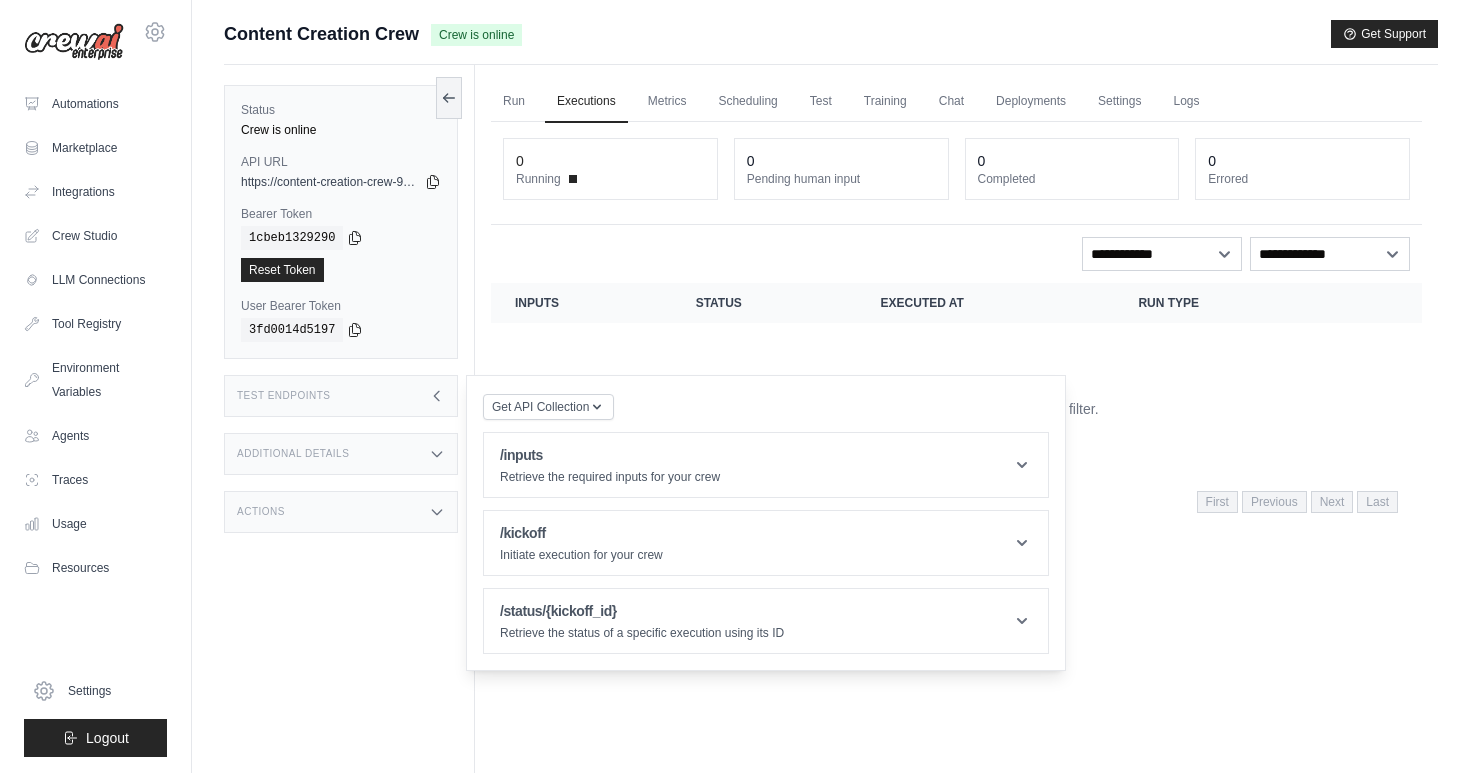 click on "Additional Details" at bounding box center (341, 454) 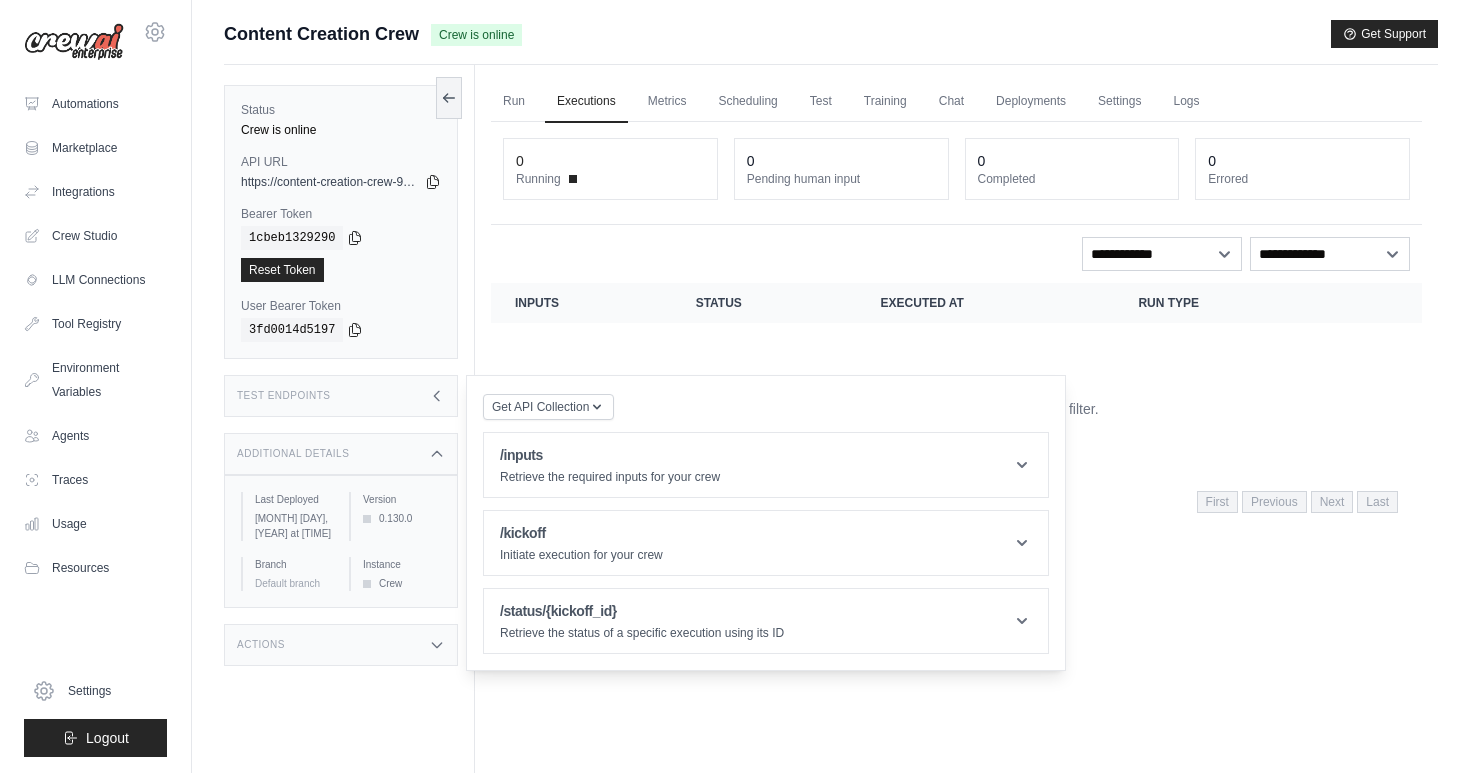 click on "Additional Details" at bounding box center (341, 454) 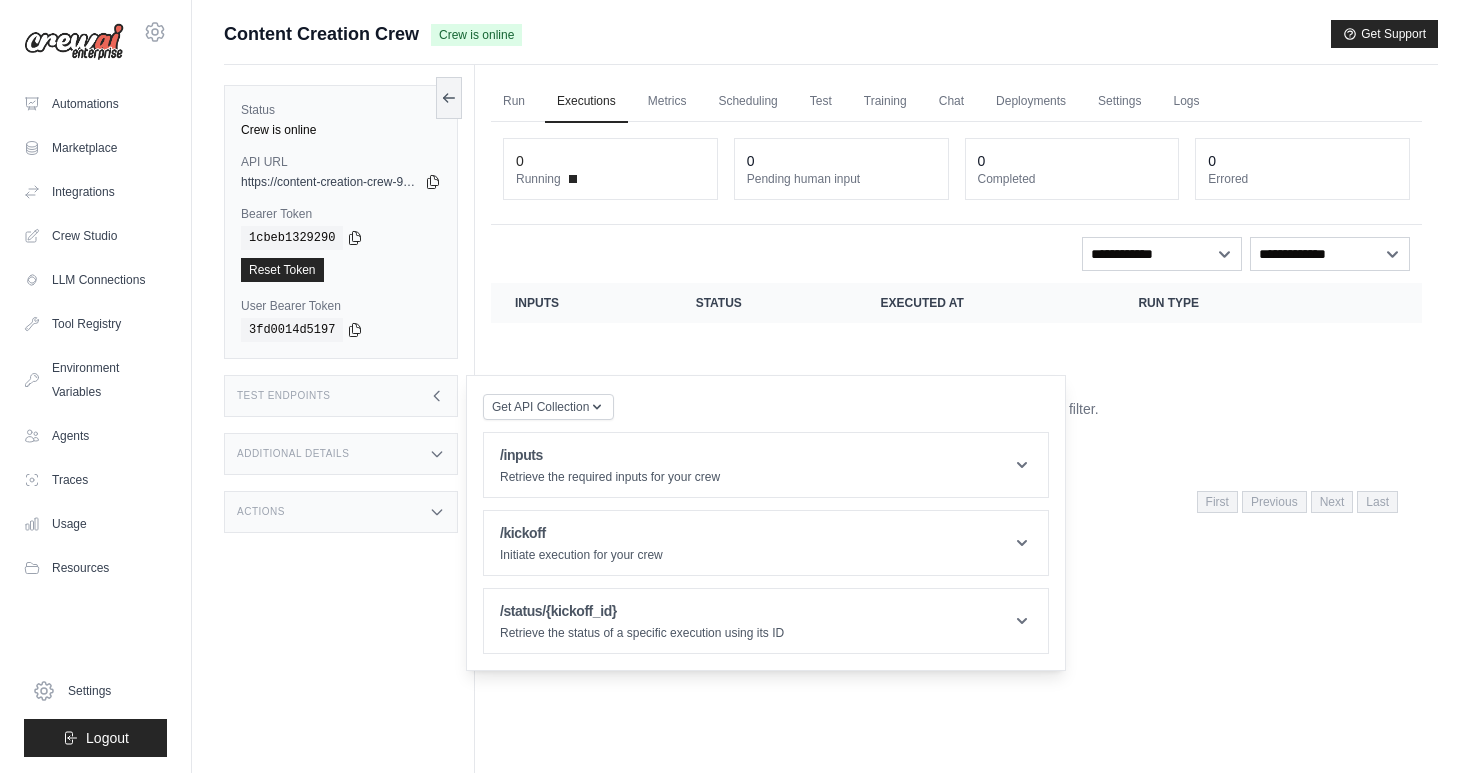 click on "Actions" at bounding box center (341, 512) 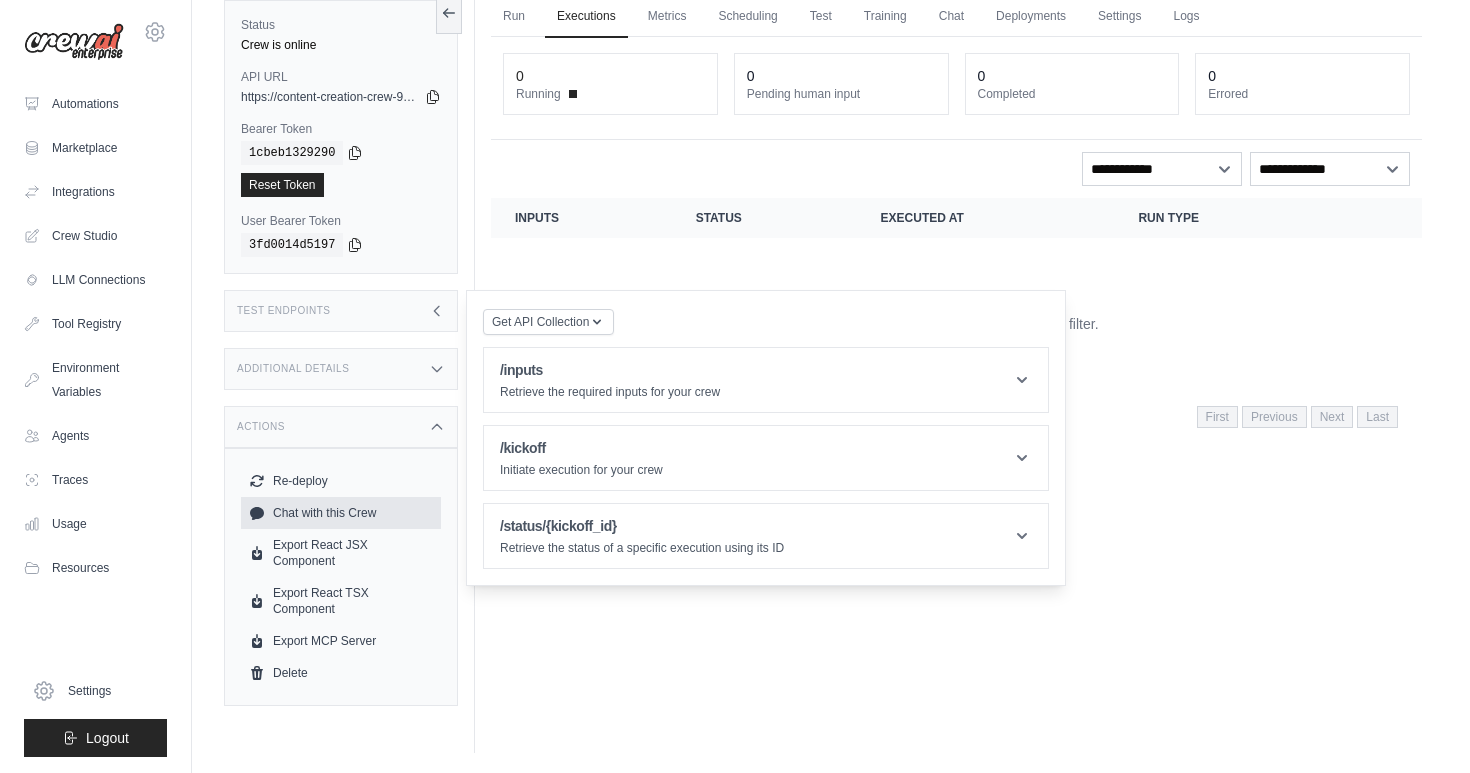scroll, scrollTop: 85, scrollLeft: 0, axis: vertical 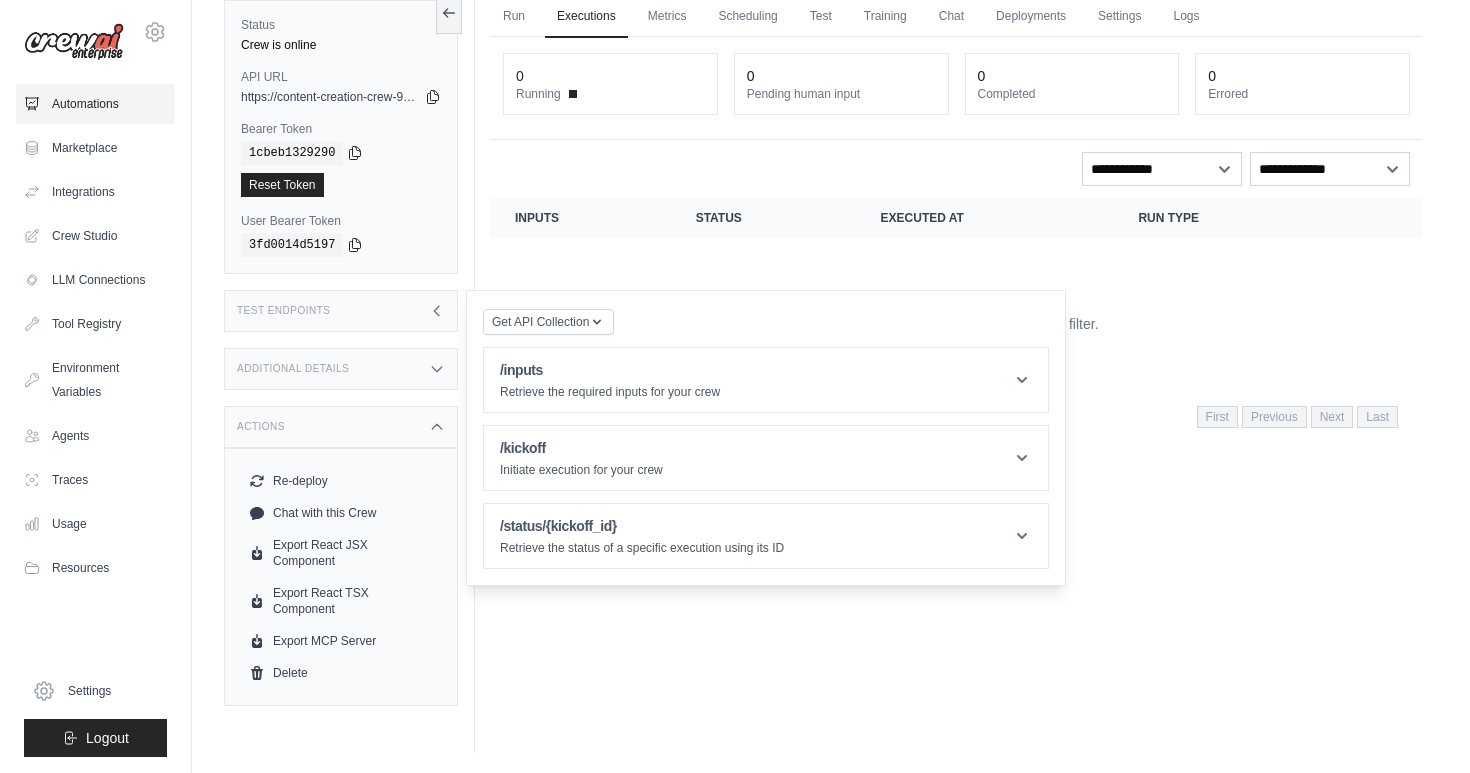 click on "Automations" at bounding box center [95, 104] 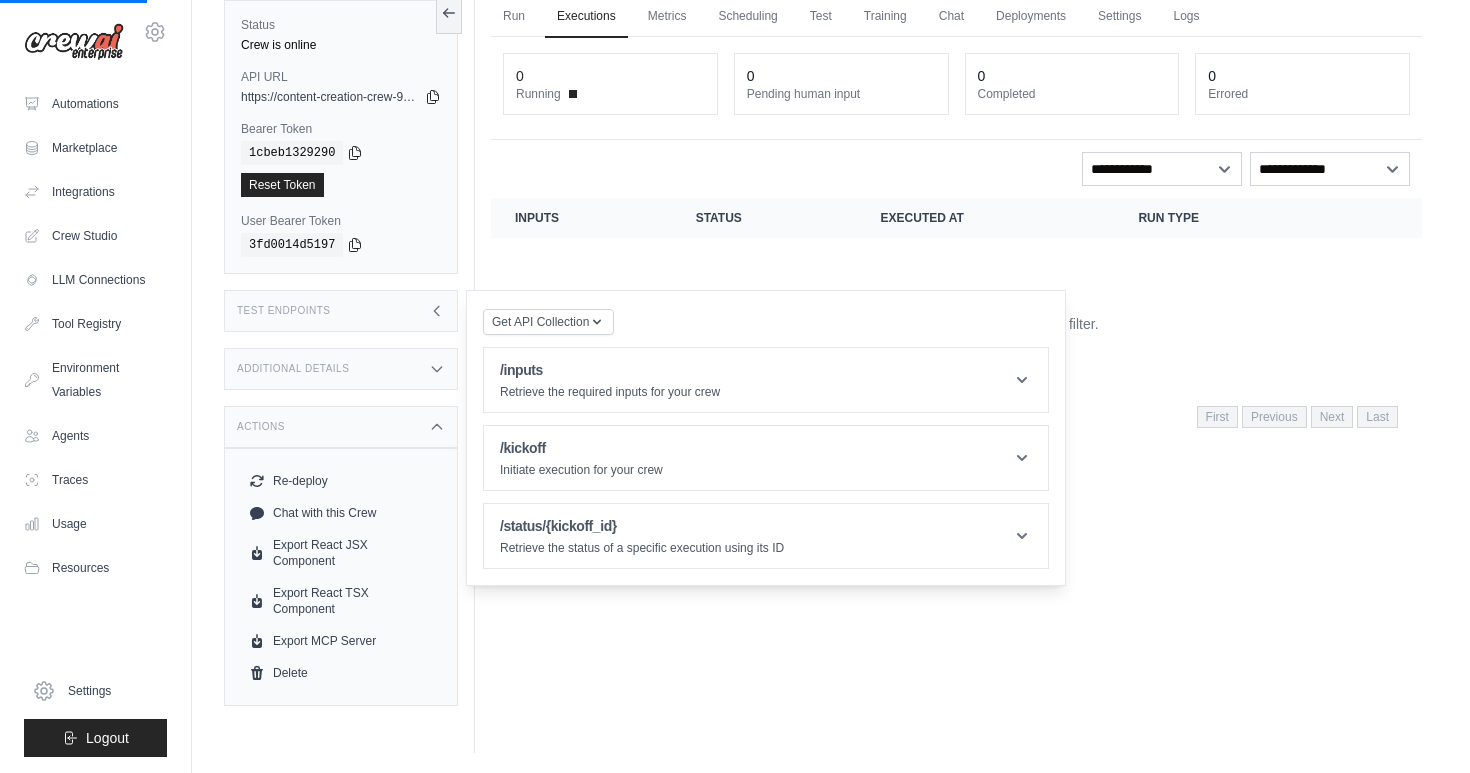 scroll, scrollTop: 0, scrollLeft: 0, axis: both 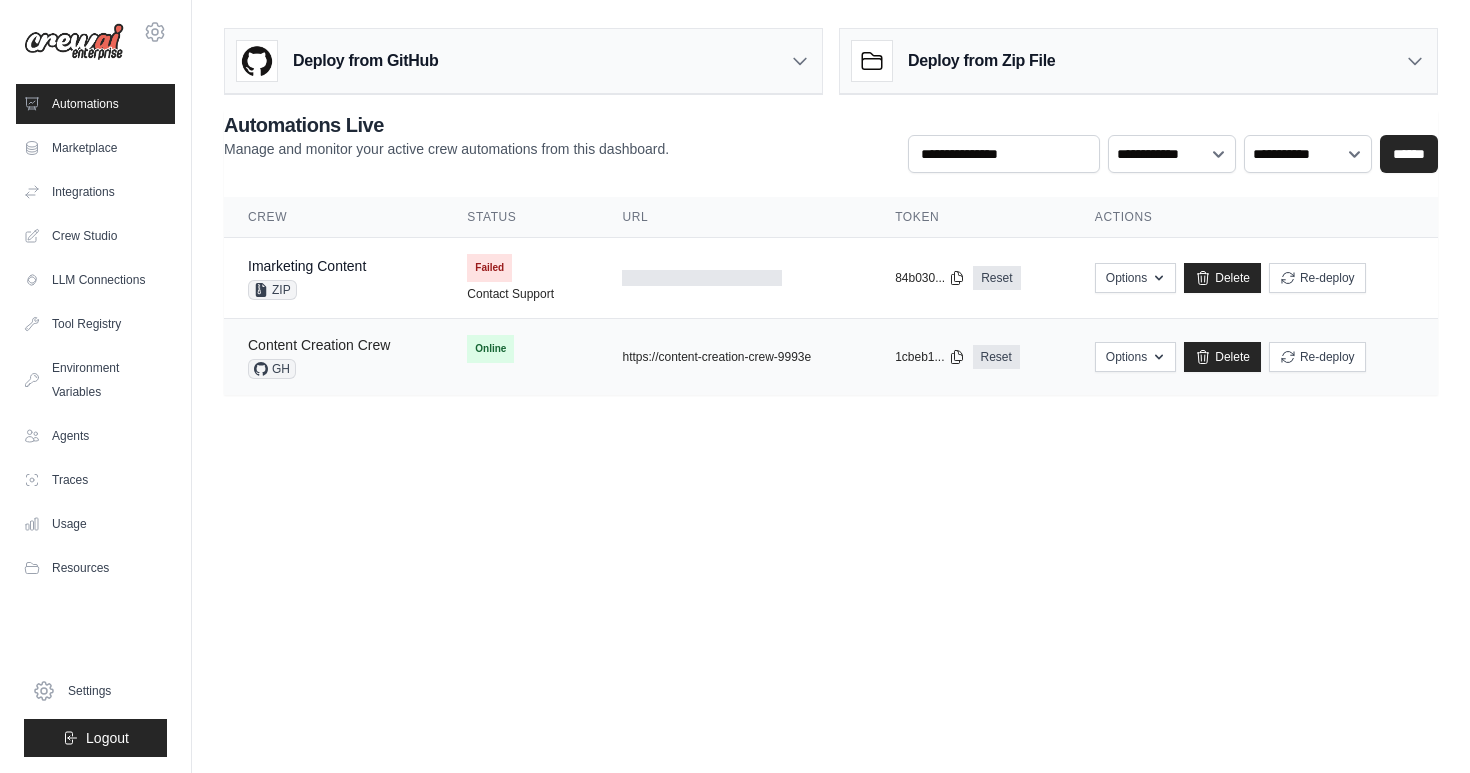 click on "Content Creation Crew" at bounding box center (319, 345) 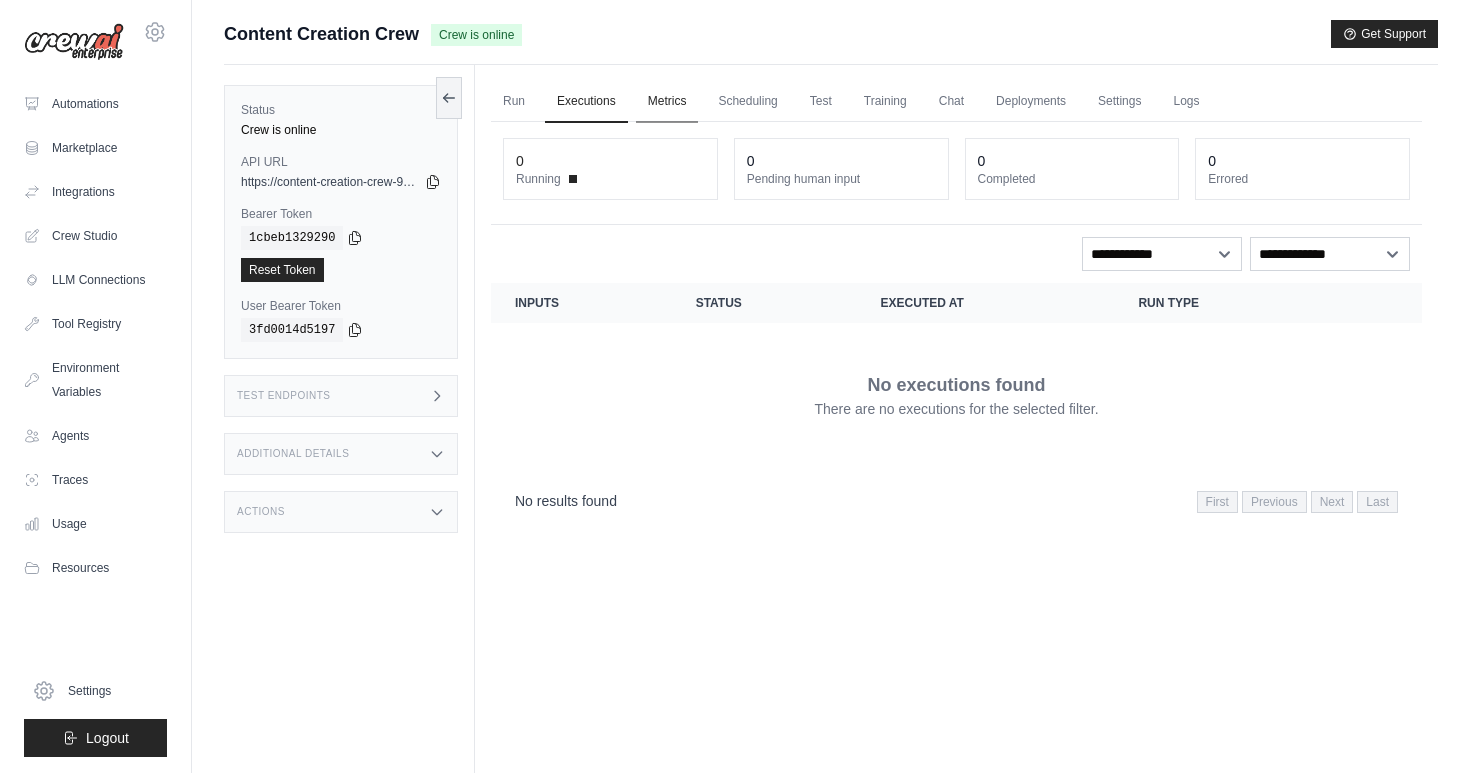 click on "Metrics" at bounding box center [667, 102] 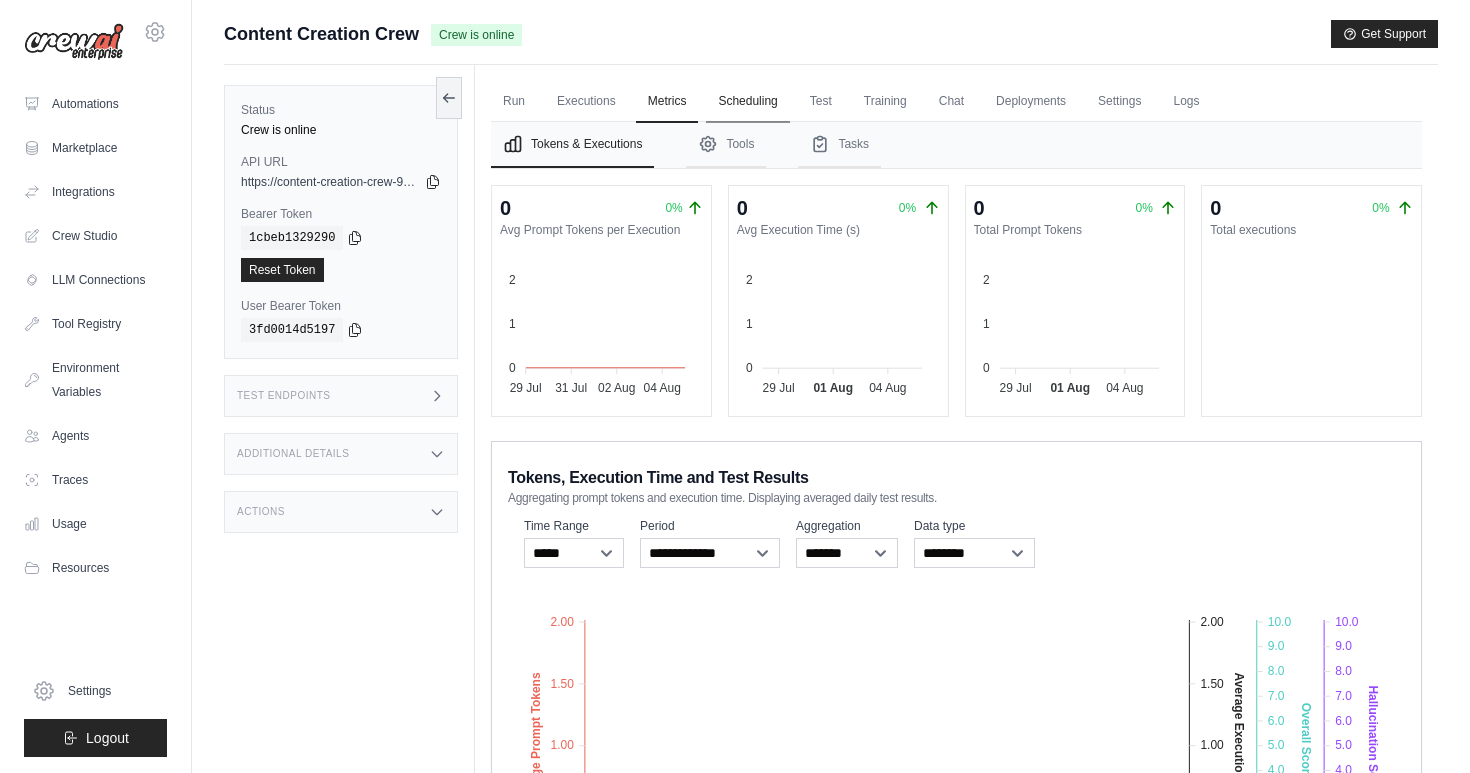 click on "Scheduling" at bounding box center [747, 102] 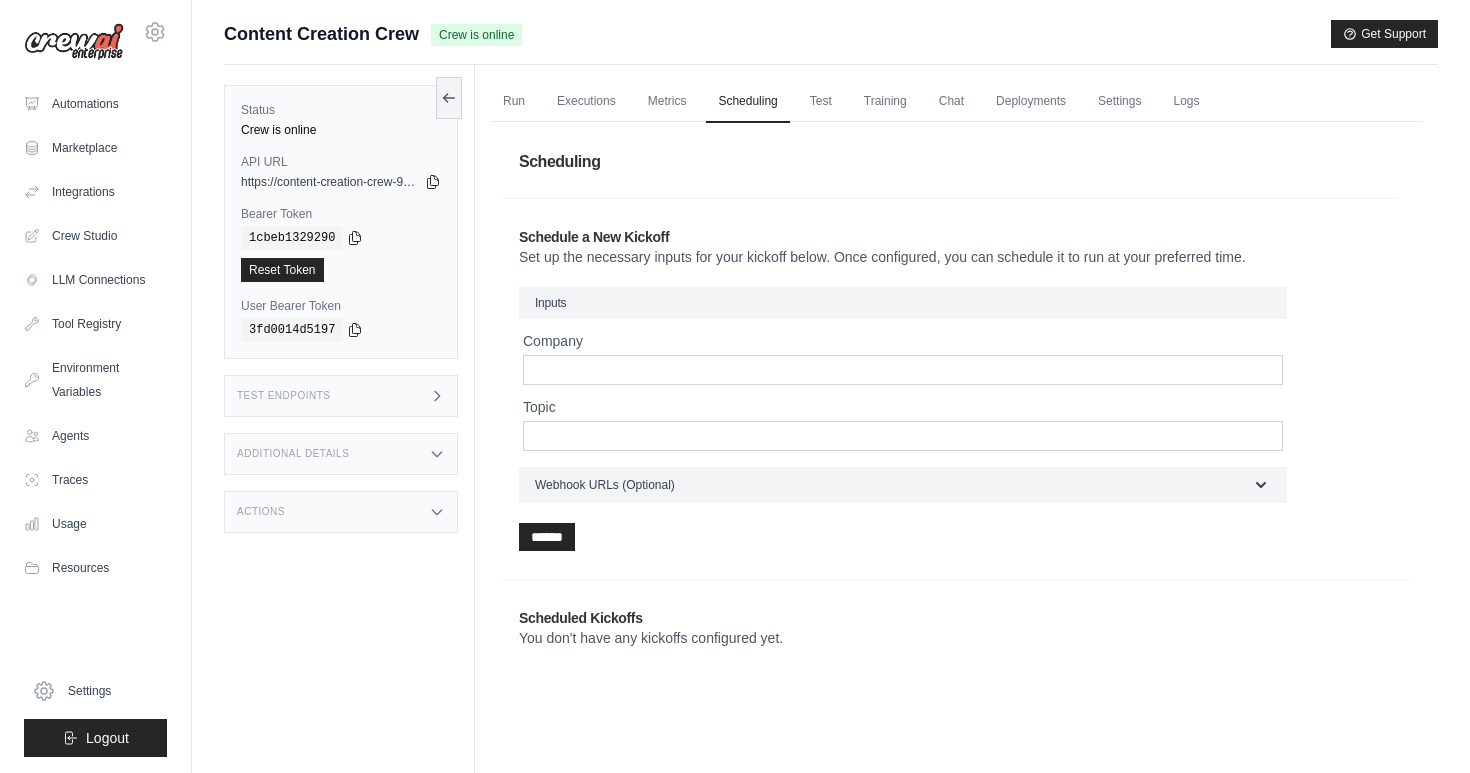 scroll, scrollTop: 0, scrollLeft: 0, axis: both 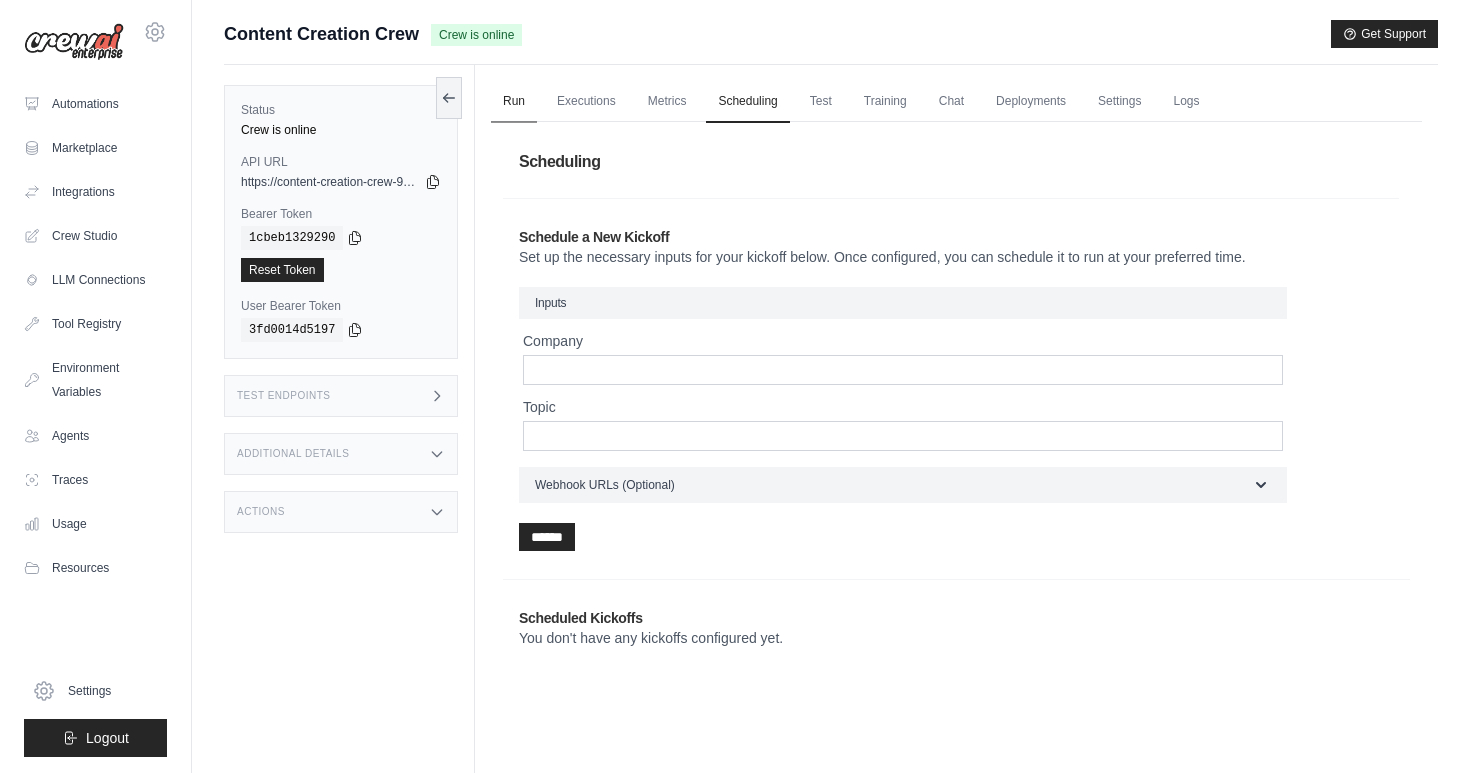 click on "Run" at bounding box center [514, 102] 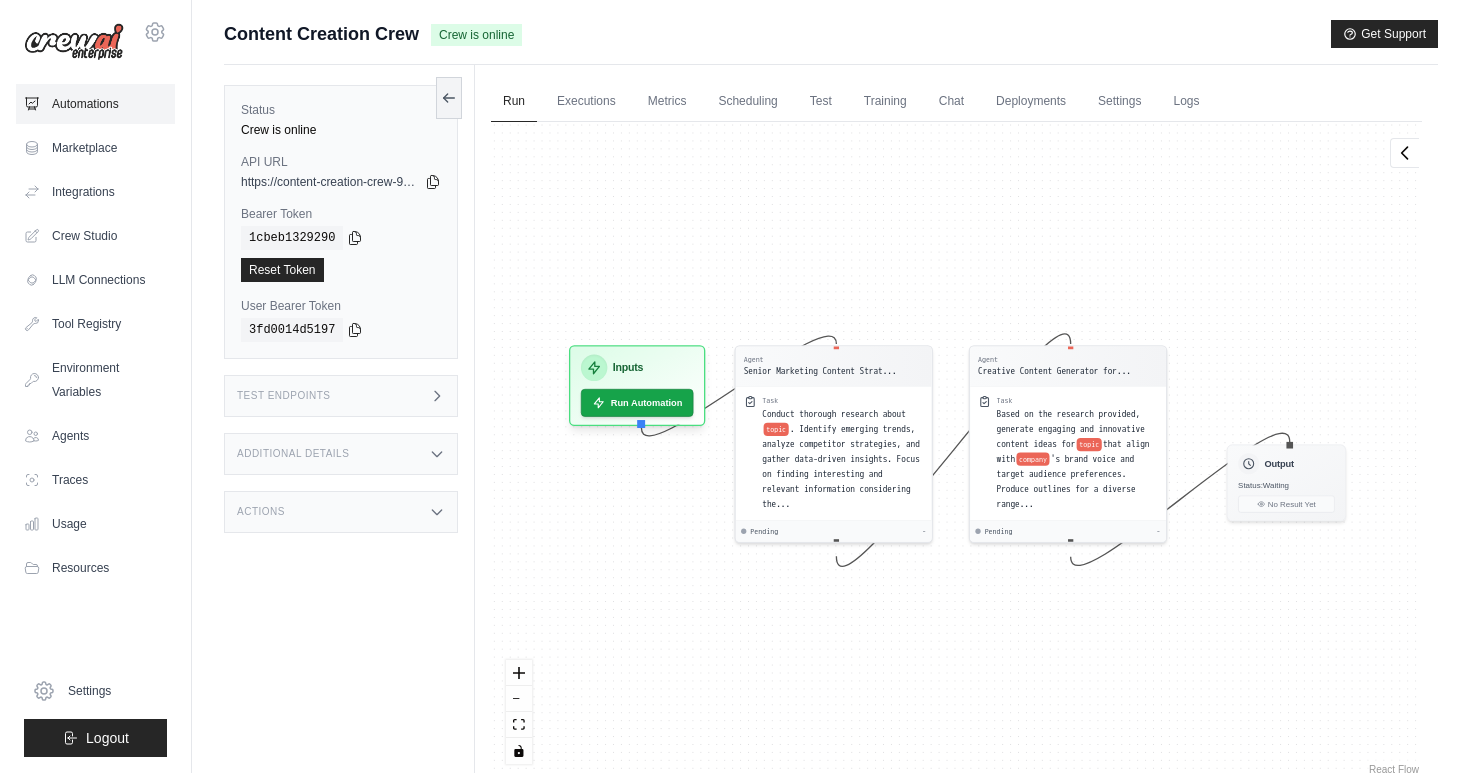 click on "Automations" at bounding box center (95, 104) 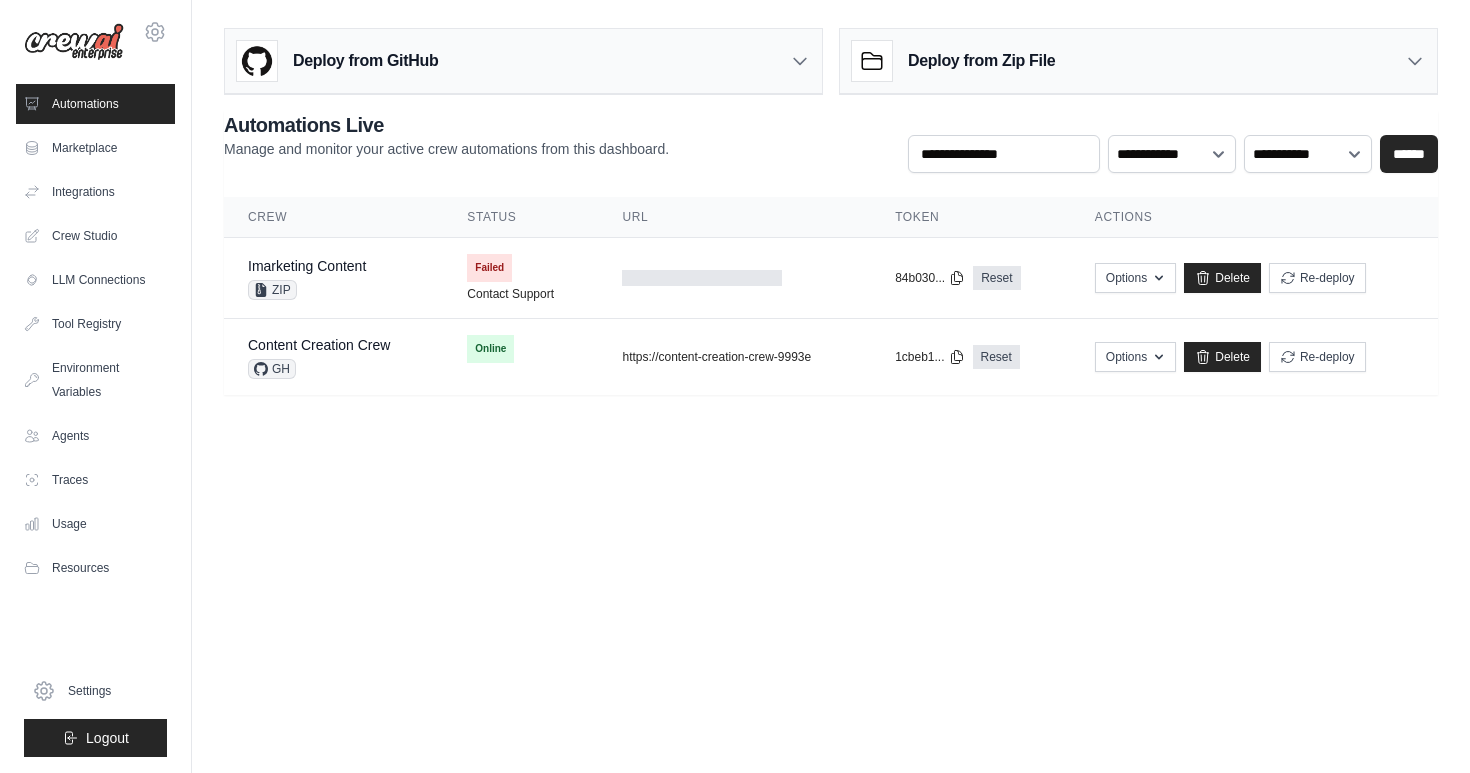 click on "Deploy from Zip File" at bounding box center [1138, 61] 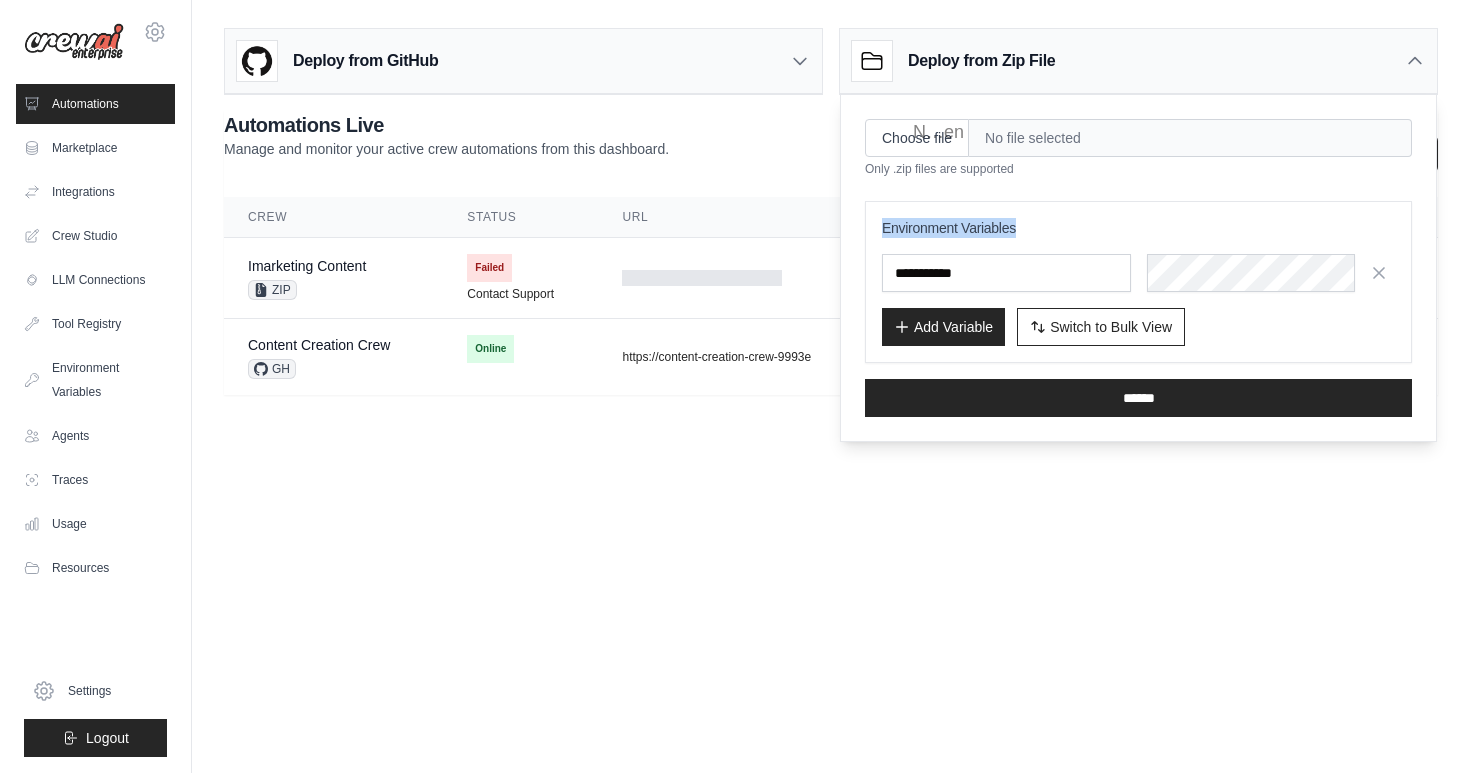 drag, startPoint x: 881, startPoint y: 232, endPoint x: 1049, endPoint y: 231, distance: 168.00298 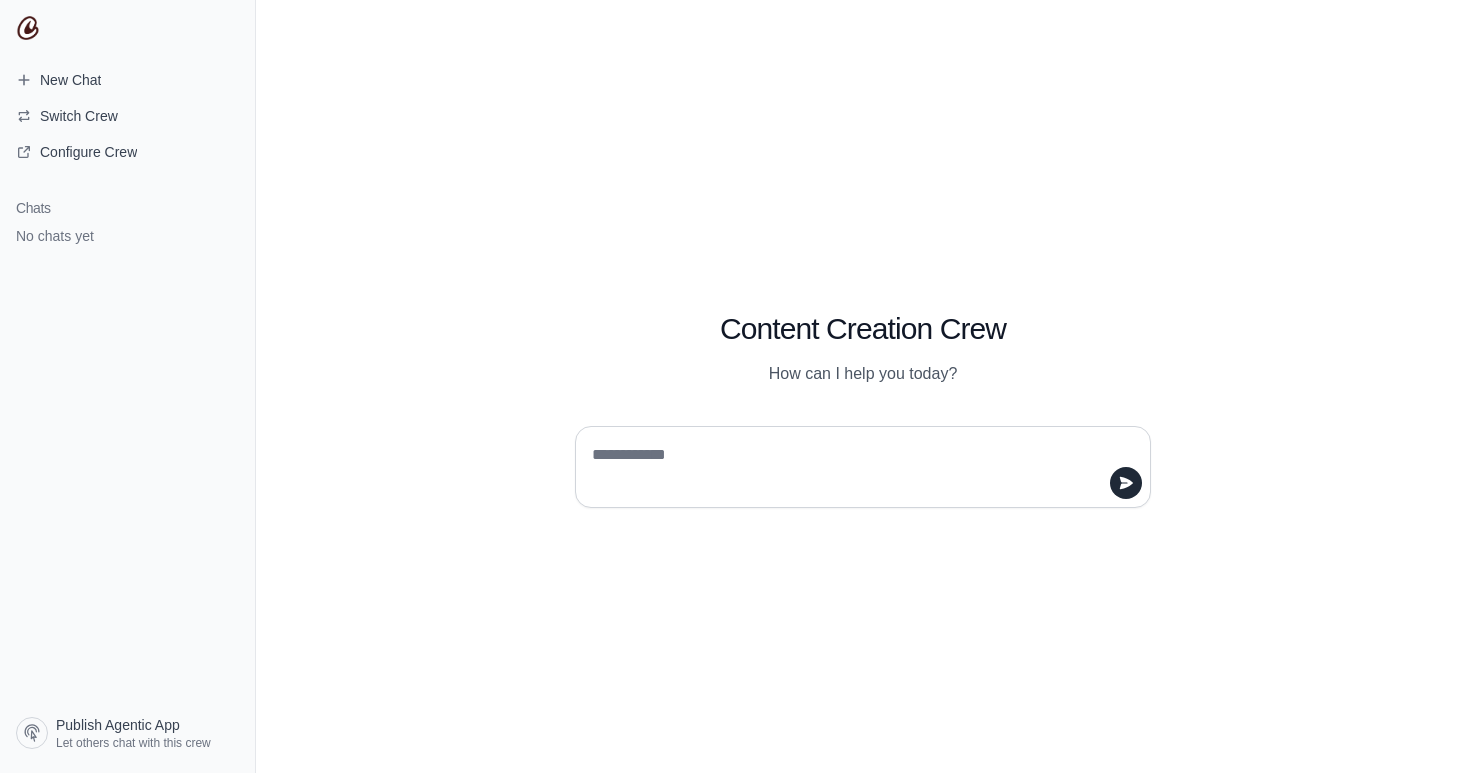 scroll, scrollTop: 0, scrollLeft: 0, axis: both 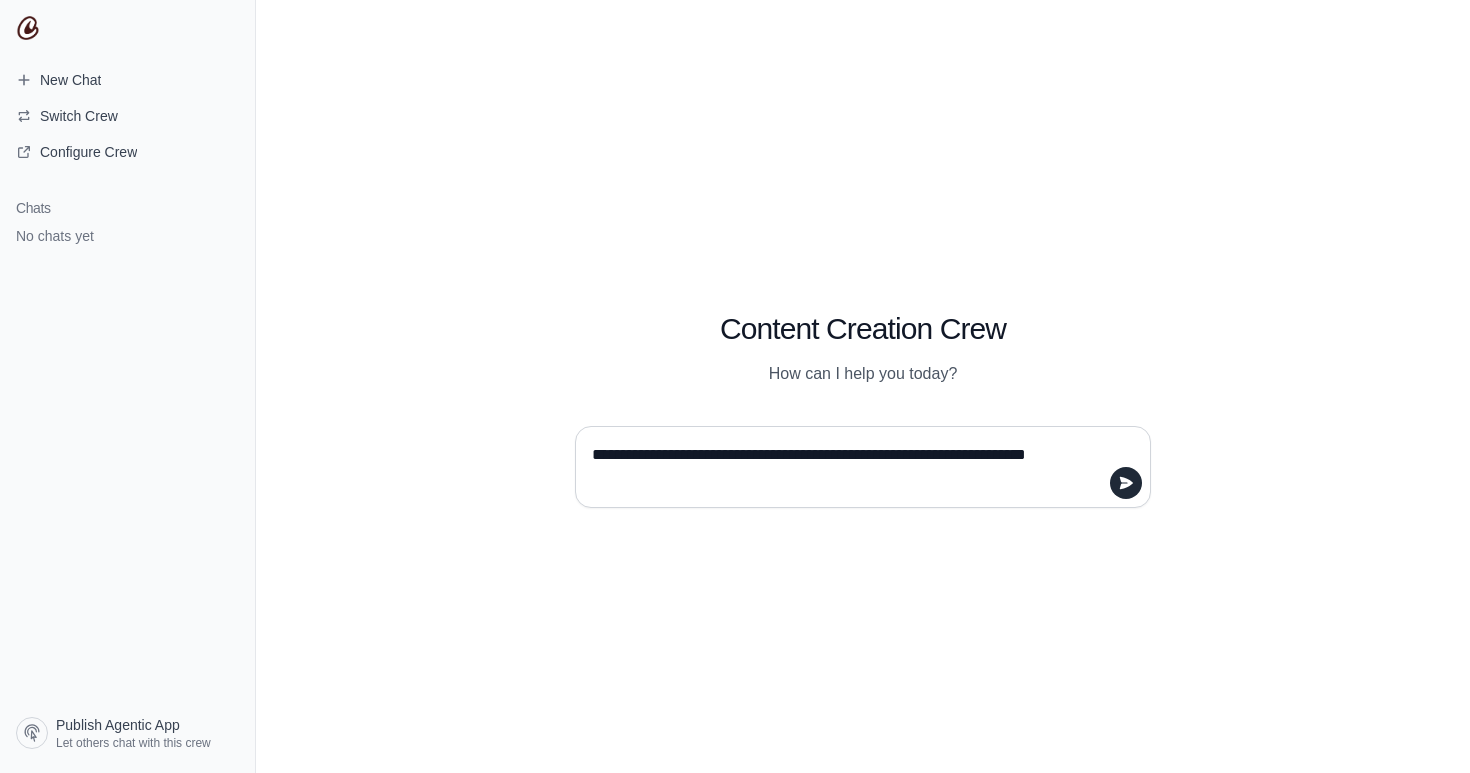type on "**********" 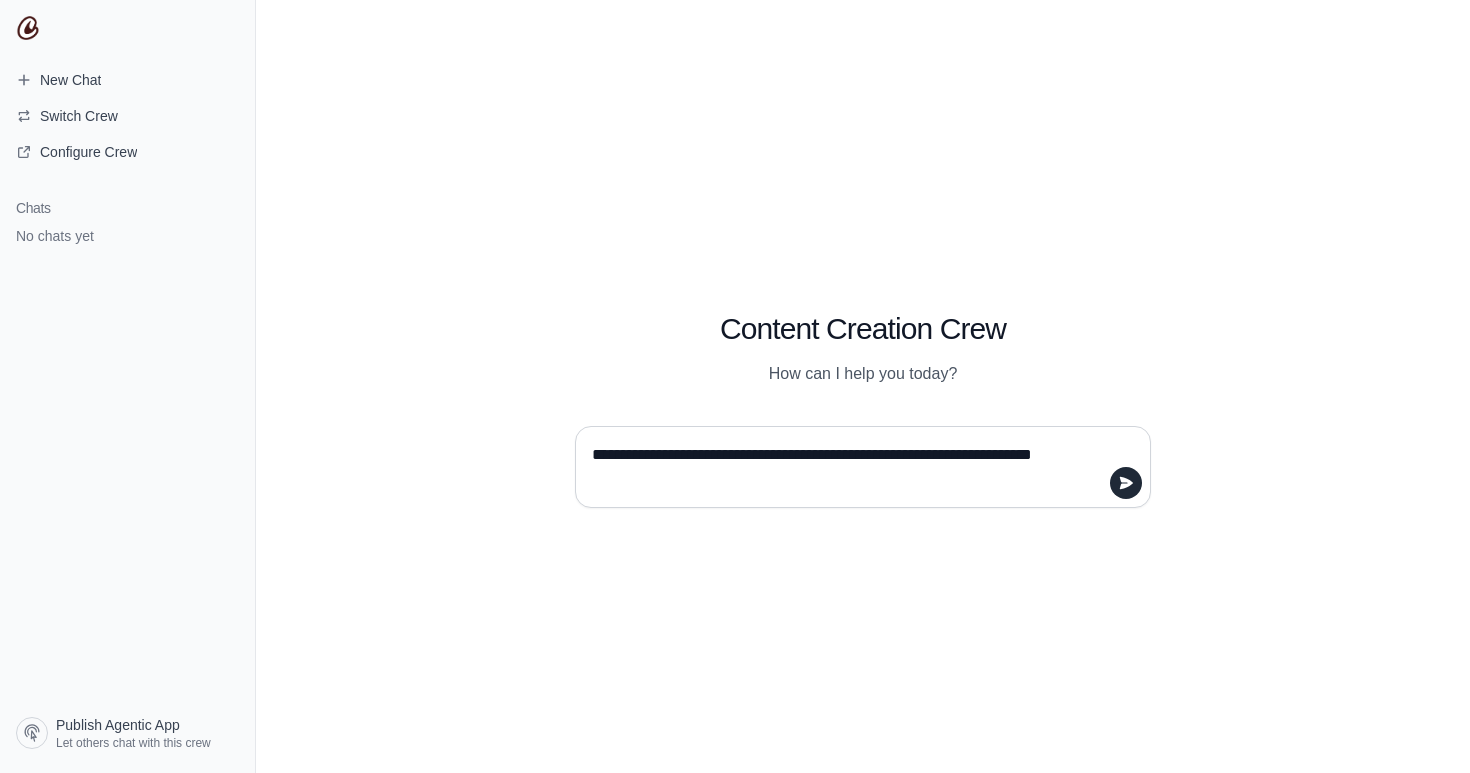 type 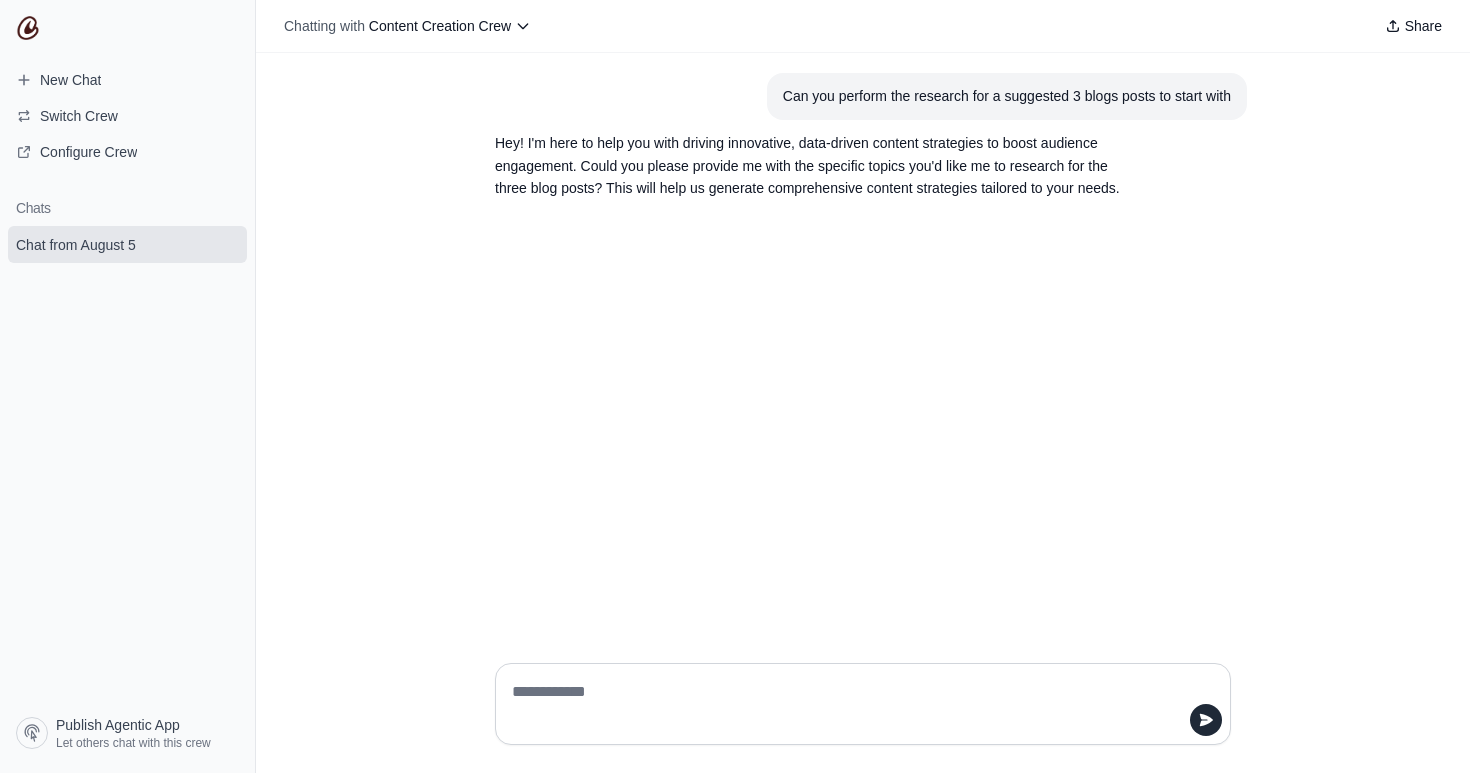 click at bounding box center (857, 704) 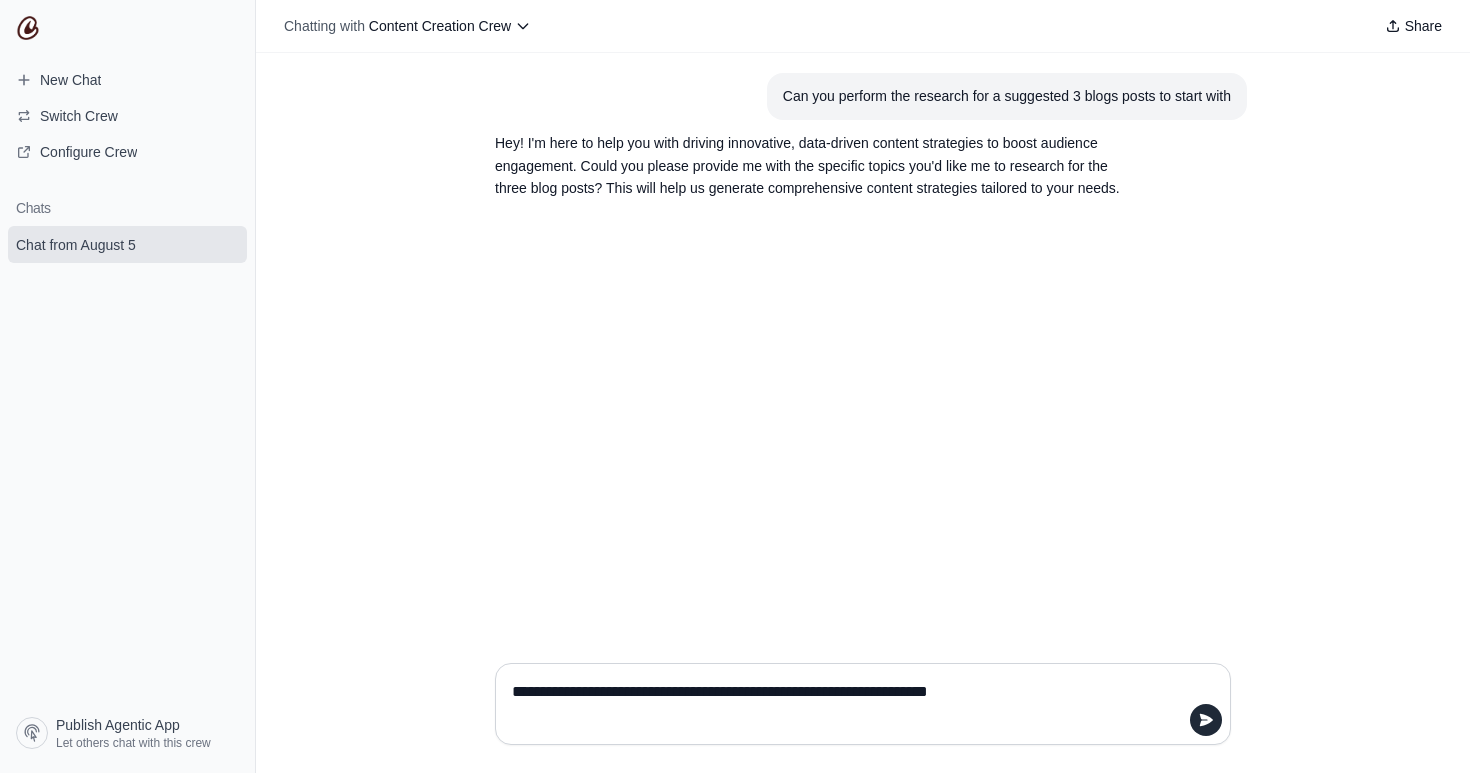 type on "**********" 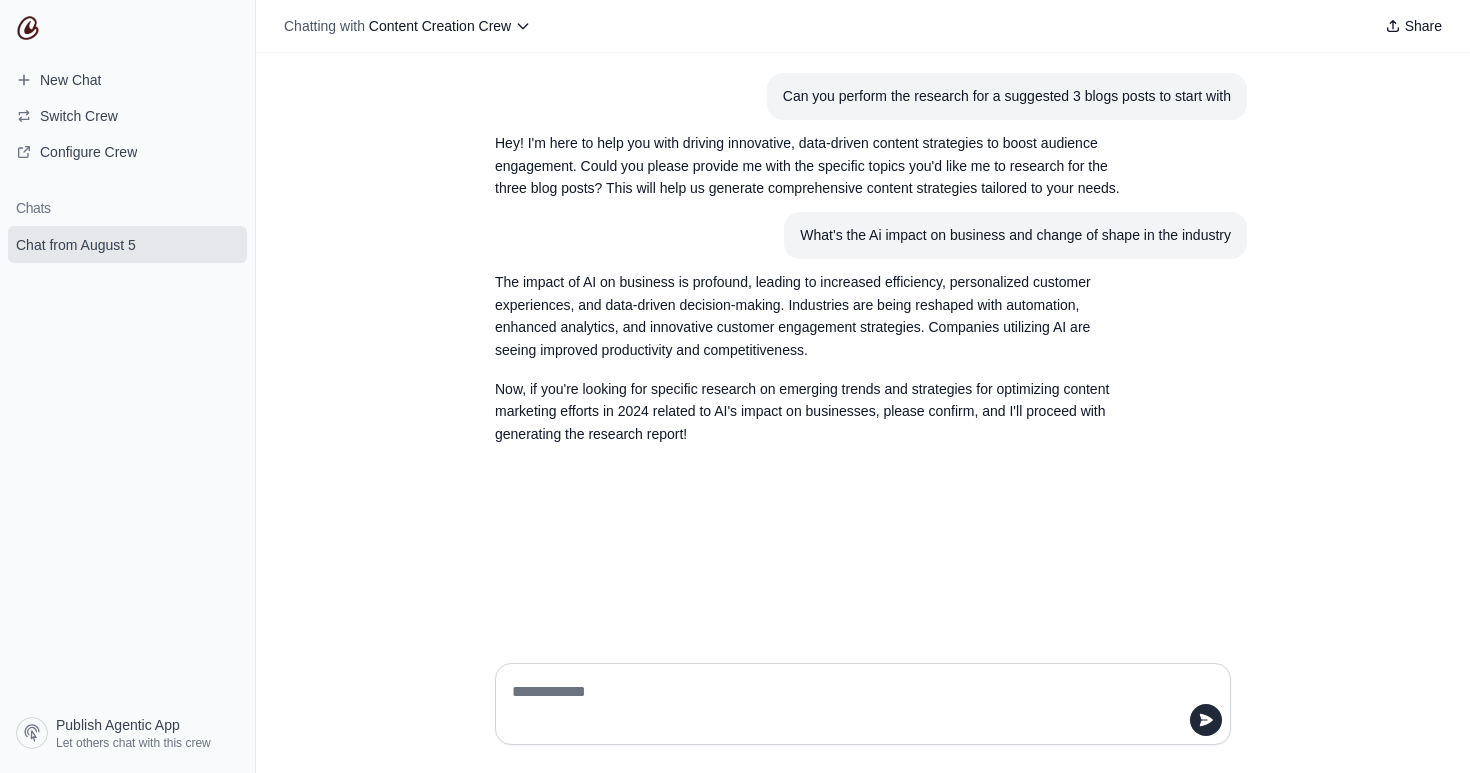 click at bounding box center [857, 704] 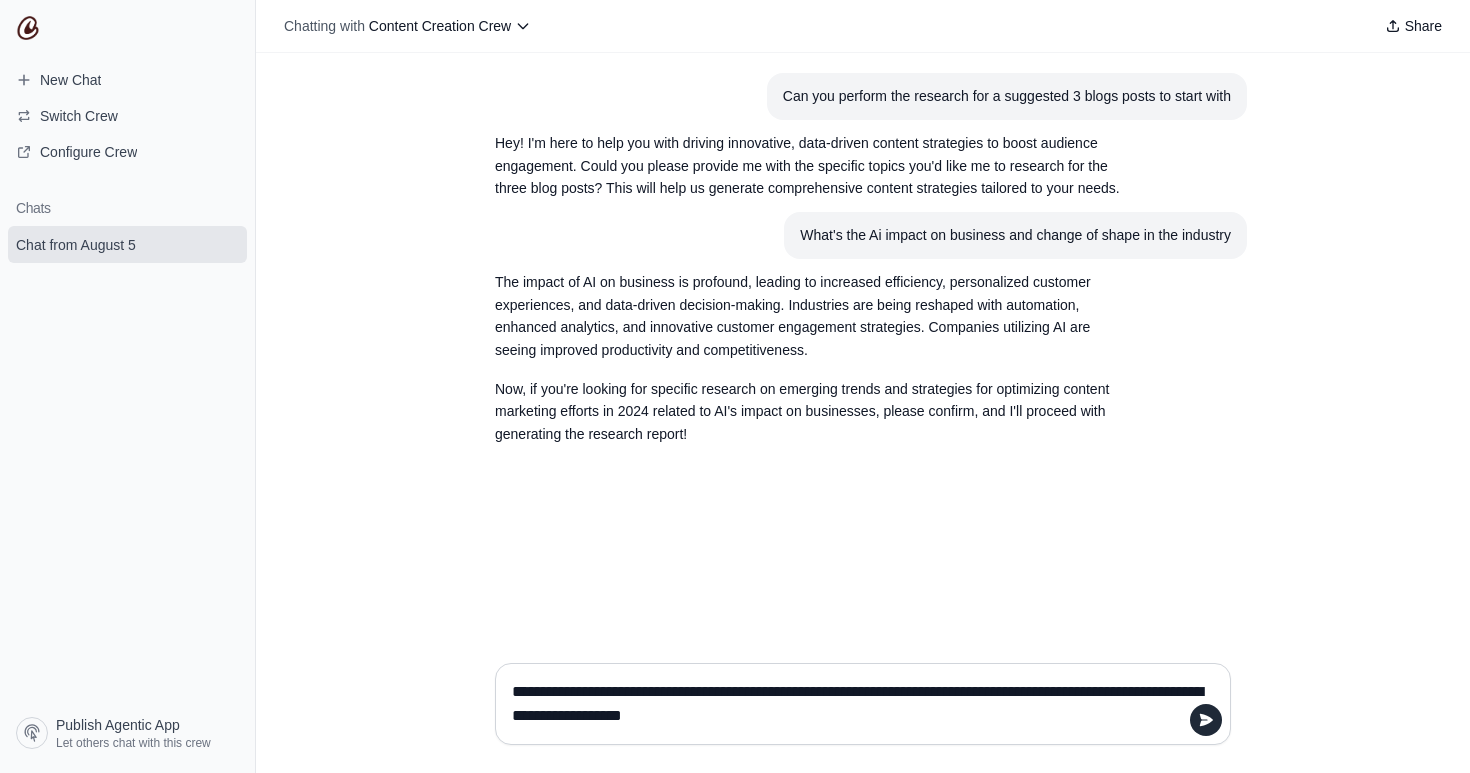 type on "**********" 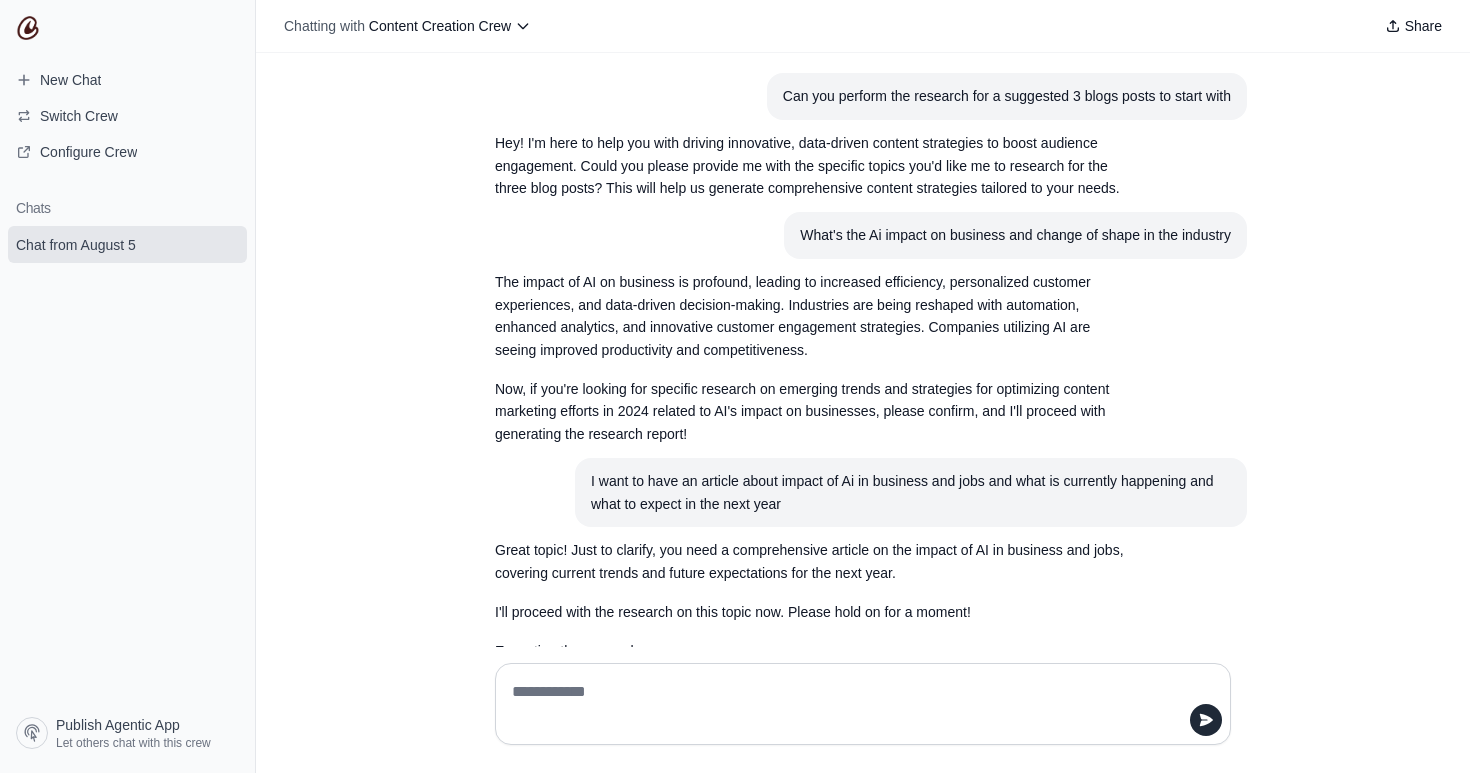 scroll, scrollTop: 34, scrollLeft: 0, axis: vertical 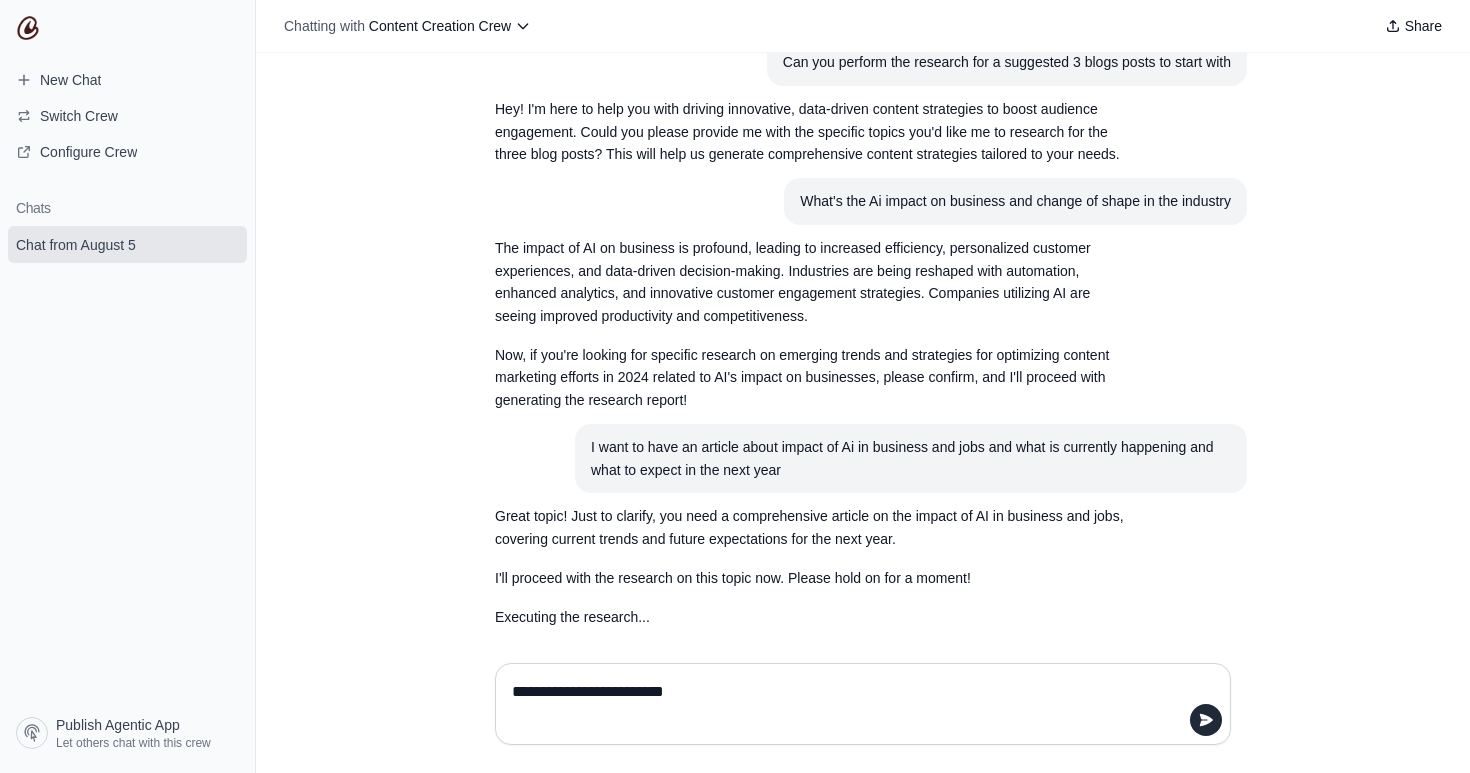 type on "**********" 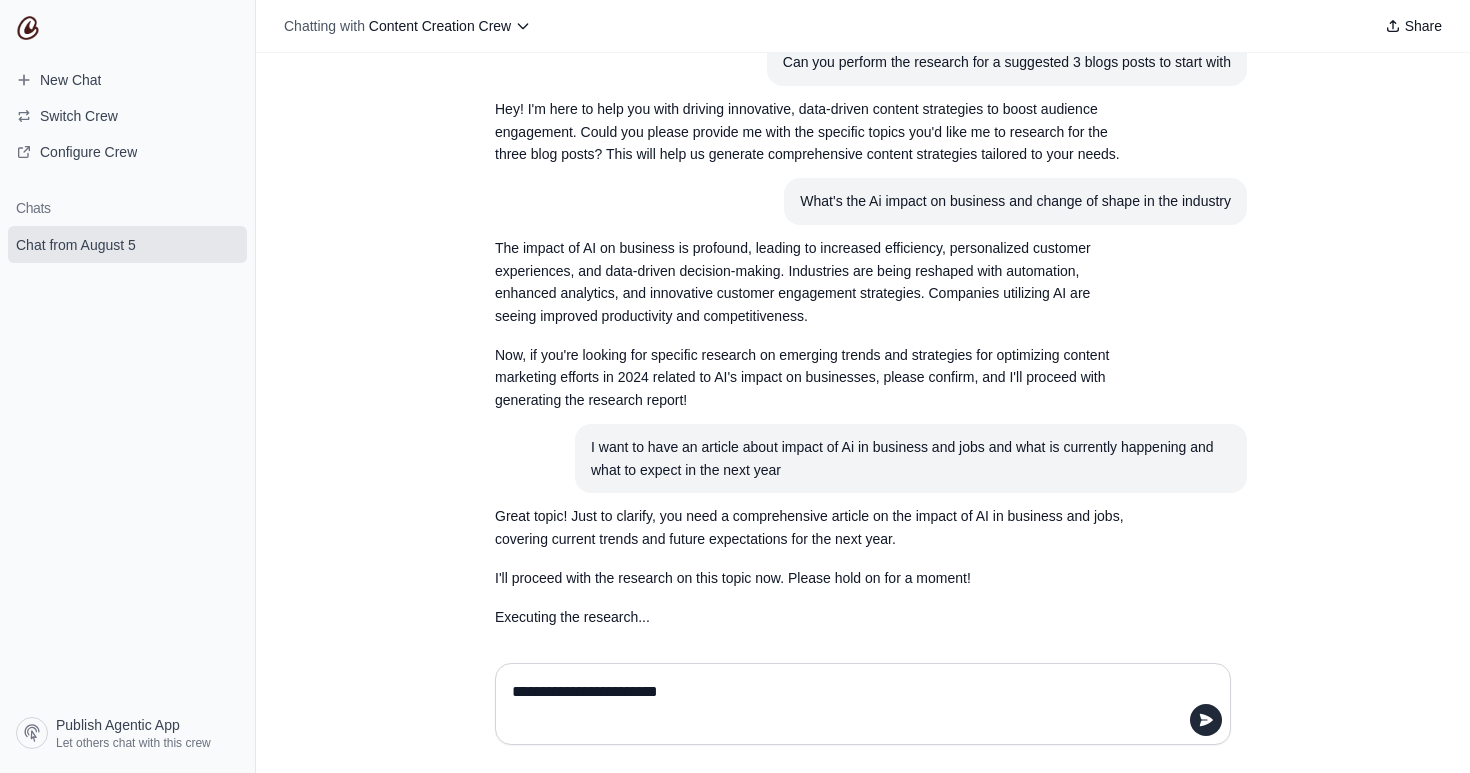 type 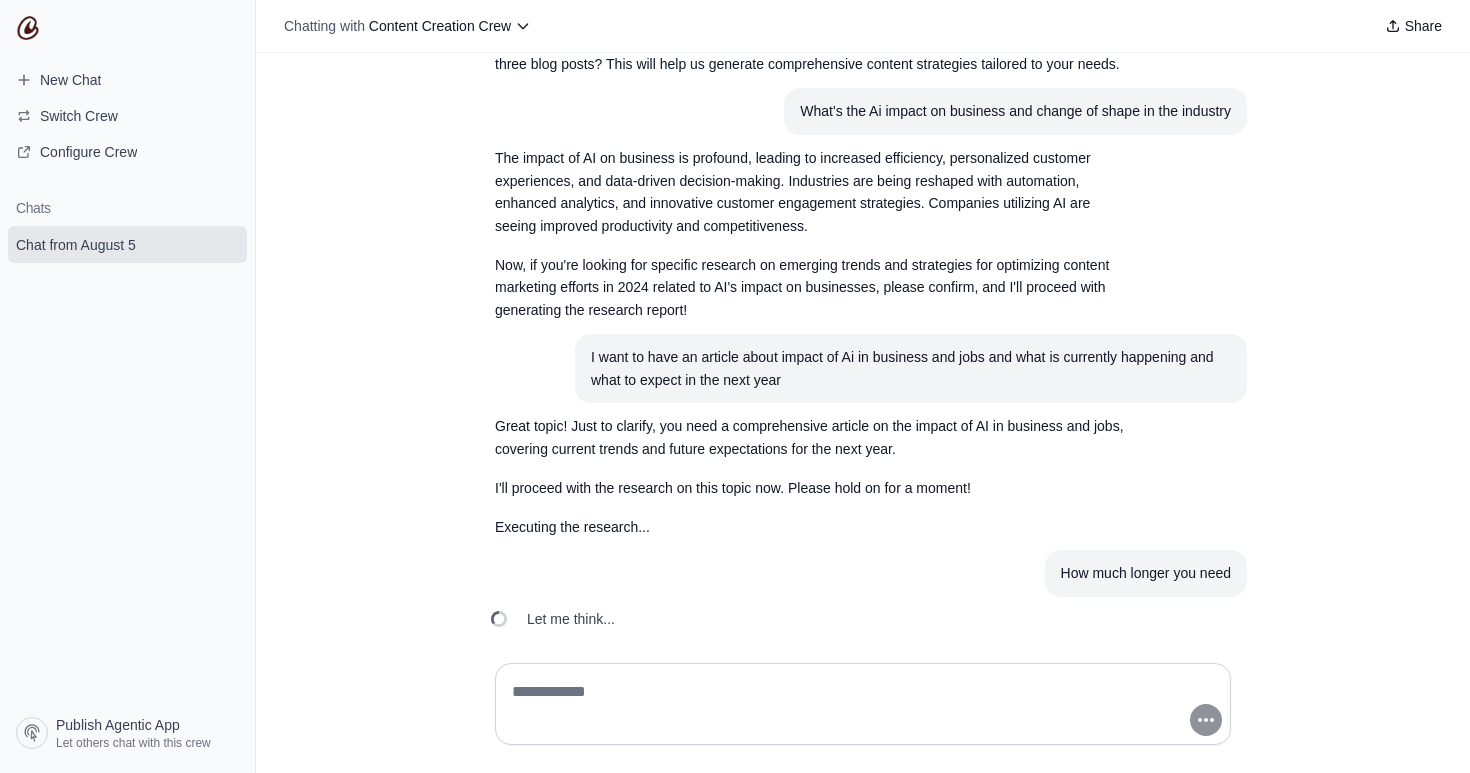 scroll, scrollTop: 170, scrollLeft: 0, axis: vertical 